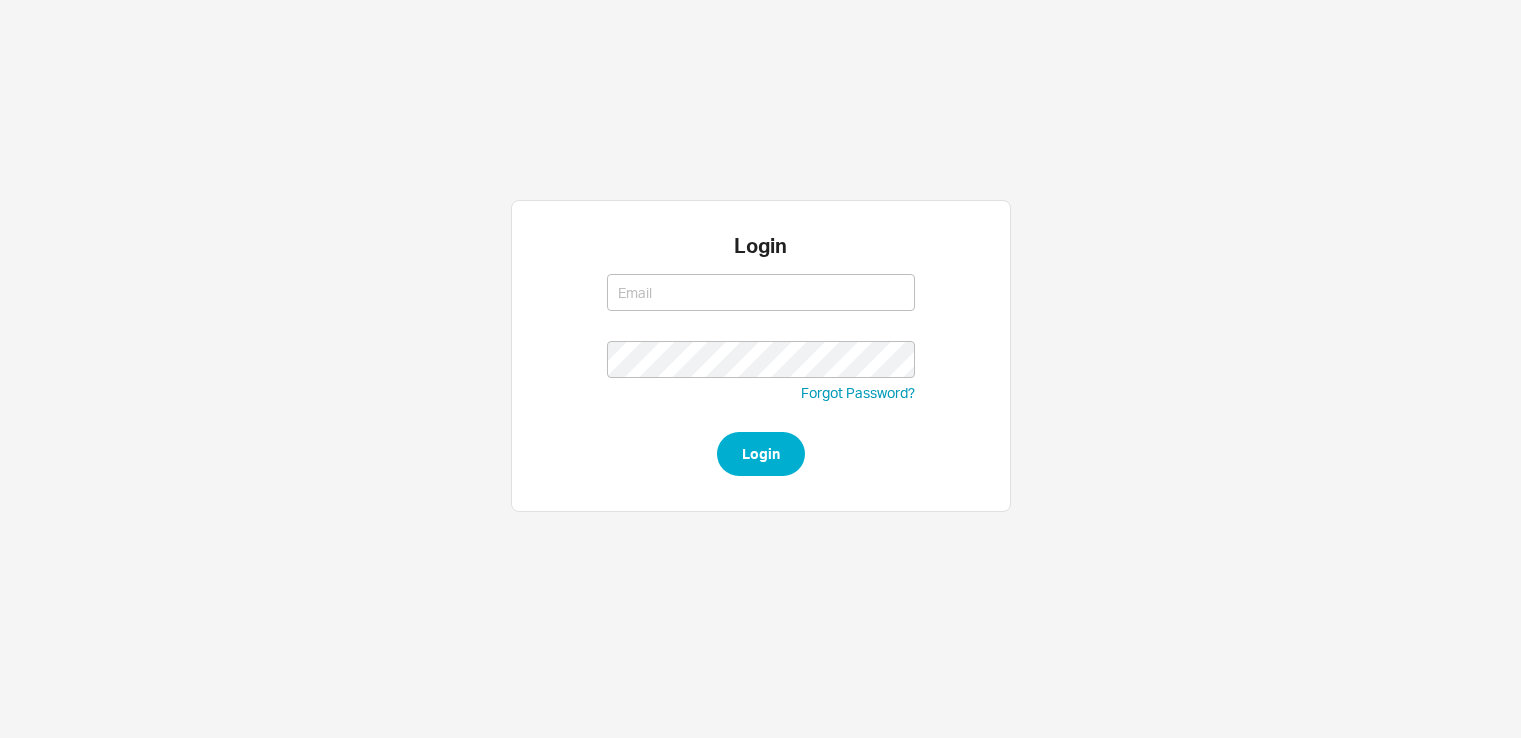 scroll, scrollTop: 0, scrollLeft: 0, axis: both 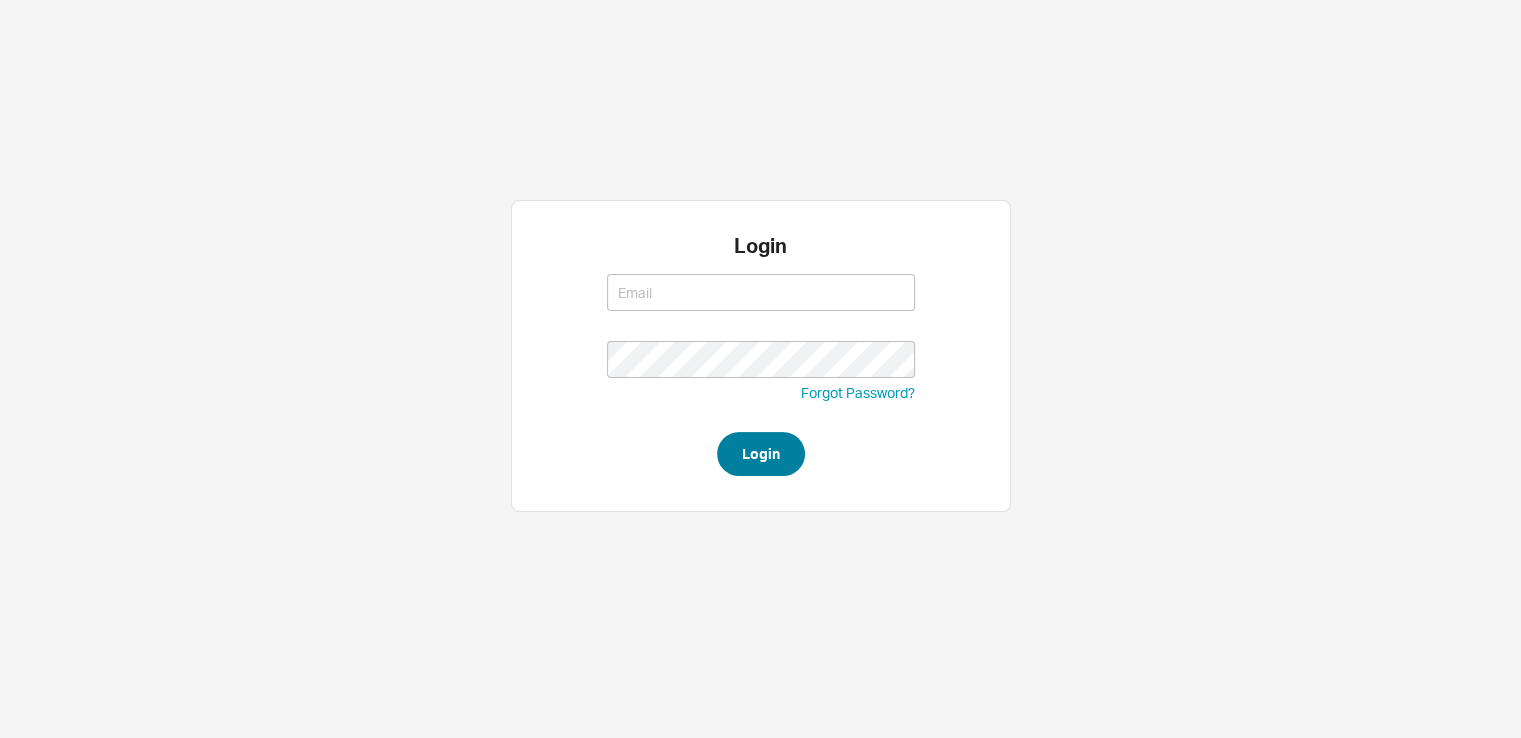 type on "[EMAIL_ADDRESS][DOMAIN_NAME]" 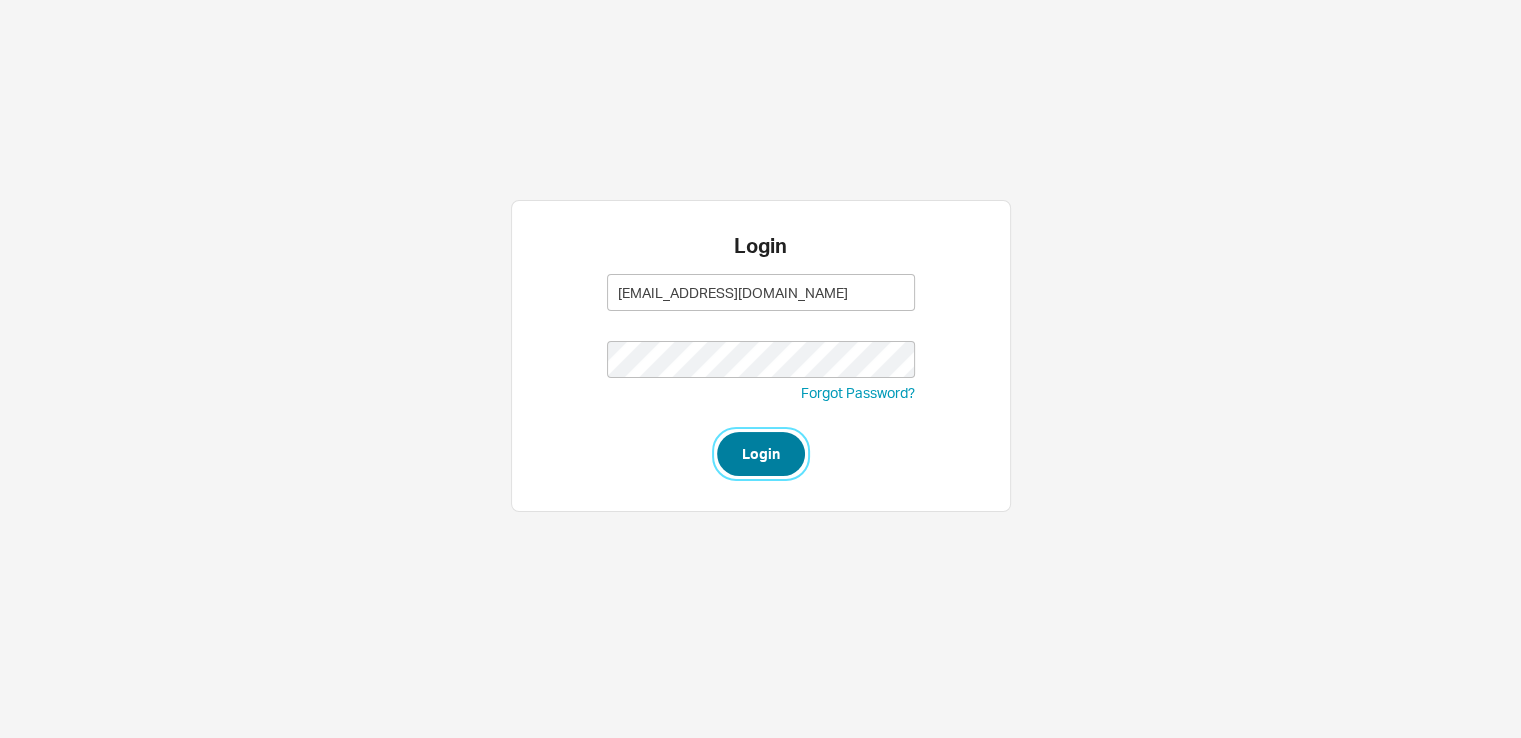 click on "Login" at bounding box center [761, 454] 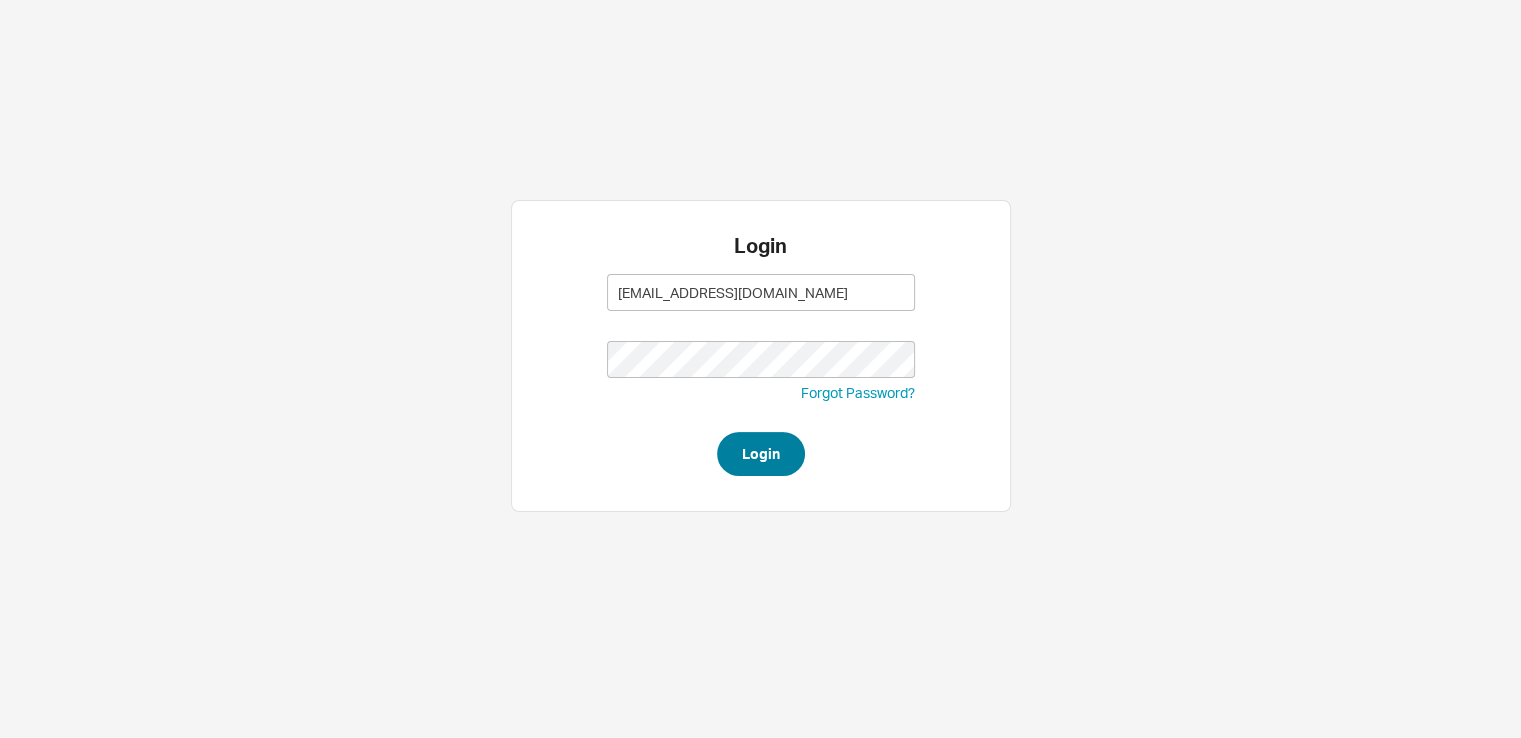 type on "saram@qualitybath.com" 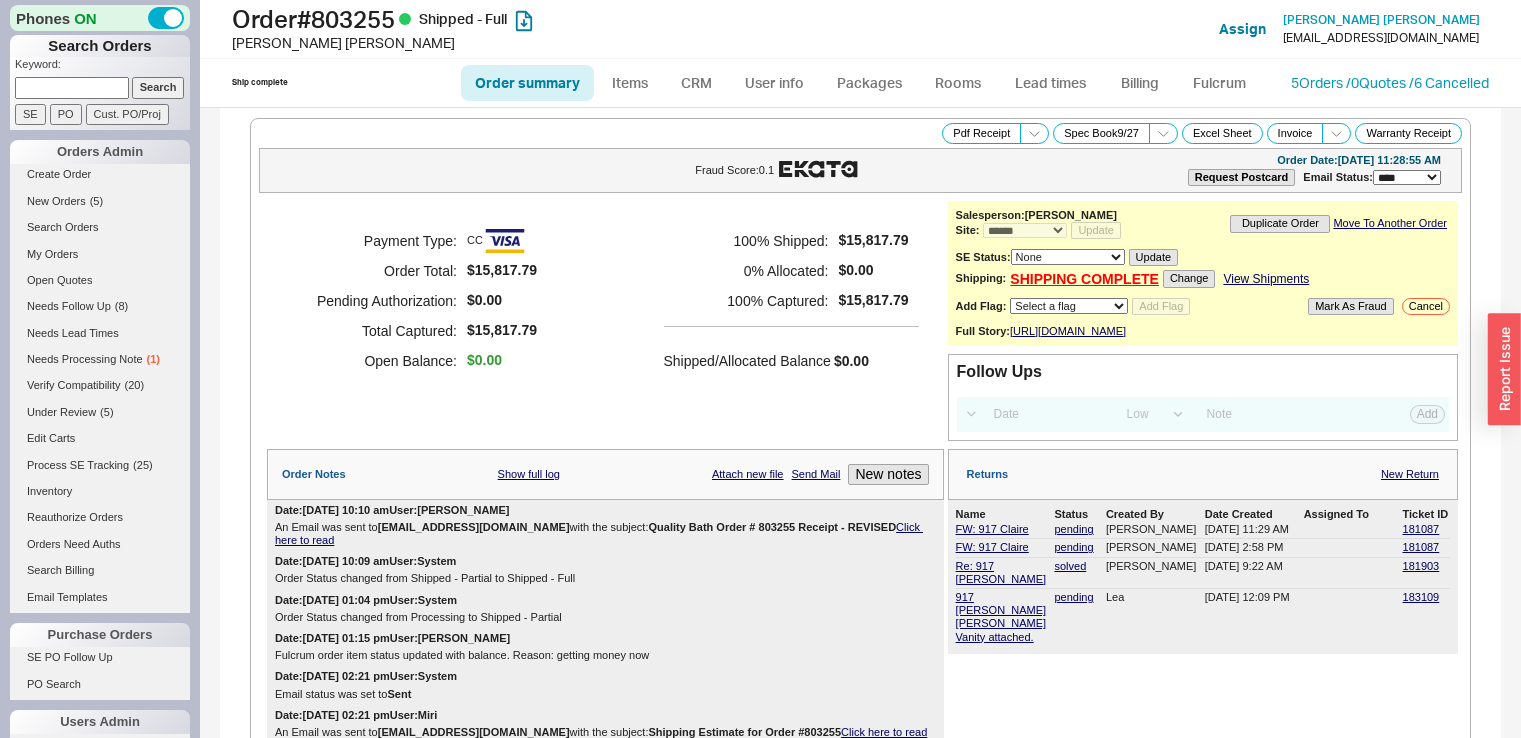 select on "*" 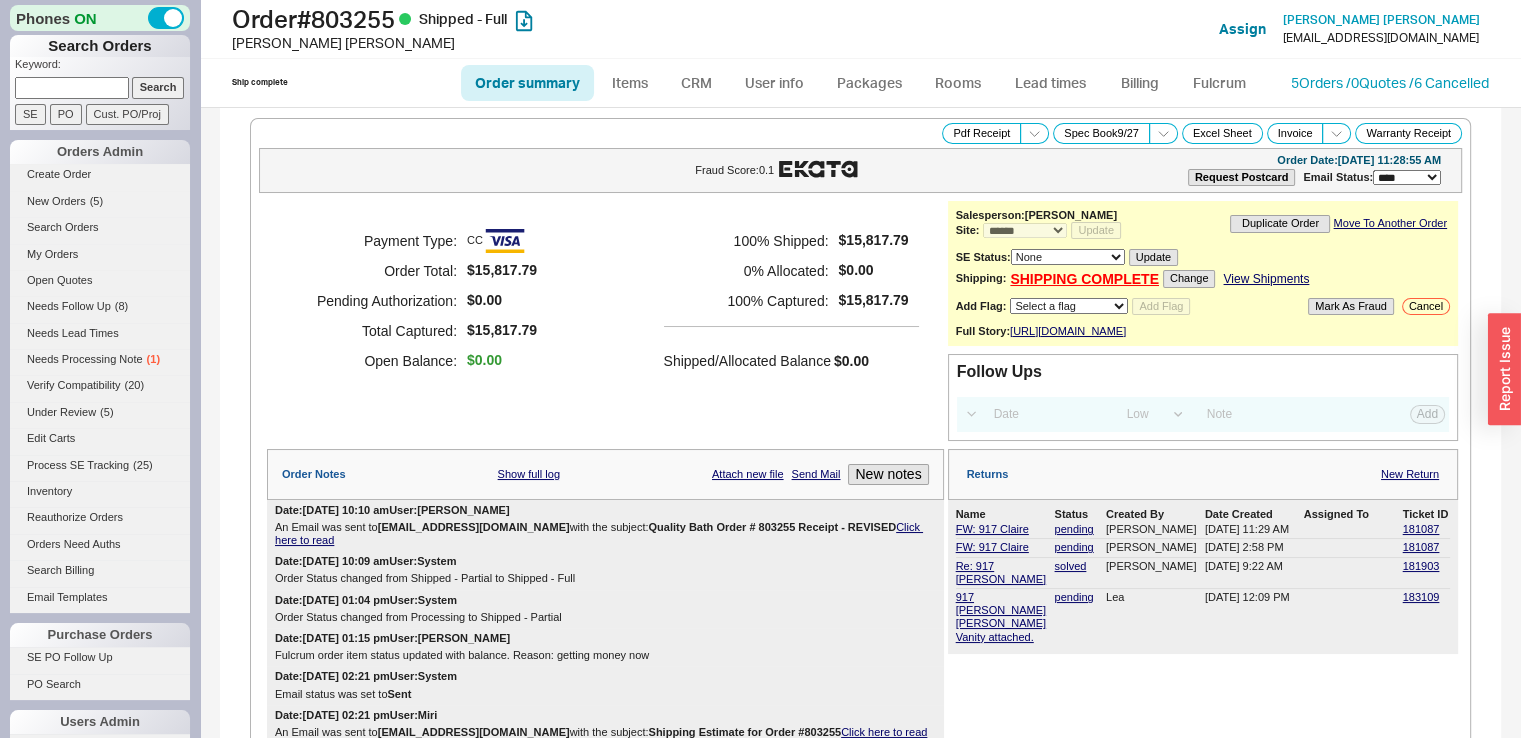 scroll, scrollTop: 0, scrollLeft: 0, axis: both 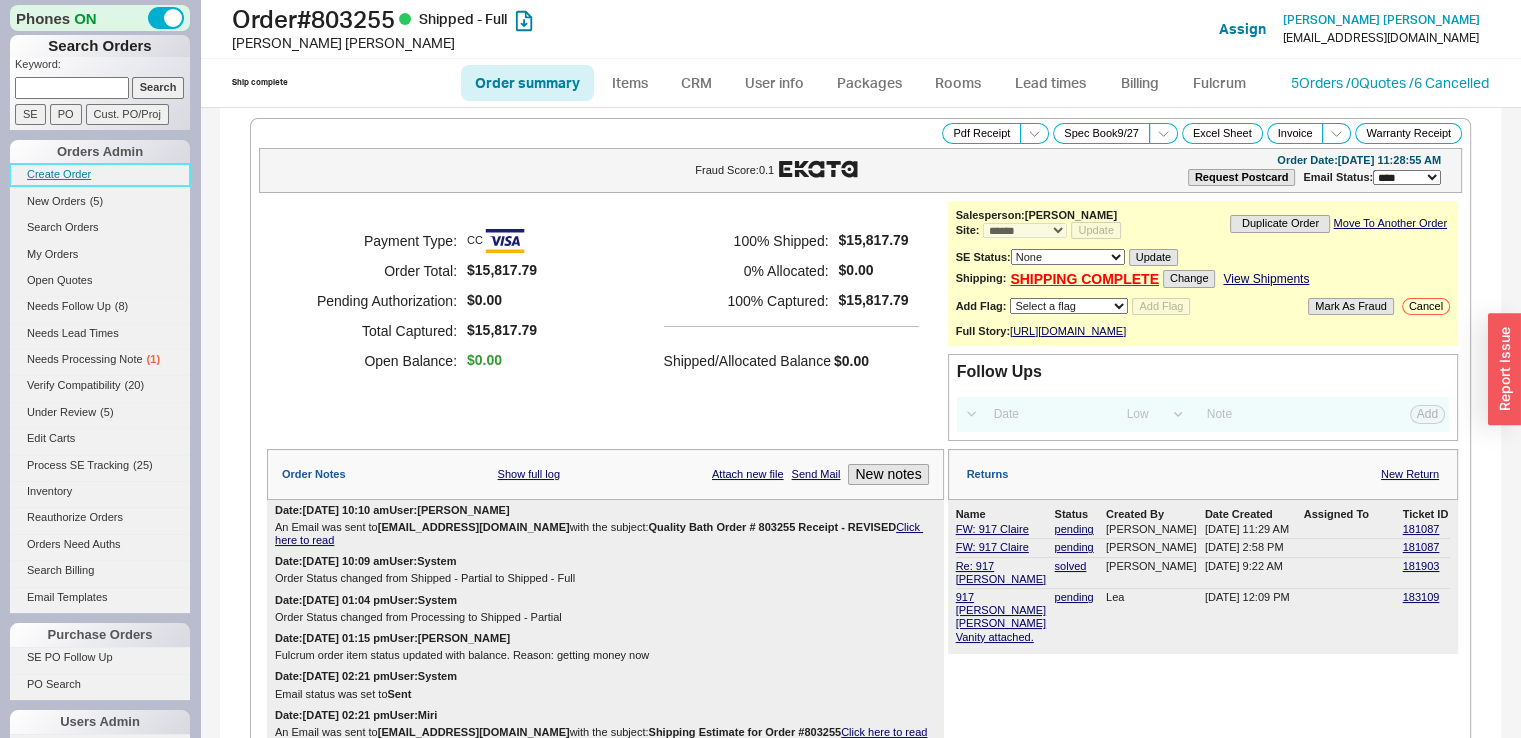 click on "Create Order" at bounding box center [100, 174] 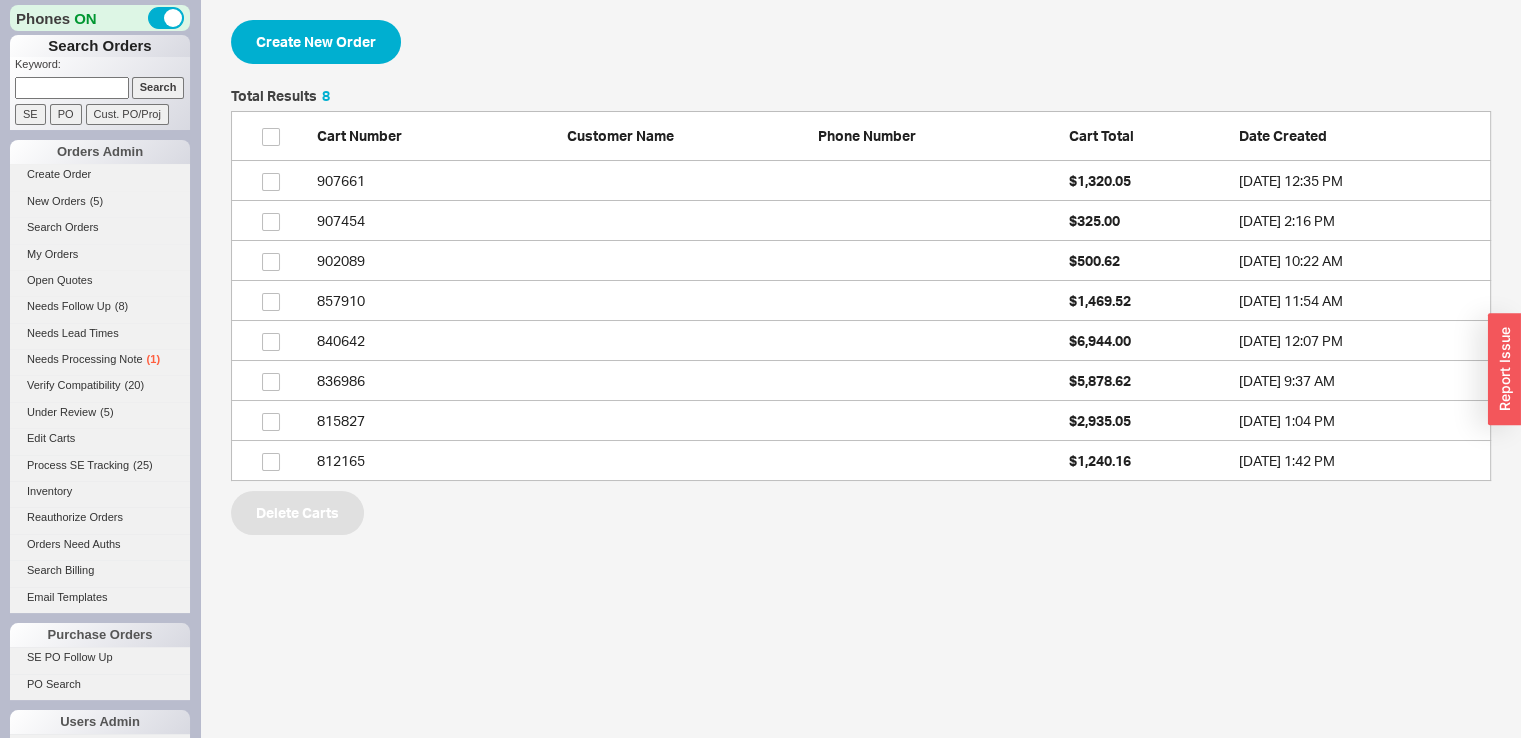 scroll, scrollTop: 16, scrollLeft: 16, axis: both 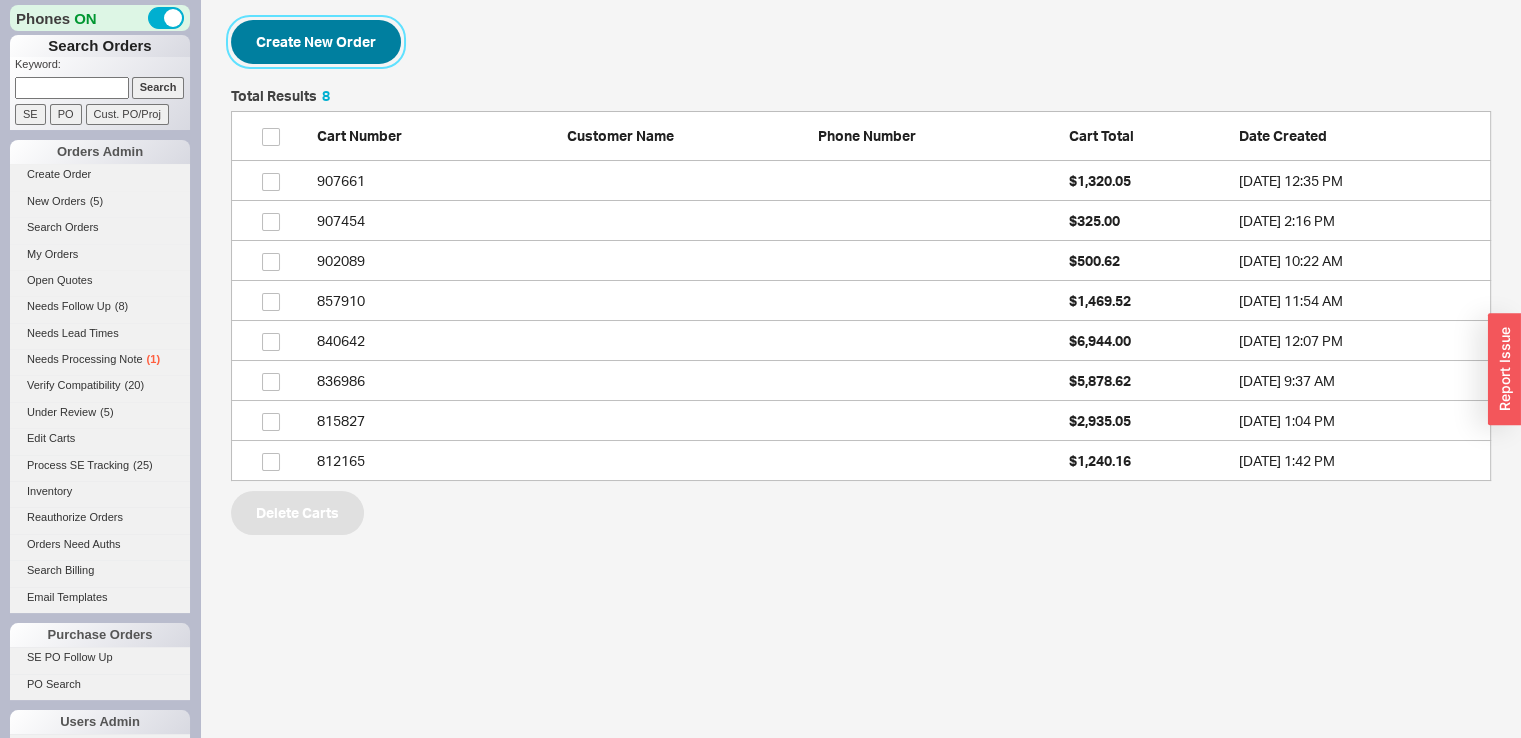 click on "Create New Order" at bounding box center [316, 42] 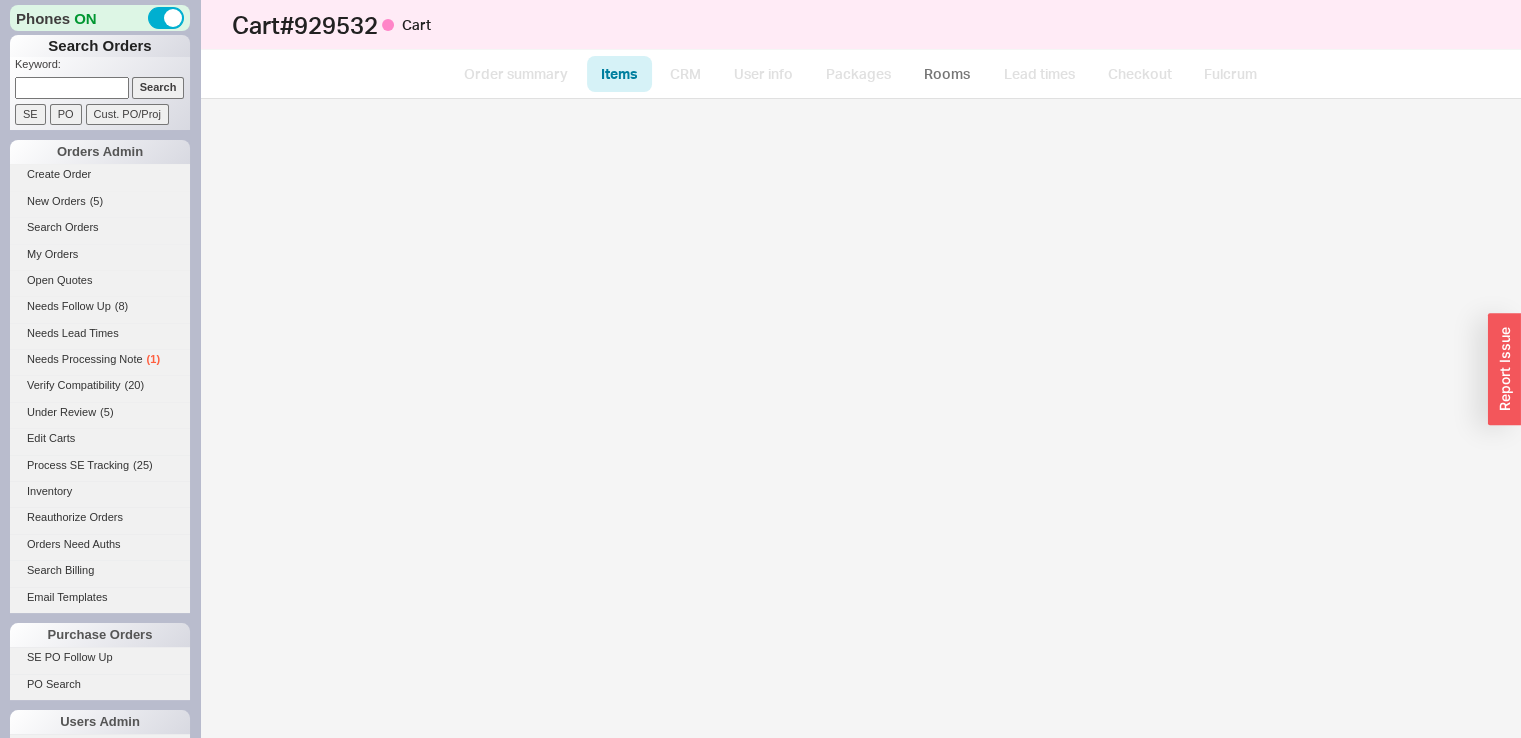 select on "3" 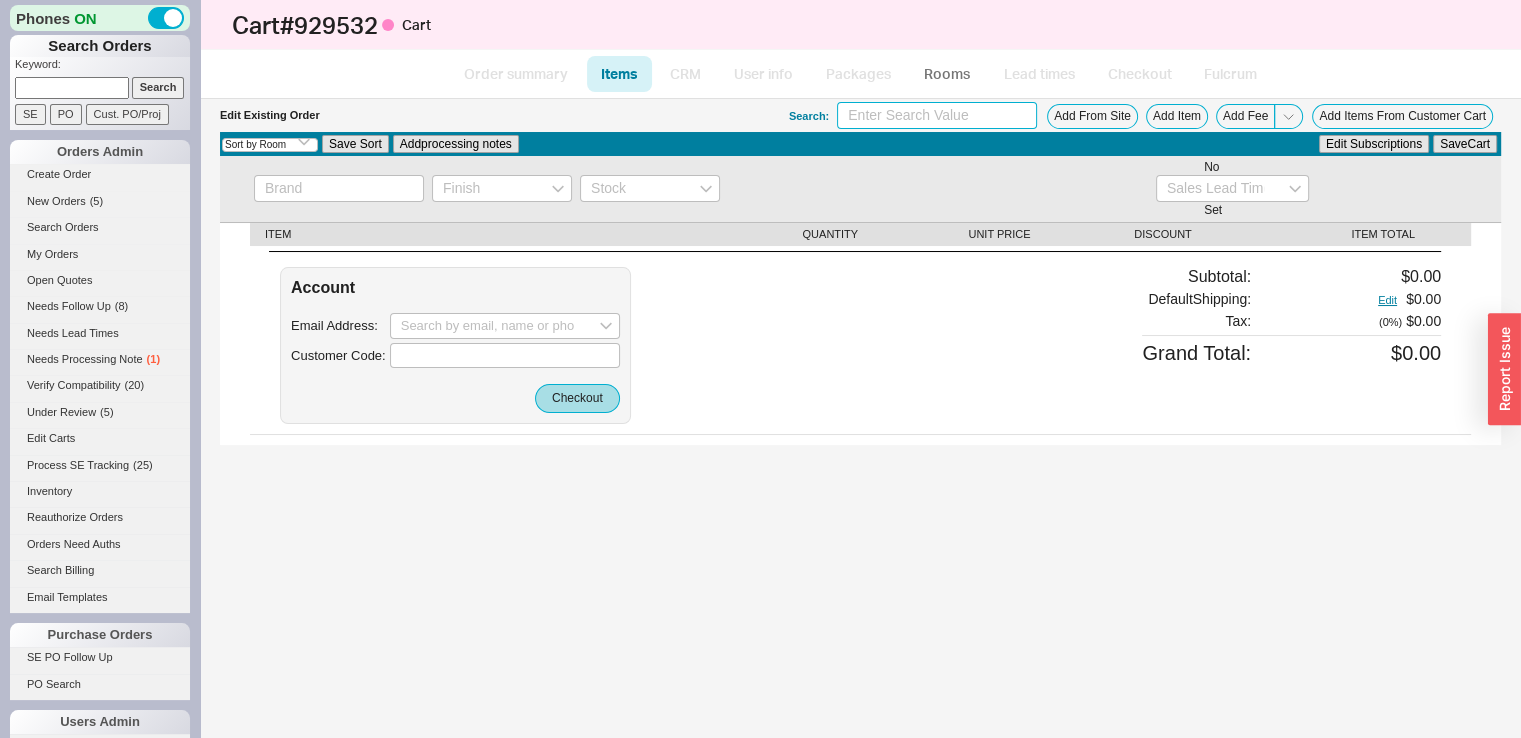 click at bounding box center (937, 115) 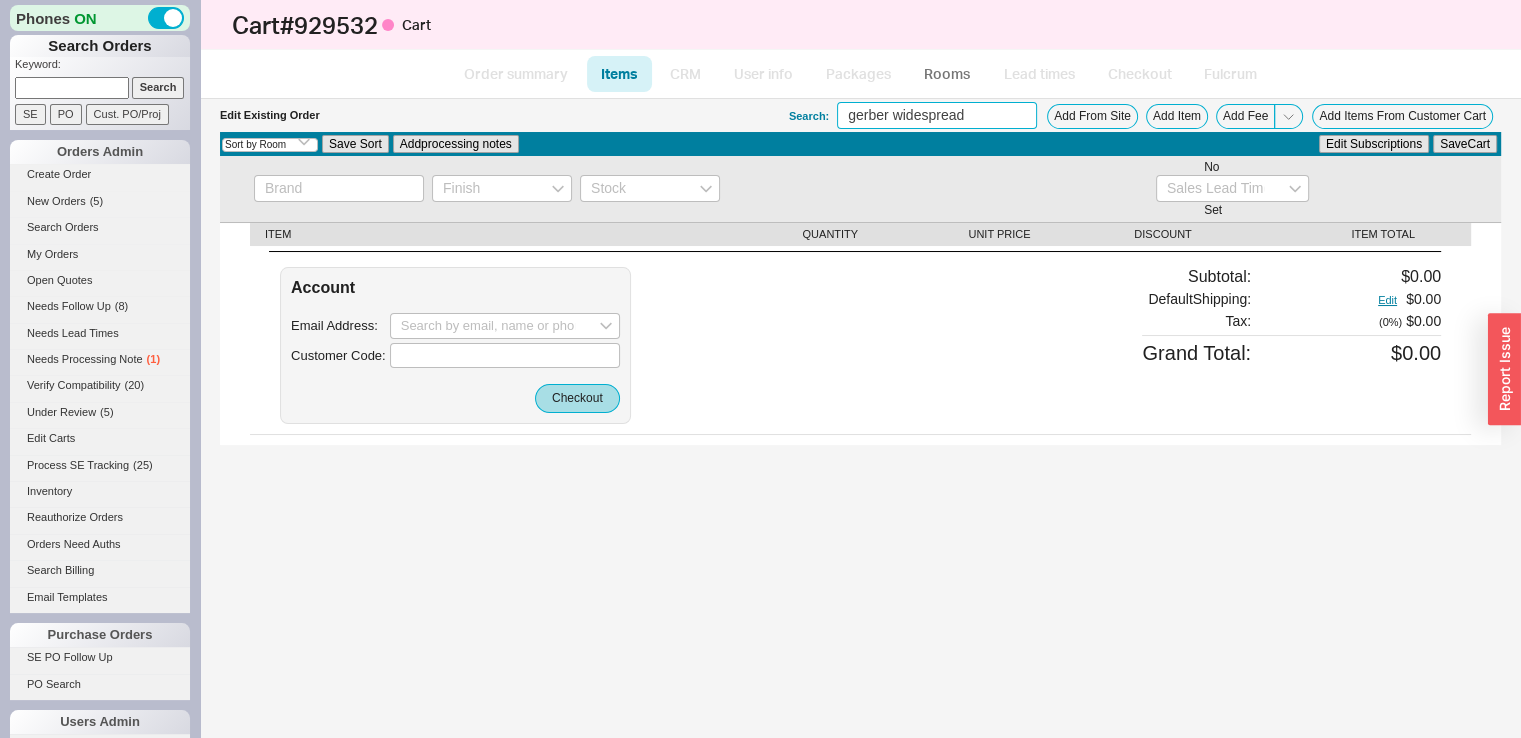 type on "gerber widespread" 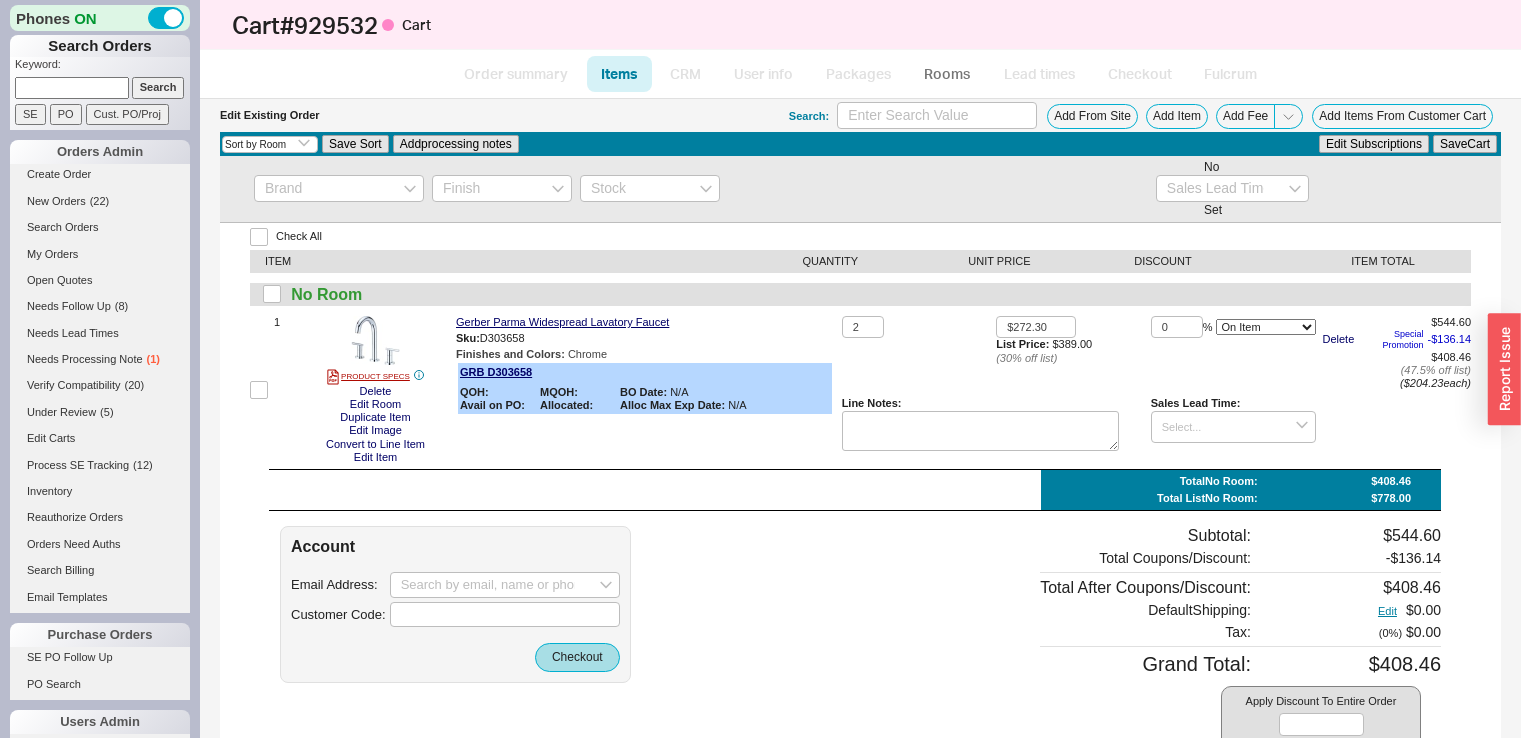 select on "3" 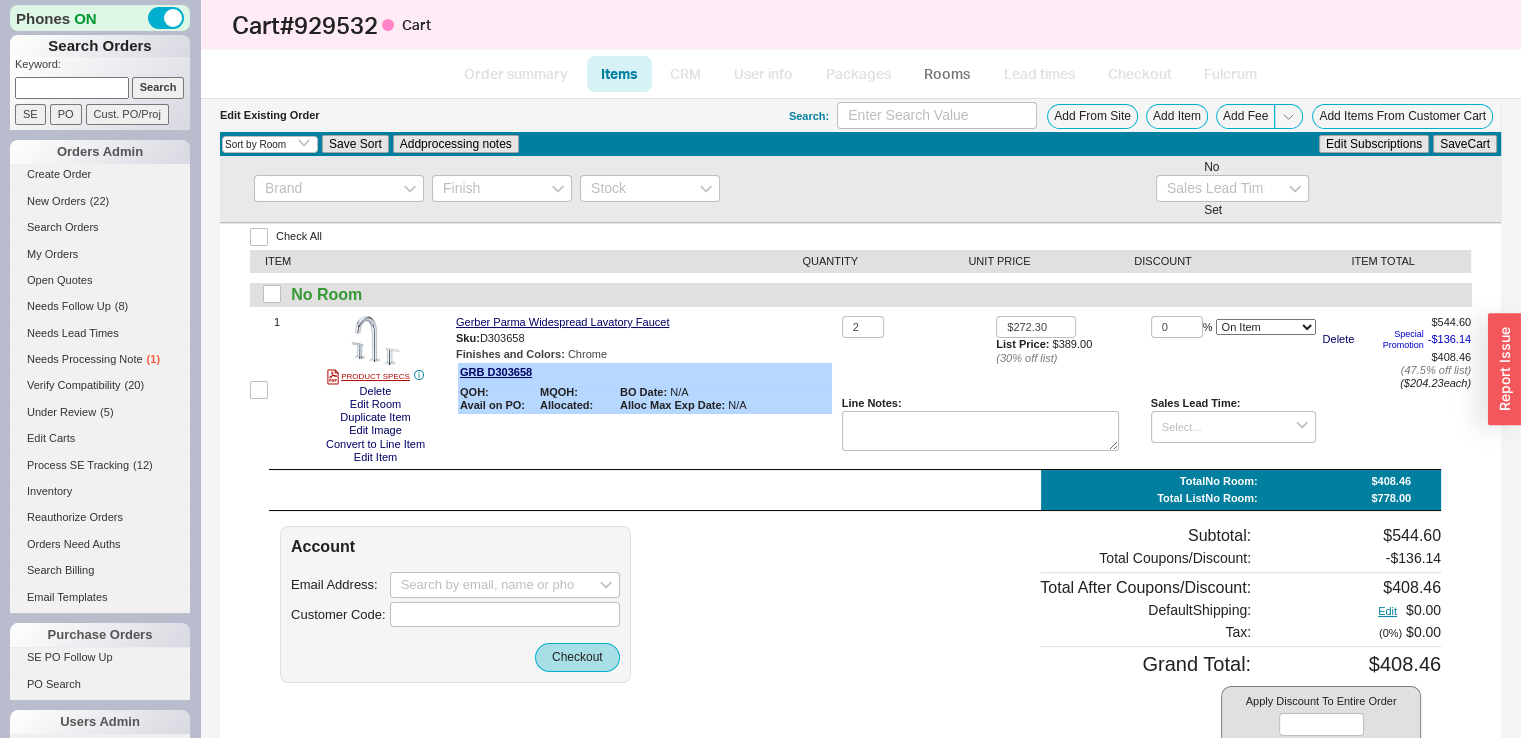 scroll, scrollTop: 0, scrollLeft: 0, axis: both 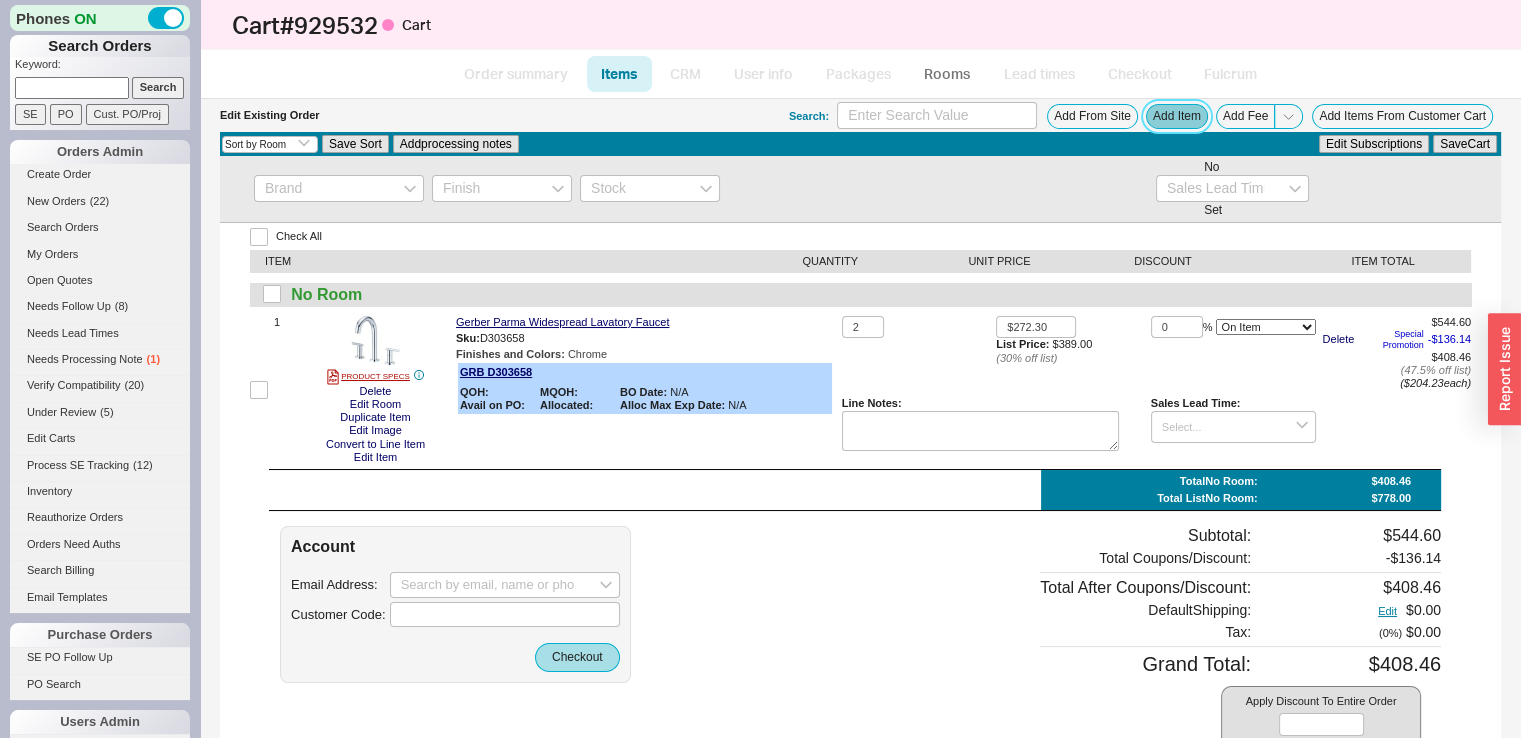click on "Add Item" at bounding box center [1177, 116] 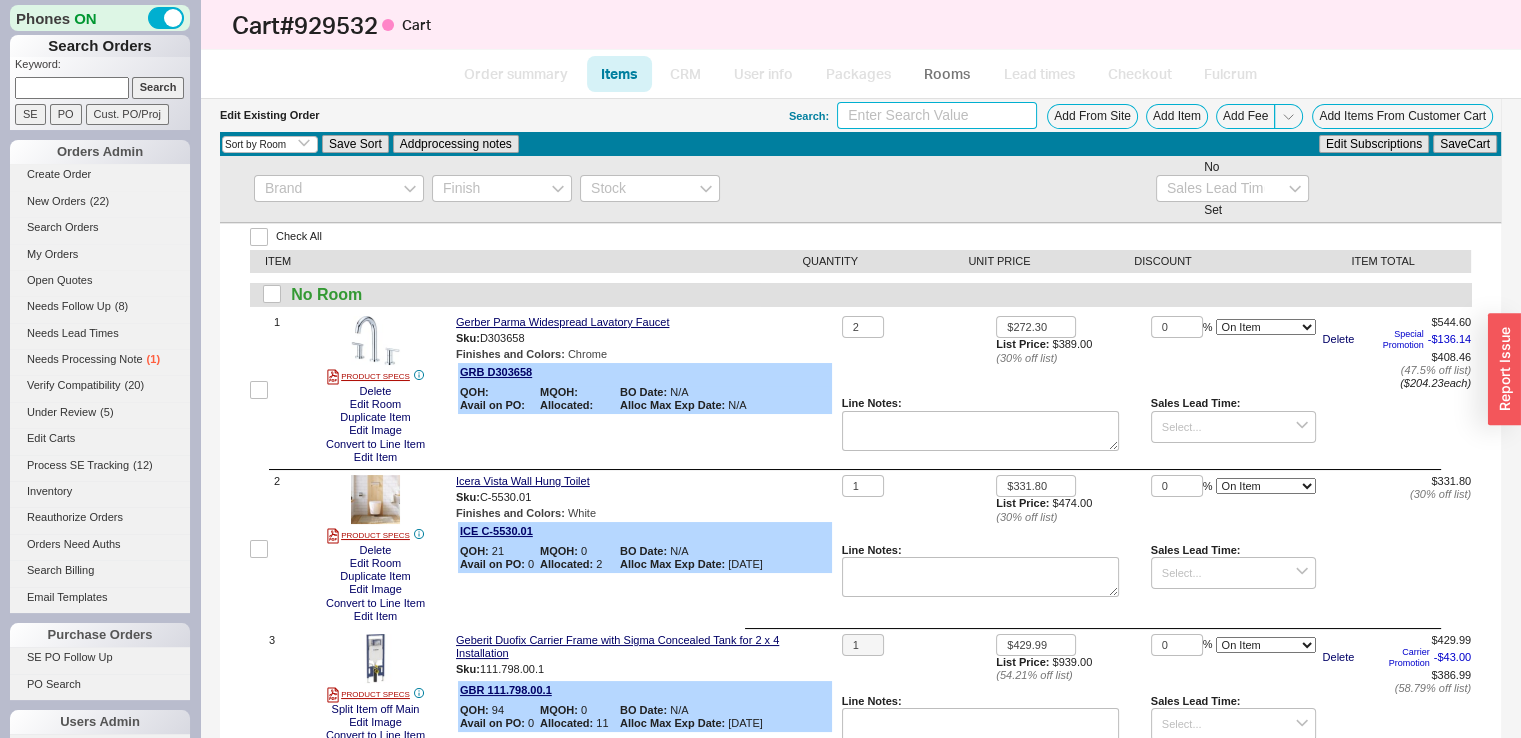 click at bounding box center (937, 115) 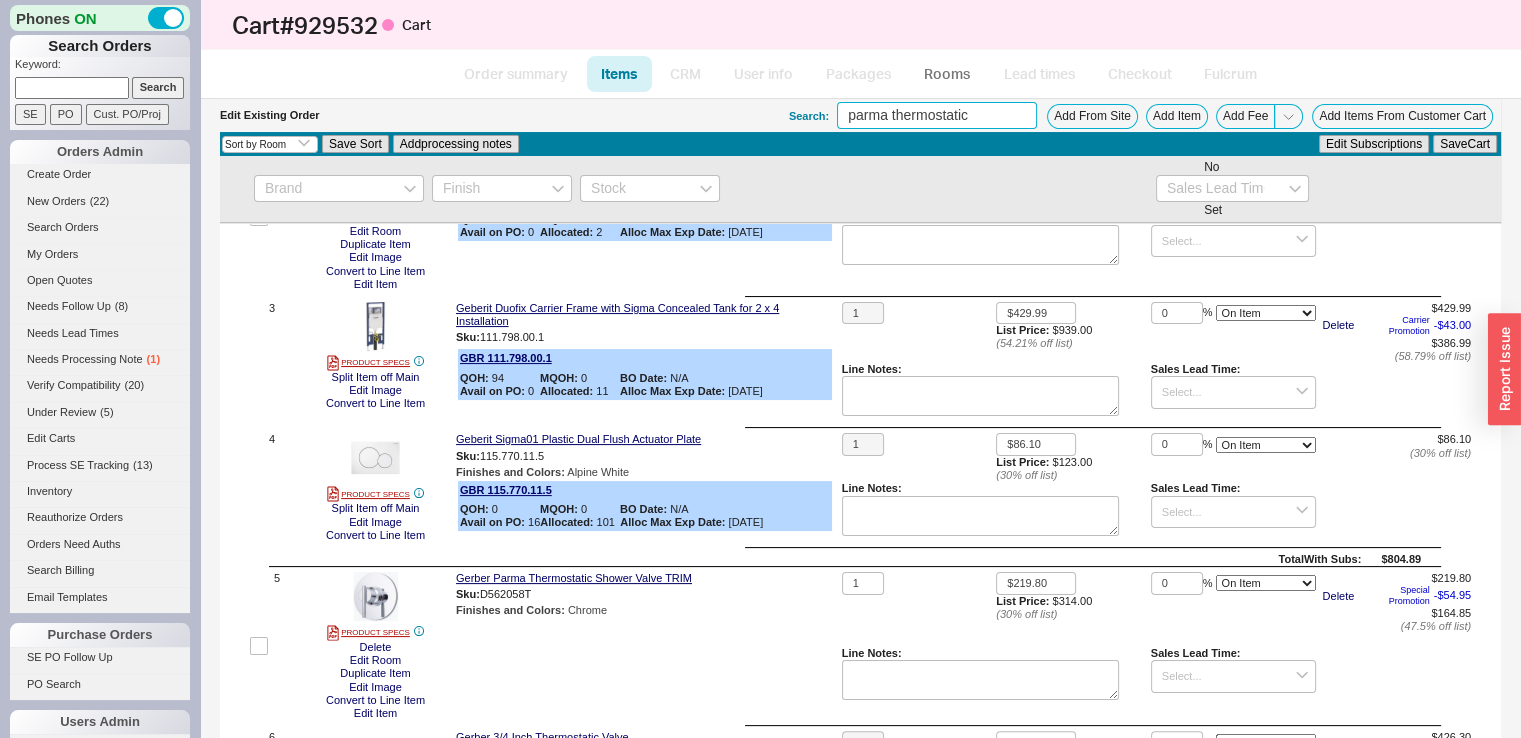 scroll, scrollTop: 247, scrollLeft: 0, axis: vertical 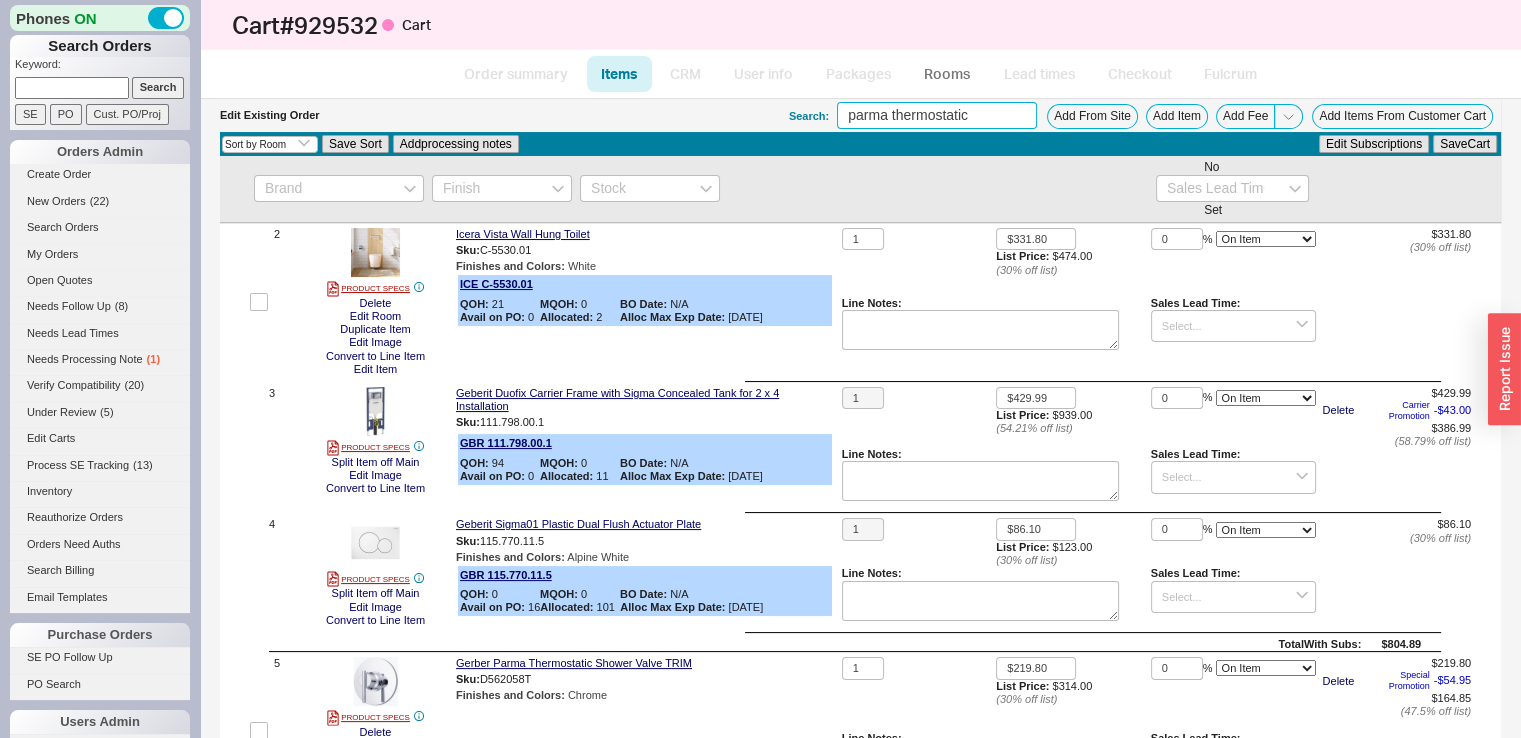 click on "parma thermostatic" at bounding box center [937, 115] 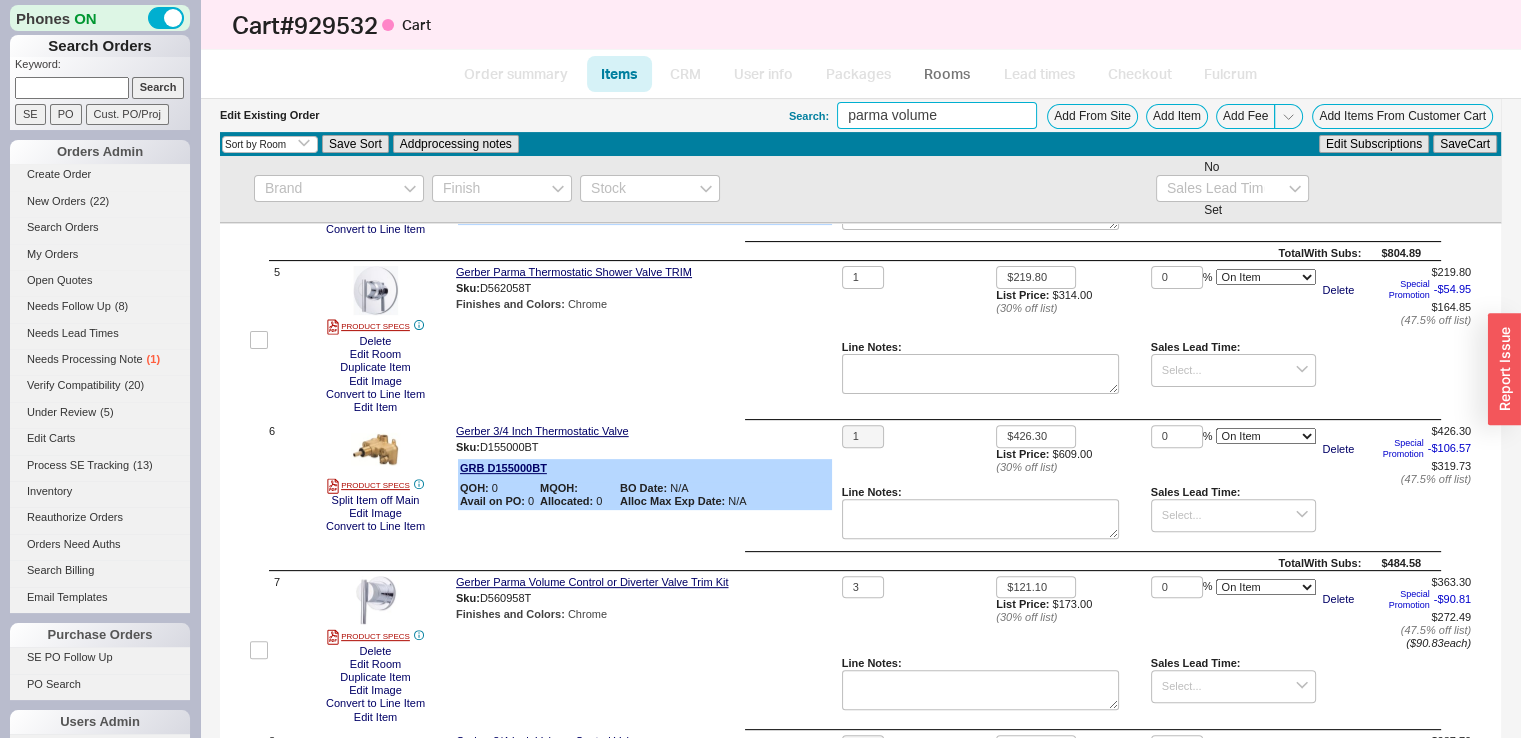 scroll, scrollTop: 564, scrollLeft: 0, axis: vertical 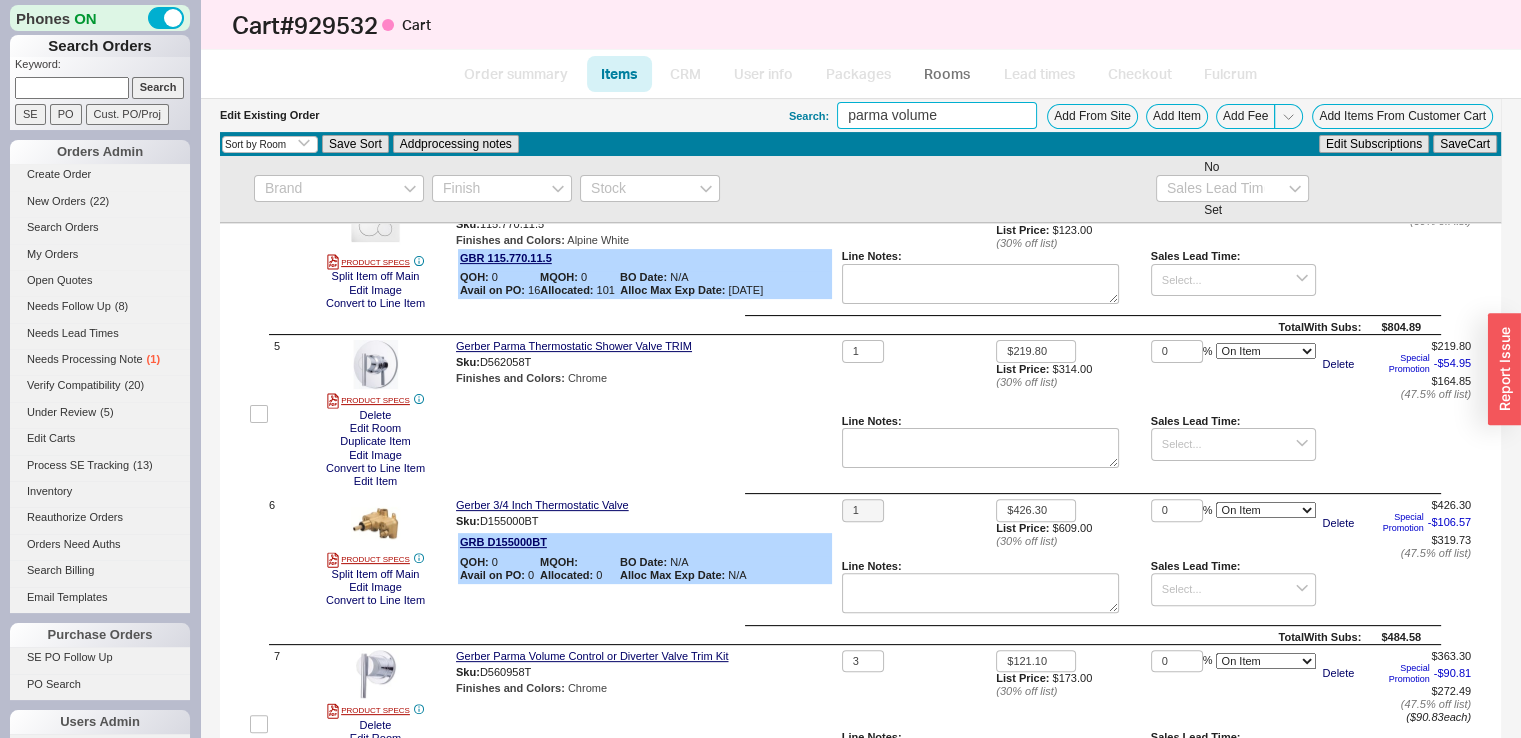 click on "parma volume" at bounding box center [937, 115] 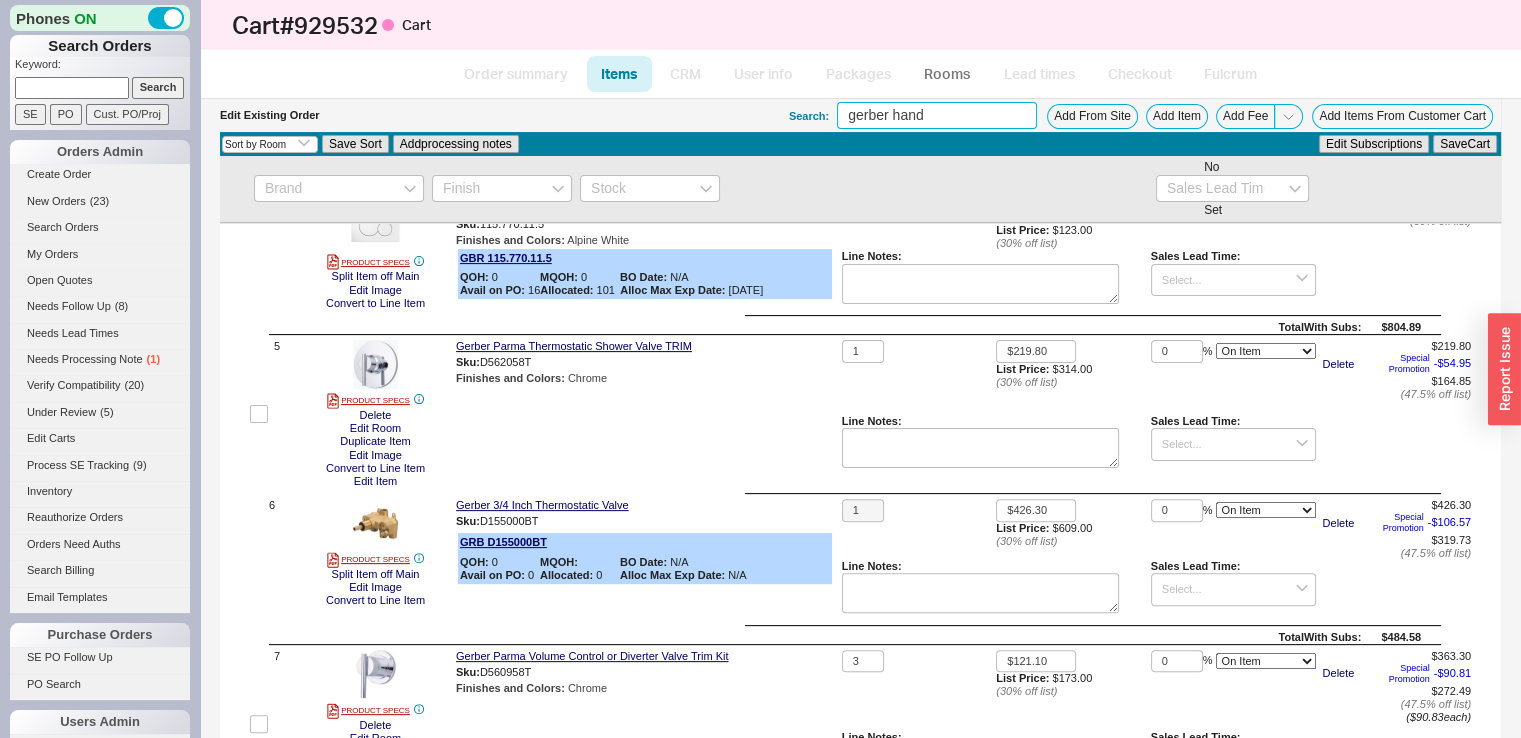 click on "gerber hand" at bounding box center [937, 115] 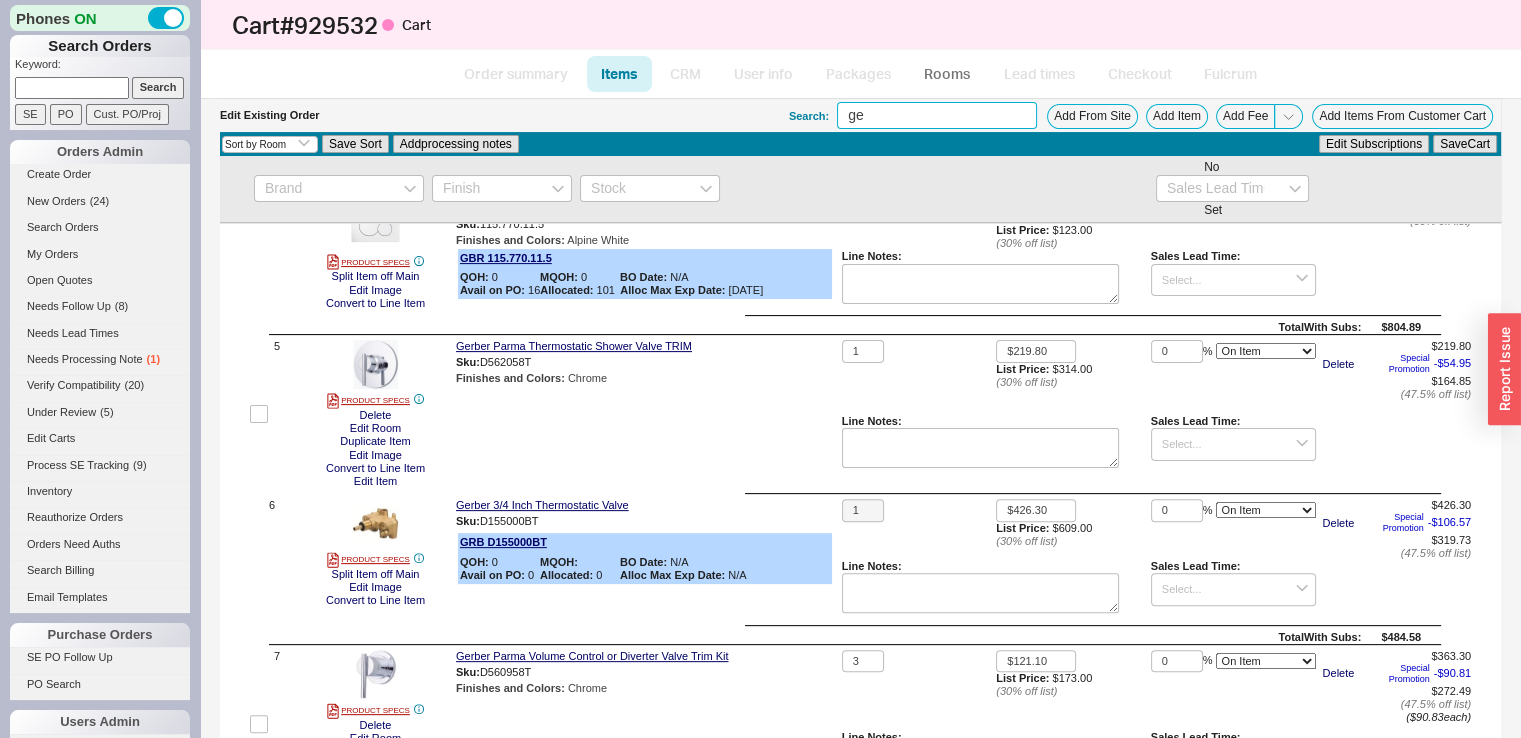 type on "g" 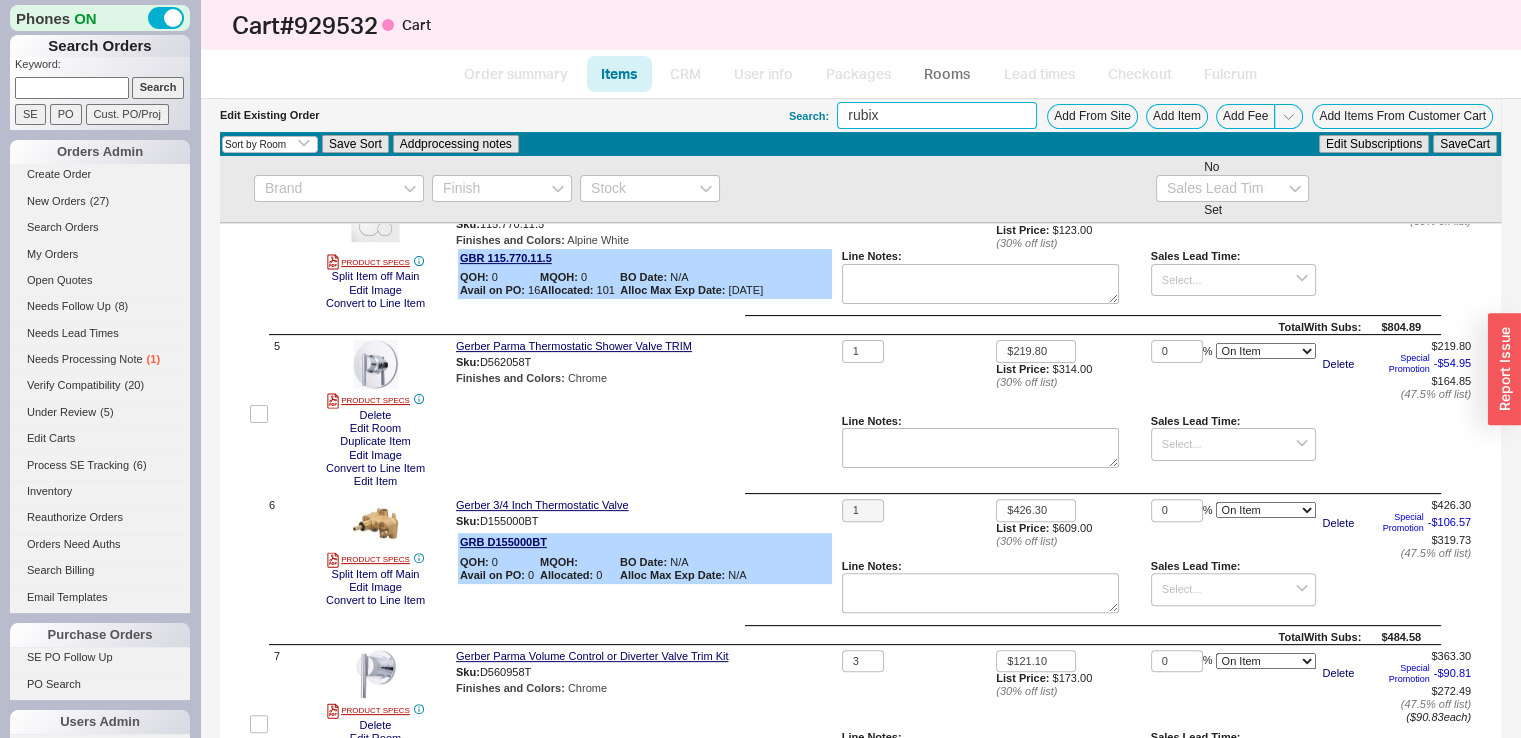 type on "rubix" 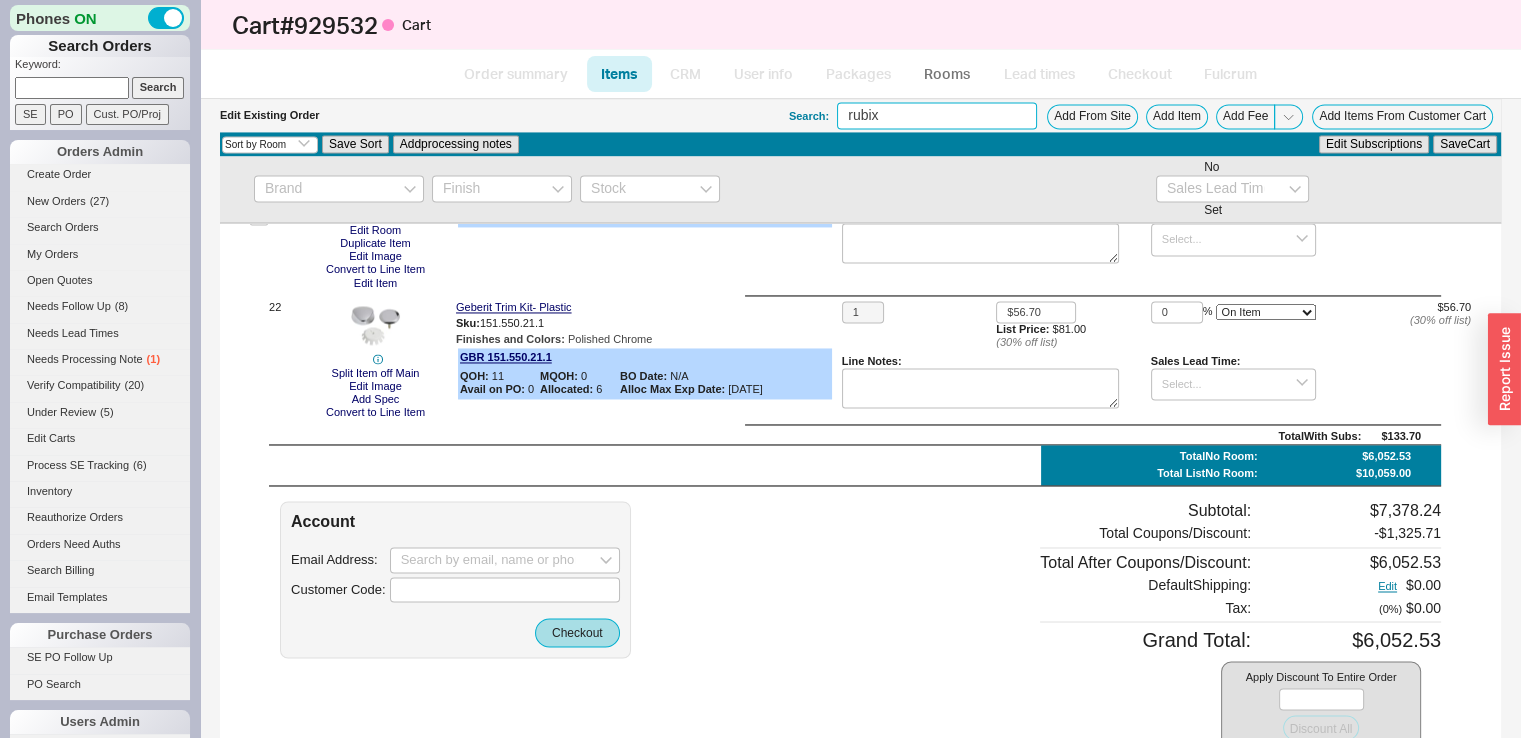 scroll, scrollTop: 3304, scrollLeft: 0, axis: vertical 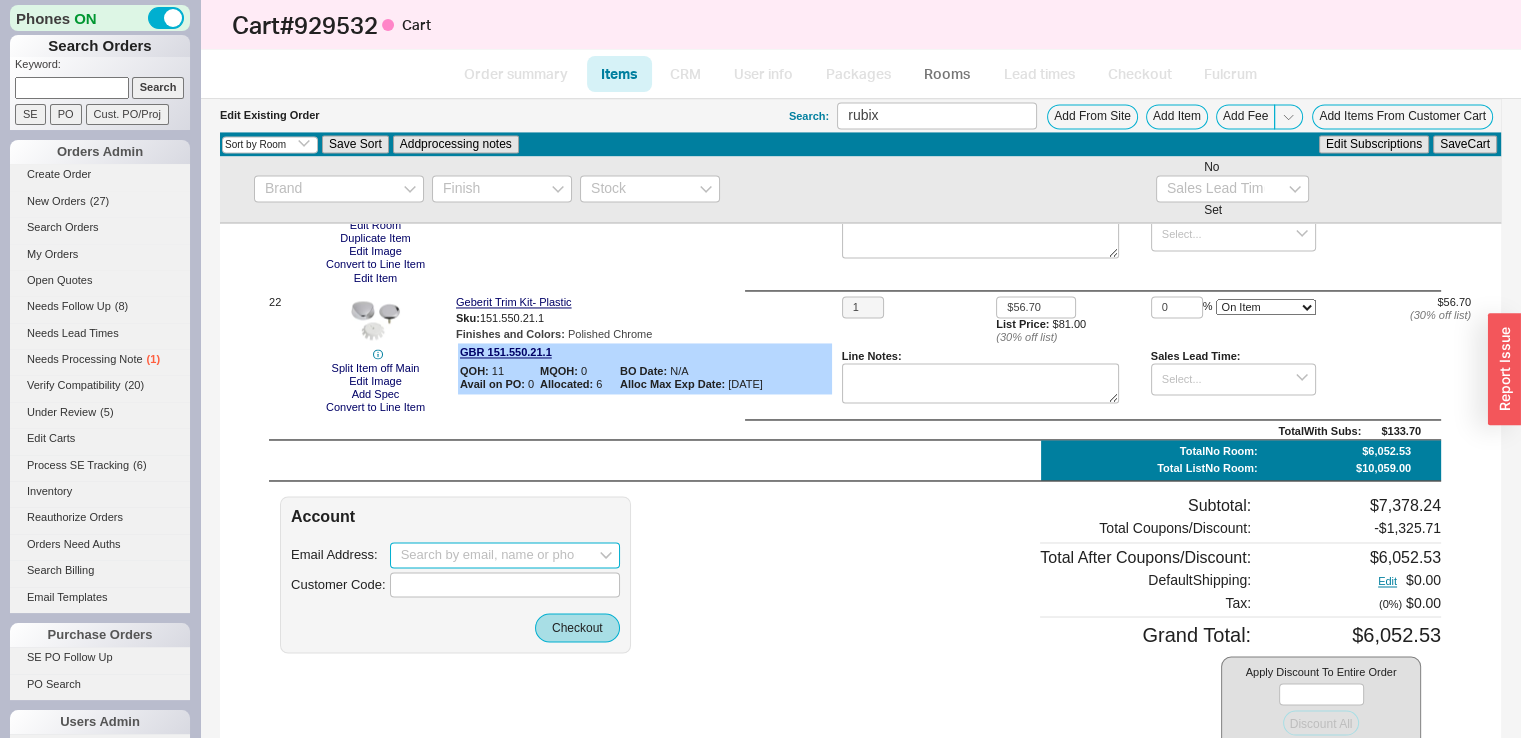 click at bounding box center (505, 555) 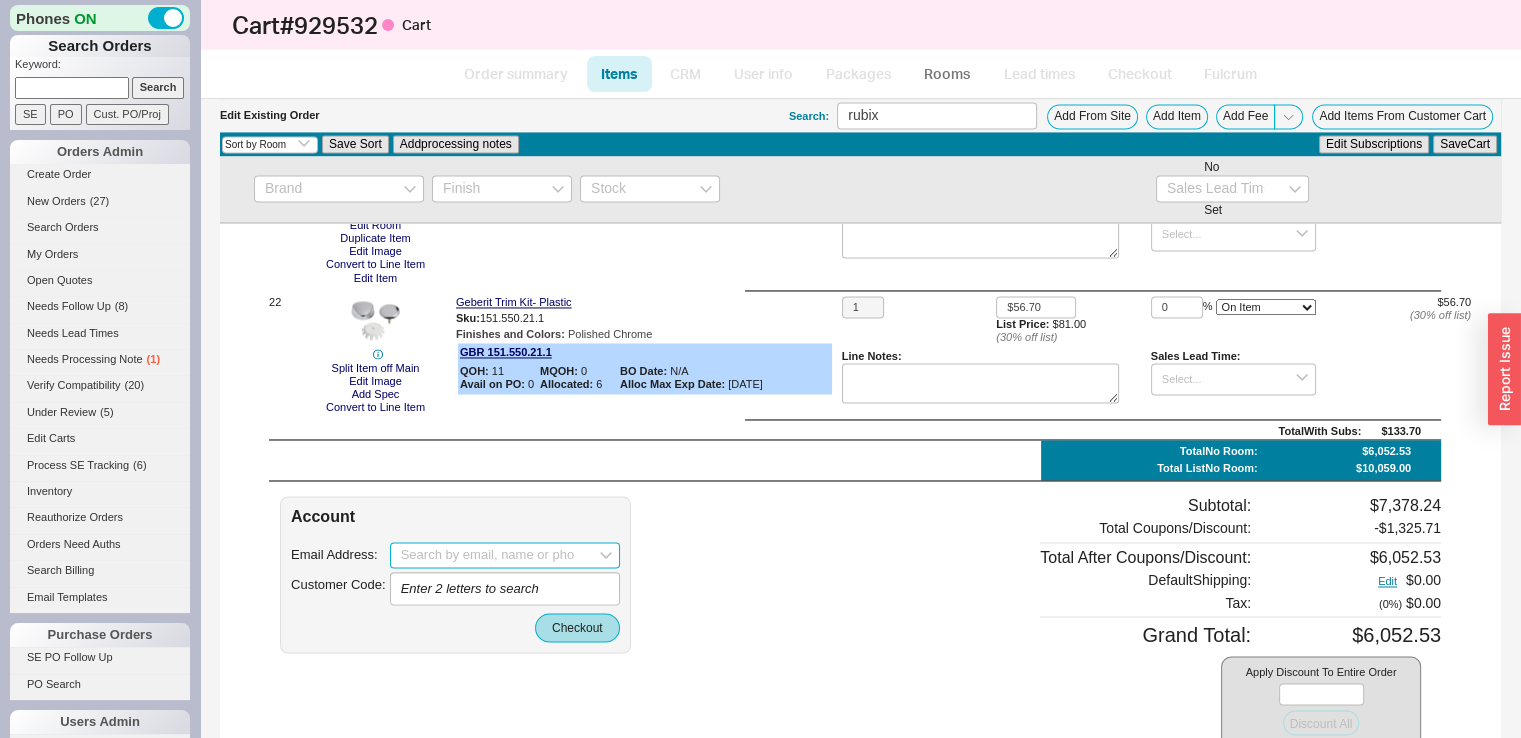 paste on "eli@tr-builders.com" 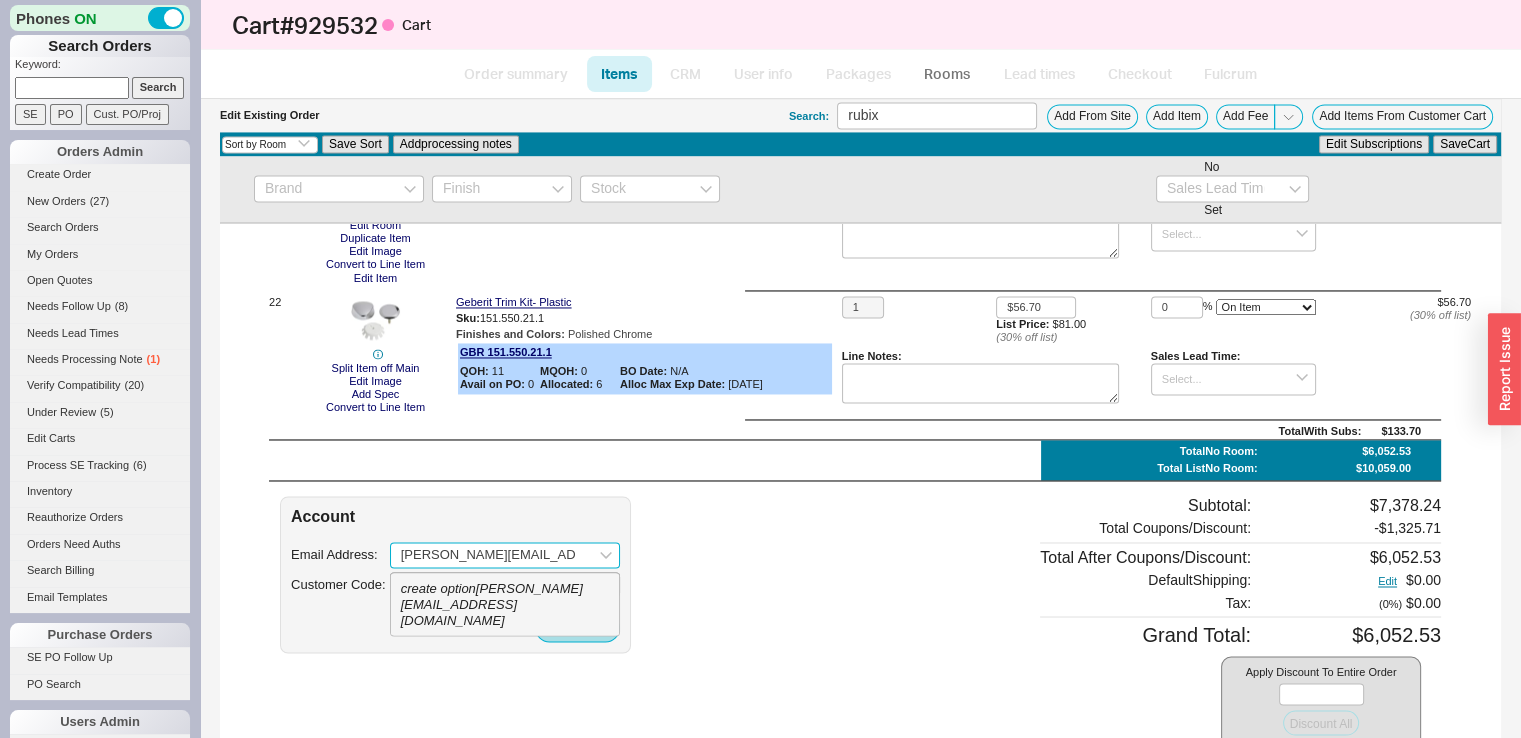 drag, startPoint x: 507, startPoint y: 613, endPoint x: 462, endPoint y: 604, distance: 45.891174 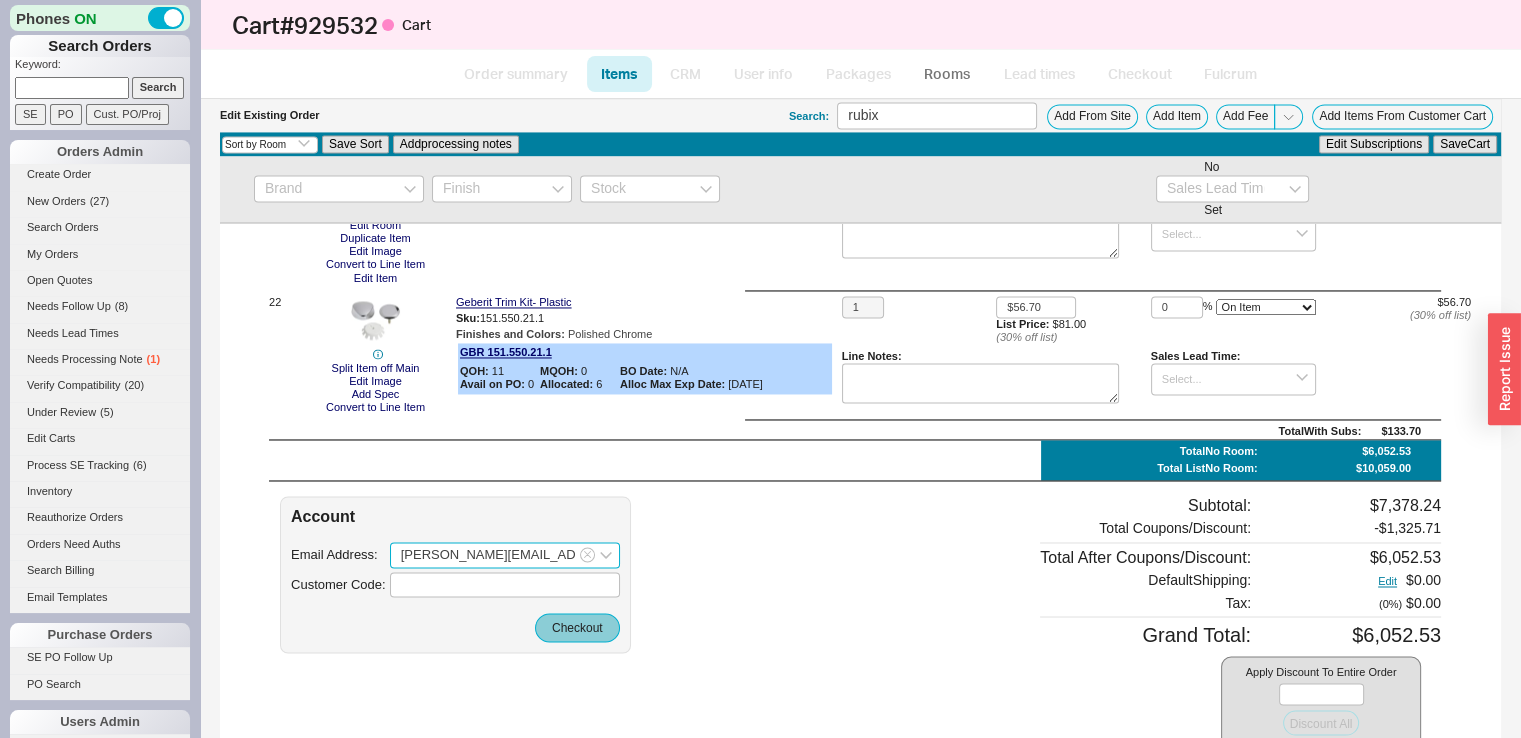 type on "eli@tr-builders.com" 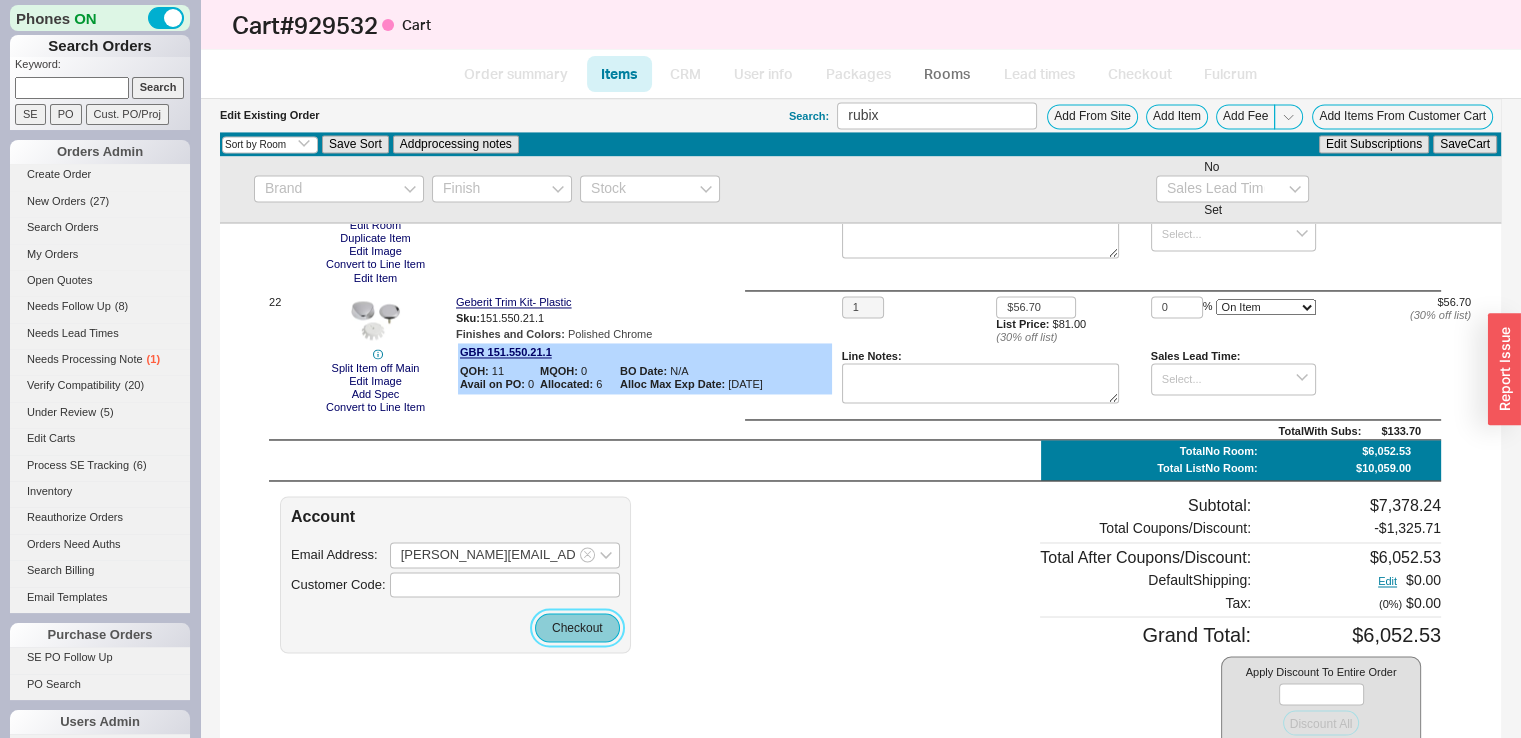 click on "Checkout" at bounding box center [577, 627] 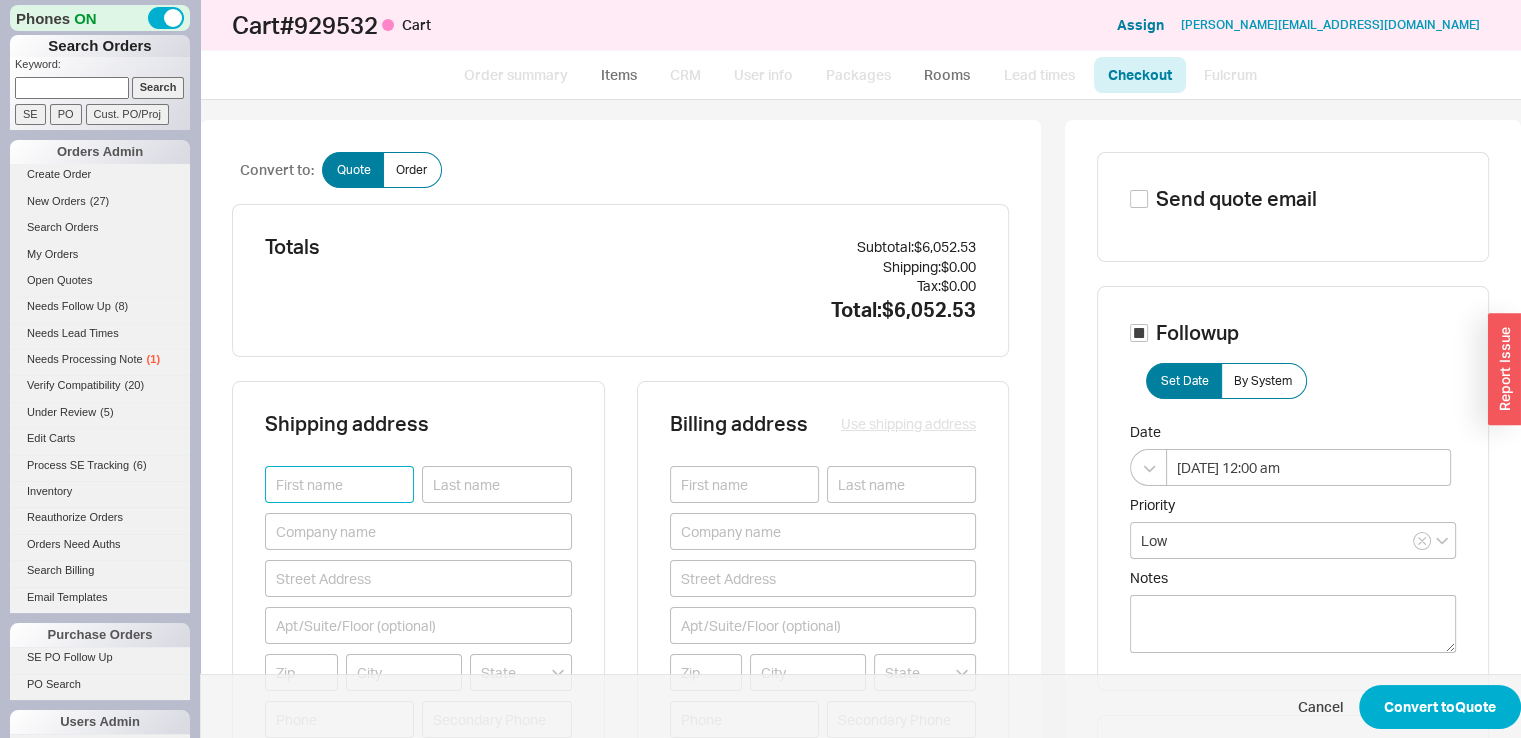 click at bounding box center (339, 484) 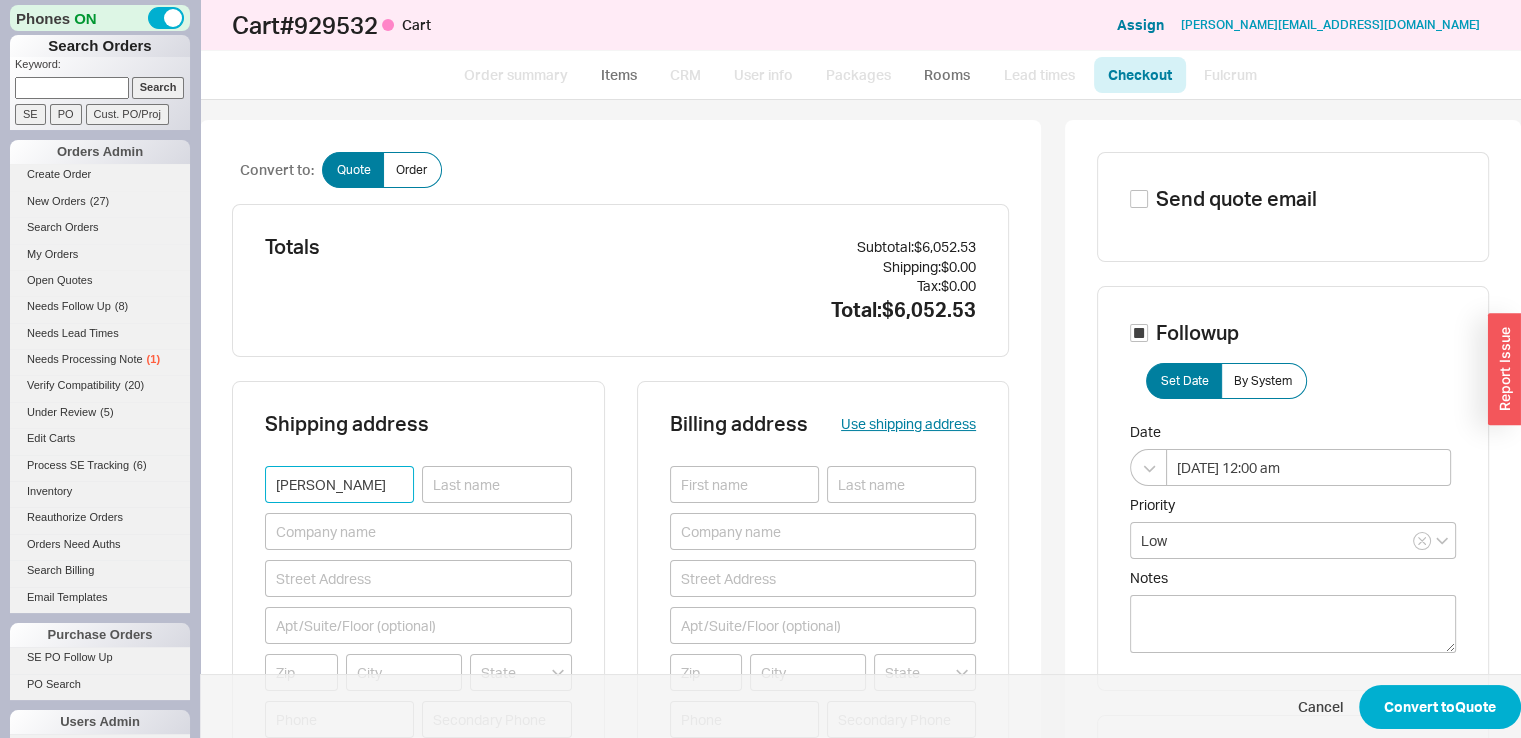 type on "Eli" 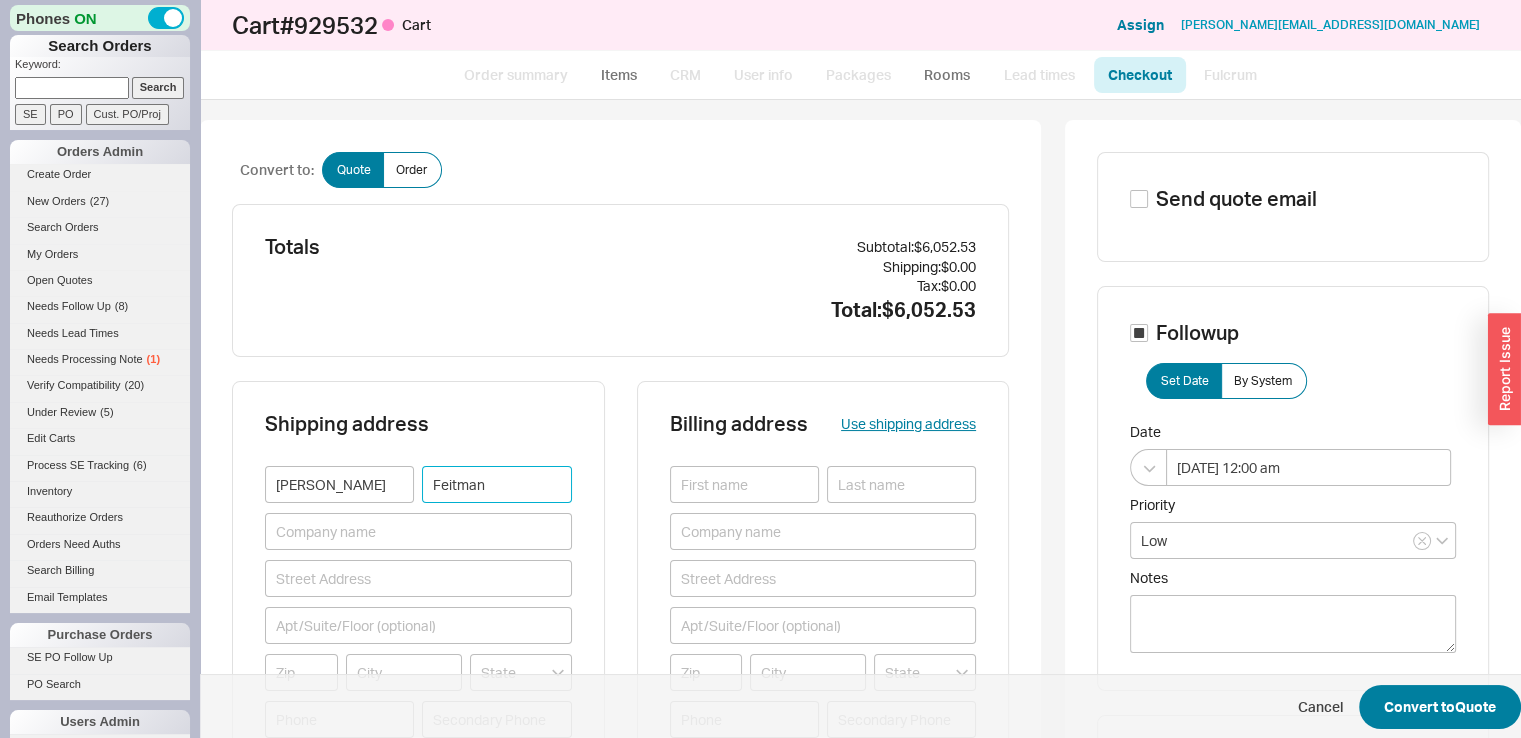 type on "Feitman" 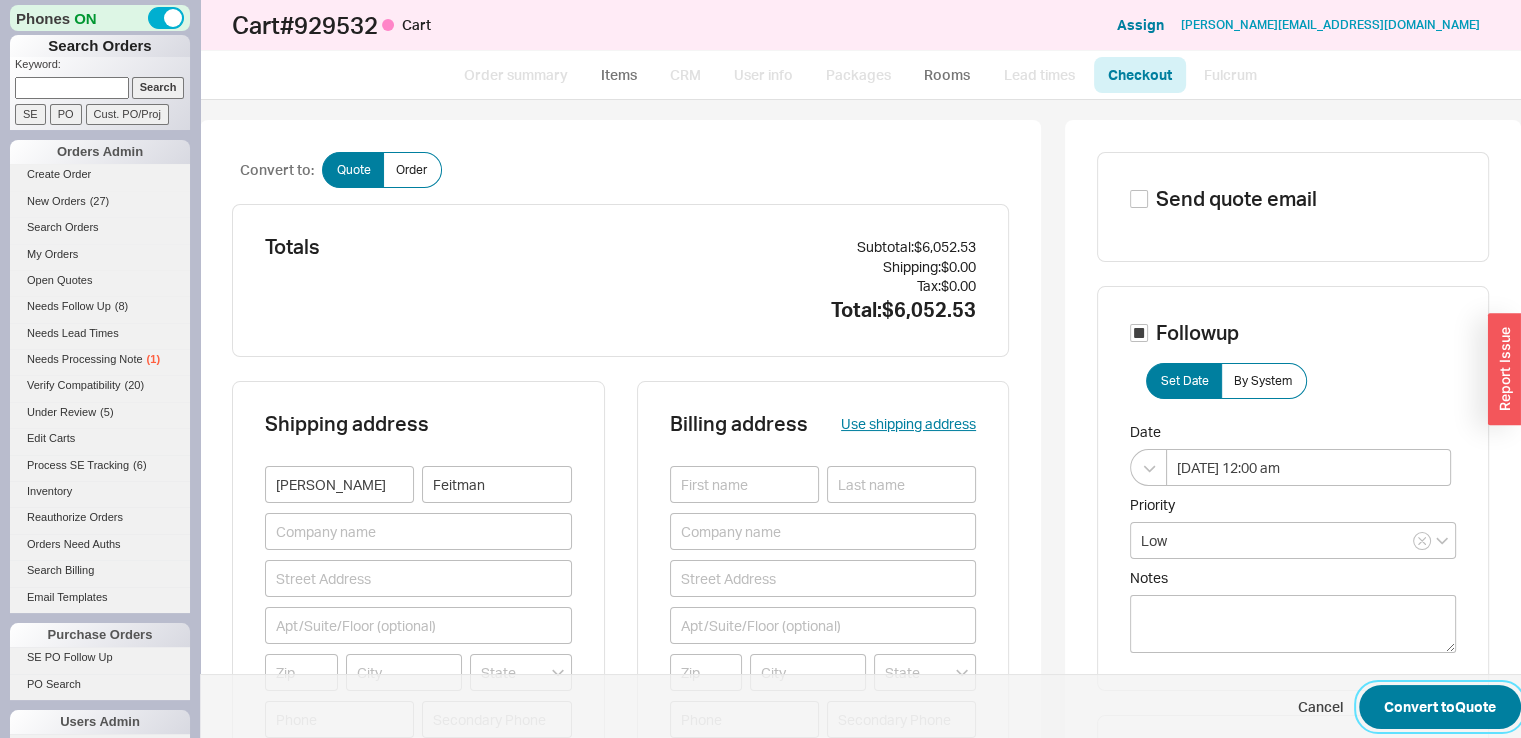 click on "Convert to  Quote" at bounding box center (1440, 707) 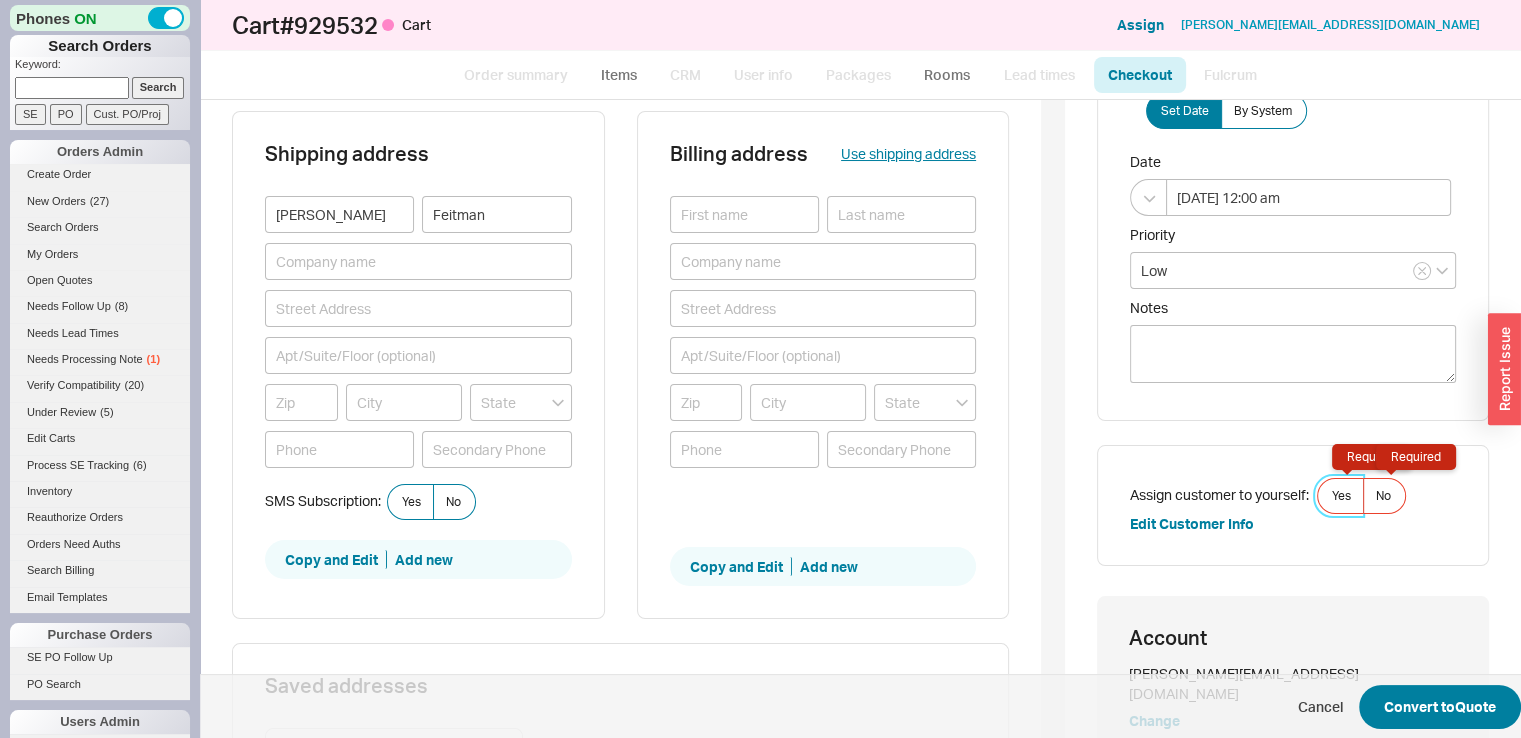 scroll, scrollTop: 351, scrollLeft: 0, axis: vertical 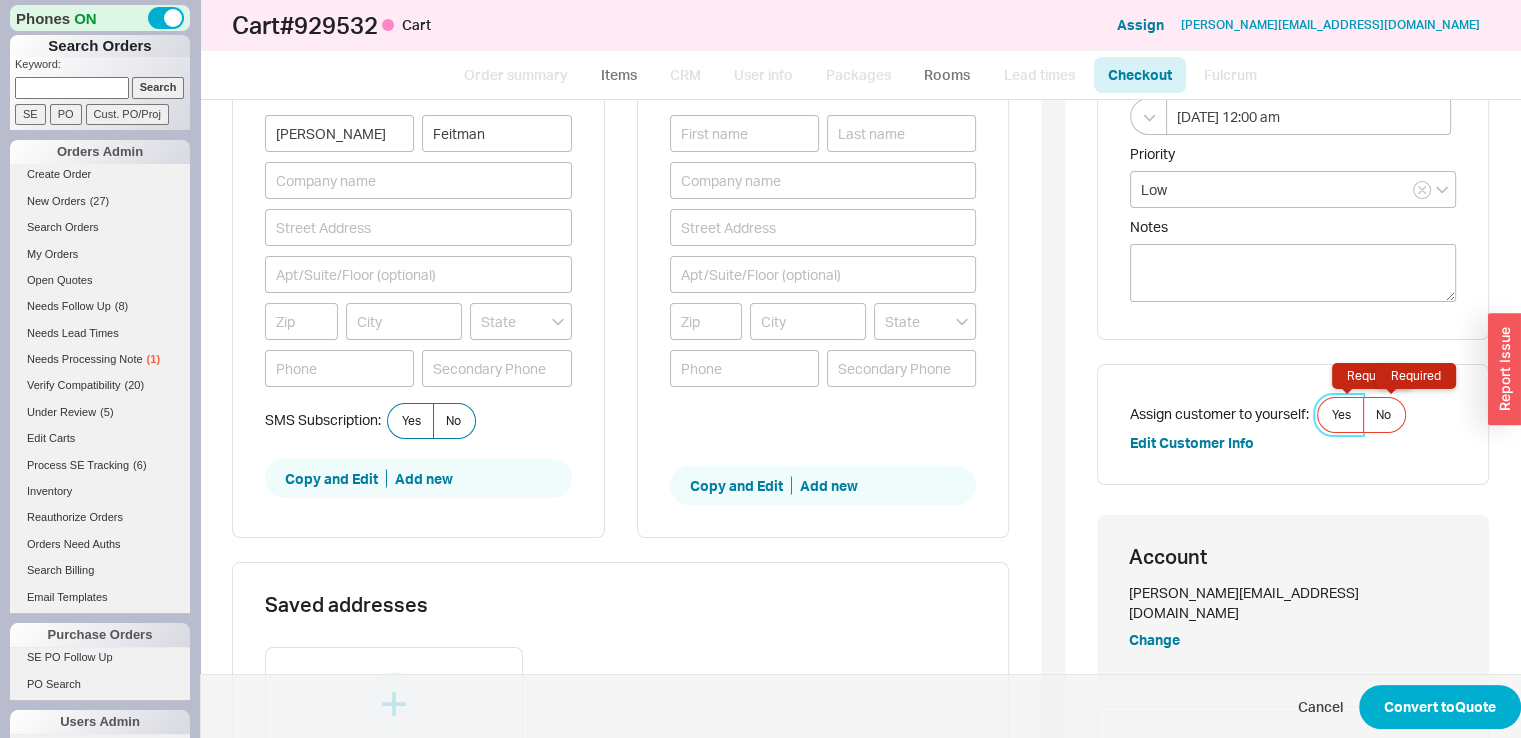 click on "Yes Required" at bounding box center [1341, 415] 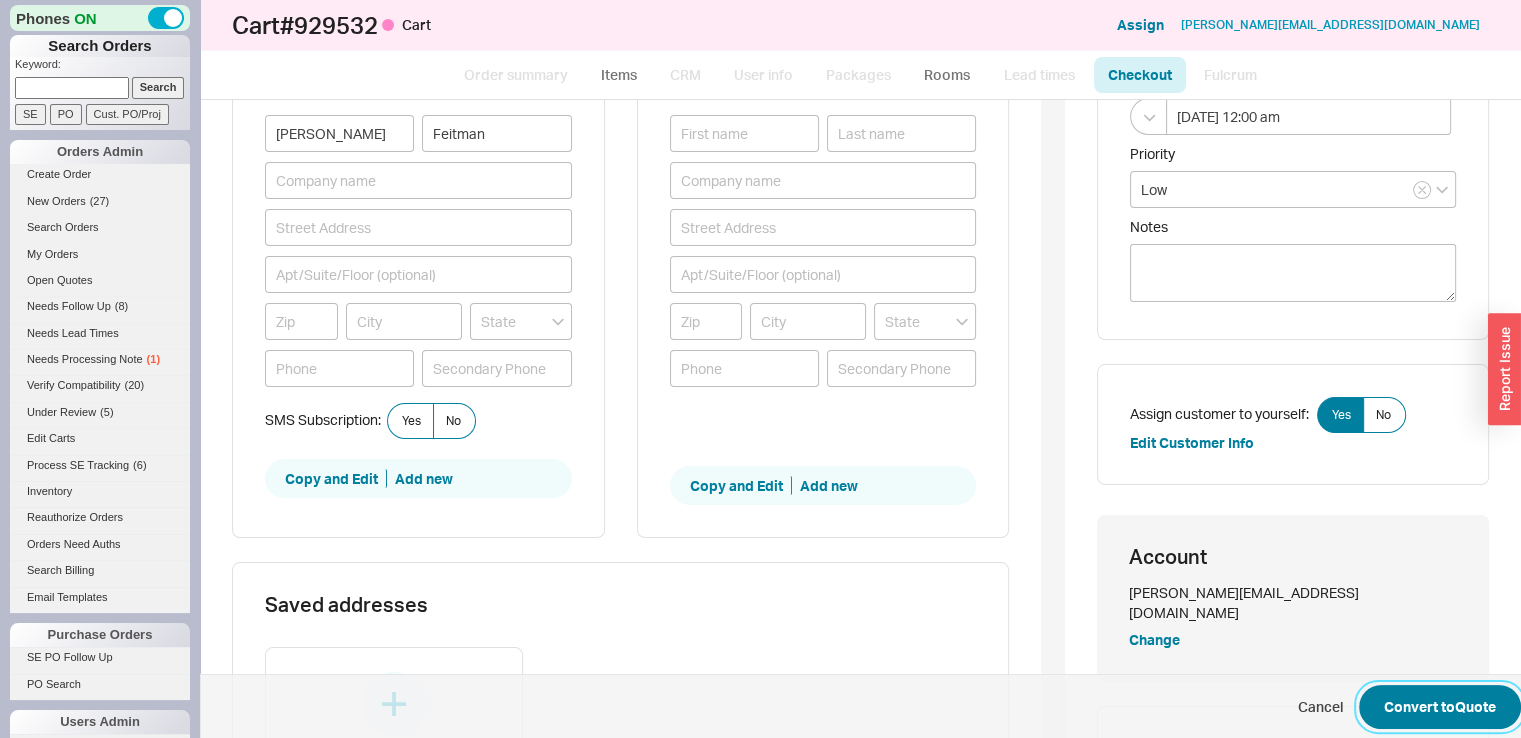 click on "Convert to  Quote" at bounding box center (1440, 707) 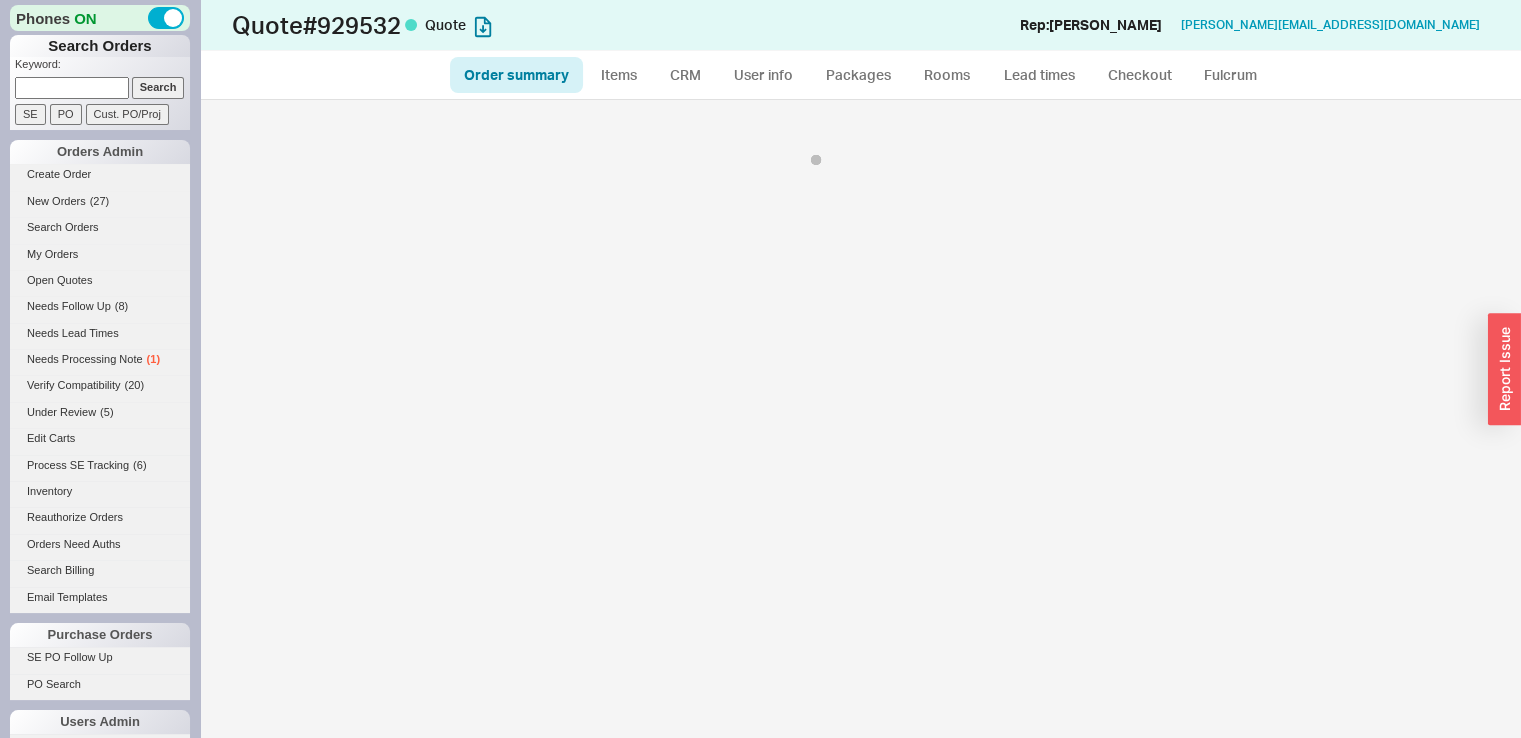 select on "*" 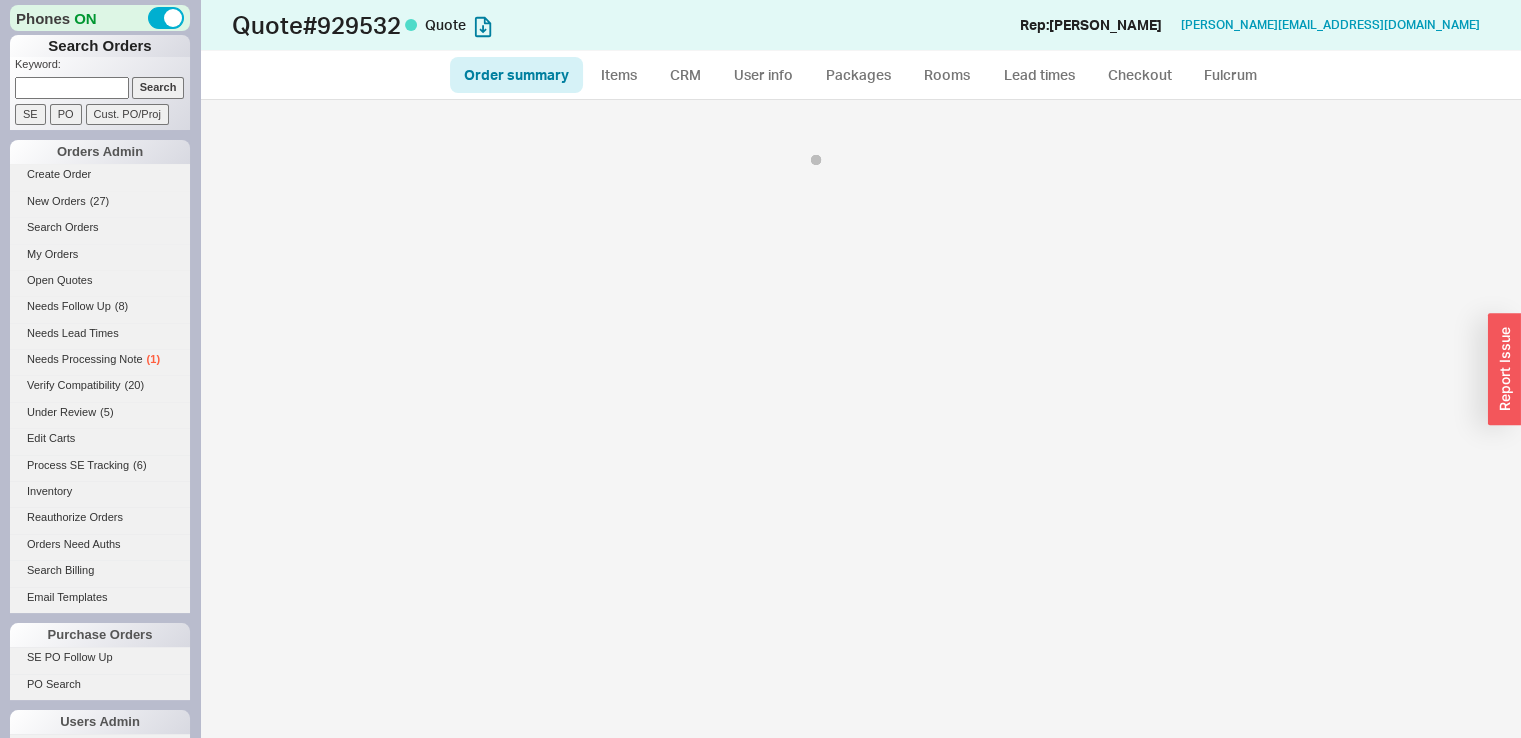select on "LOW" 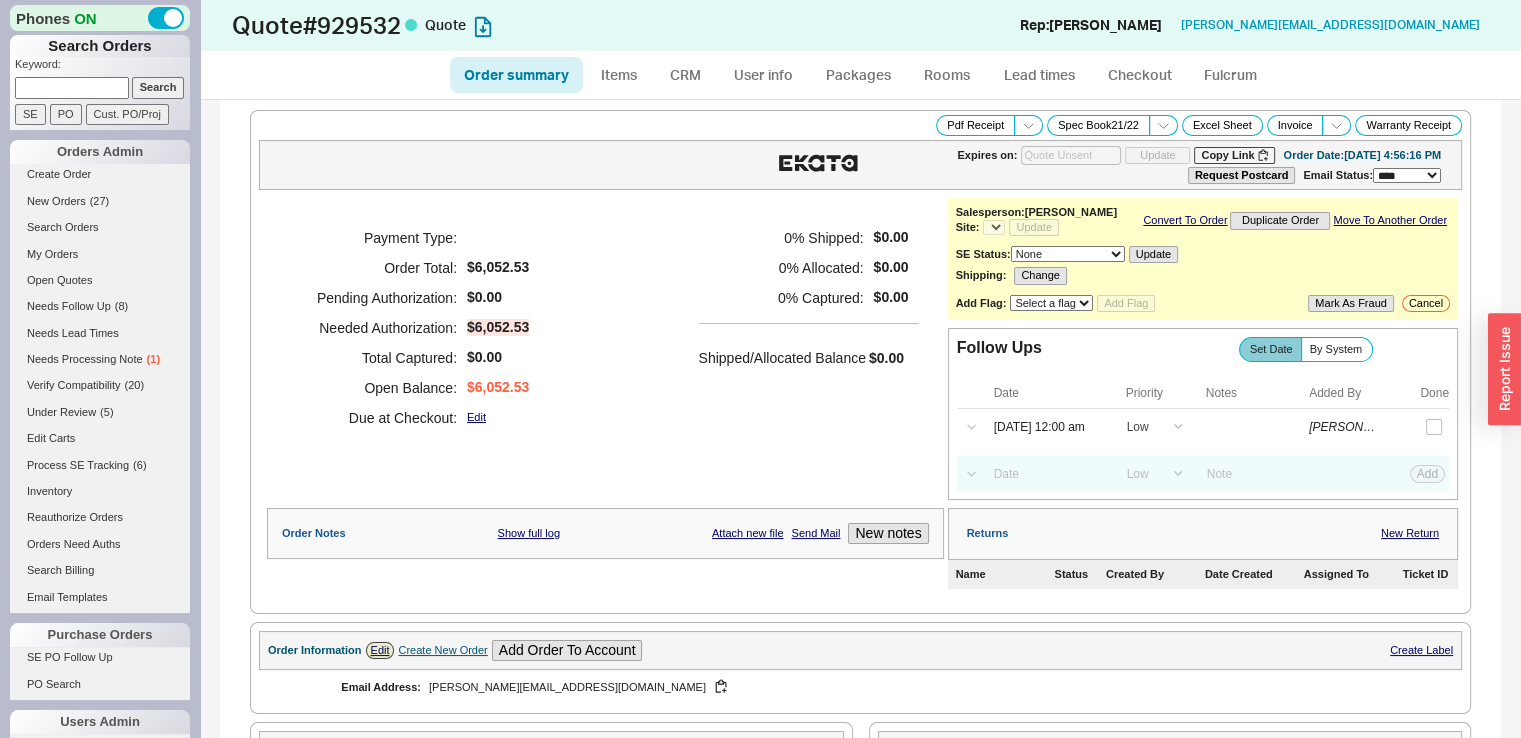 select on "*" 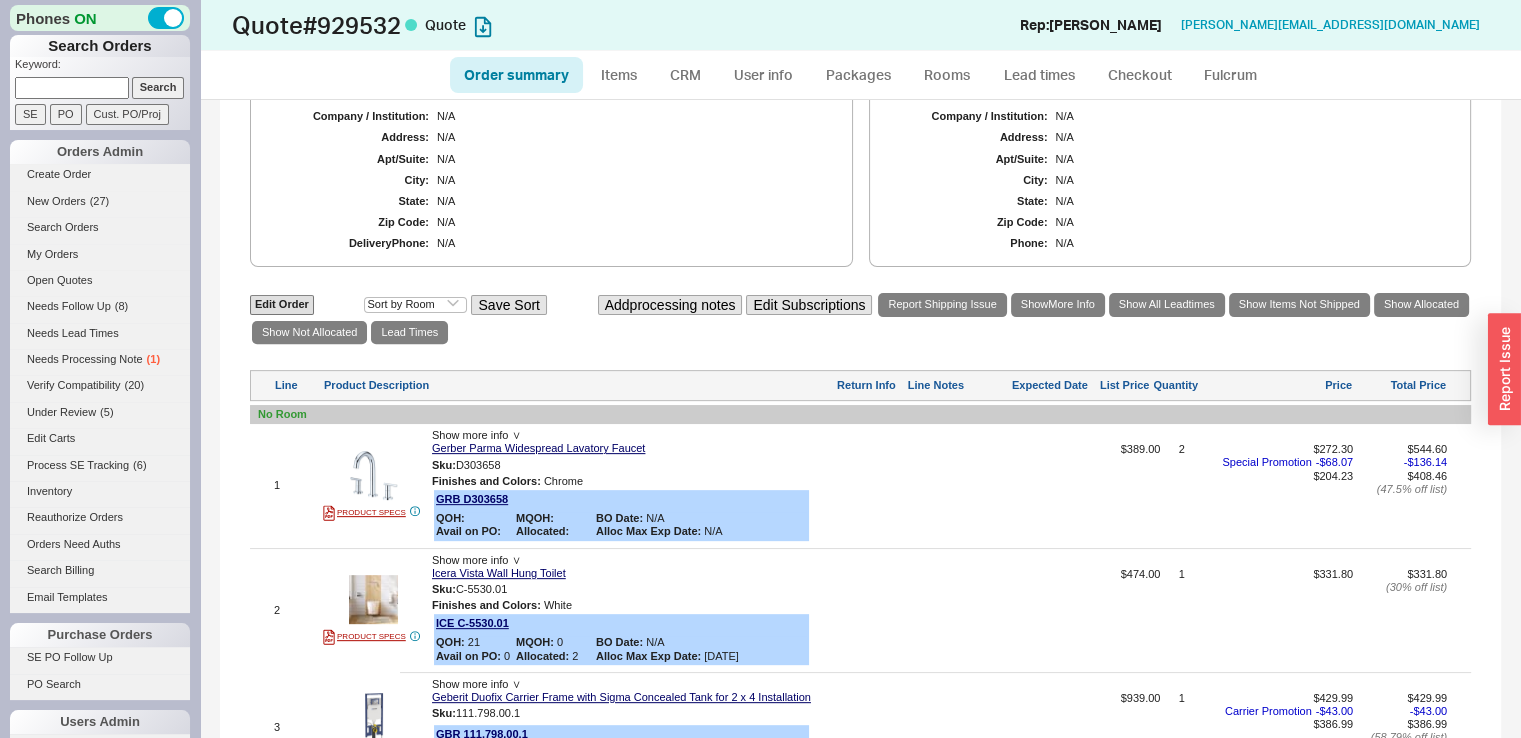 scroll, scrollTop: 782, scrollLeft: 0, axis: vertical 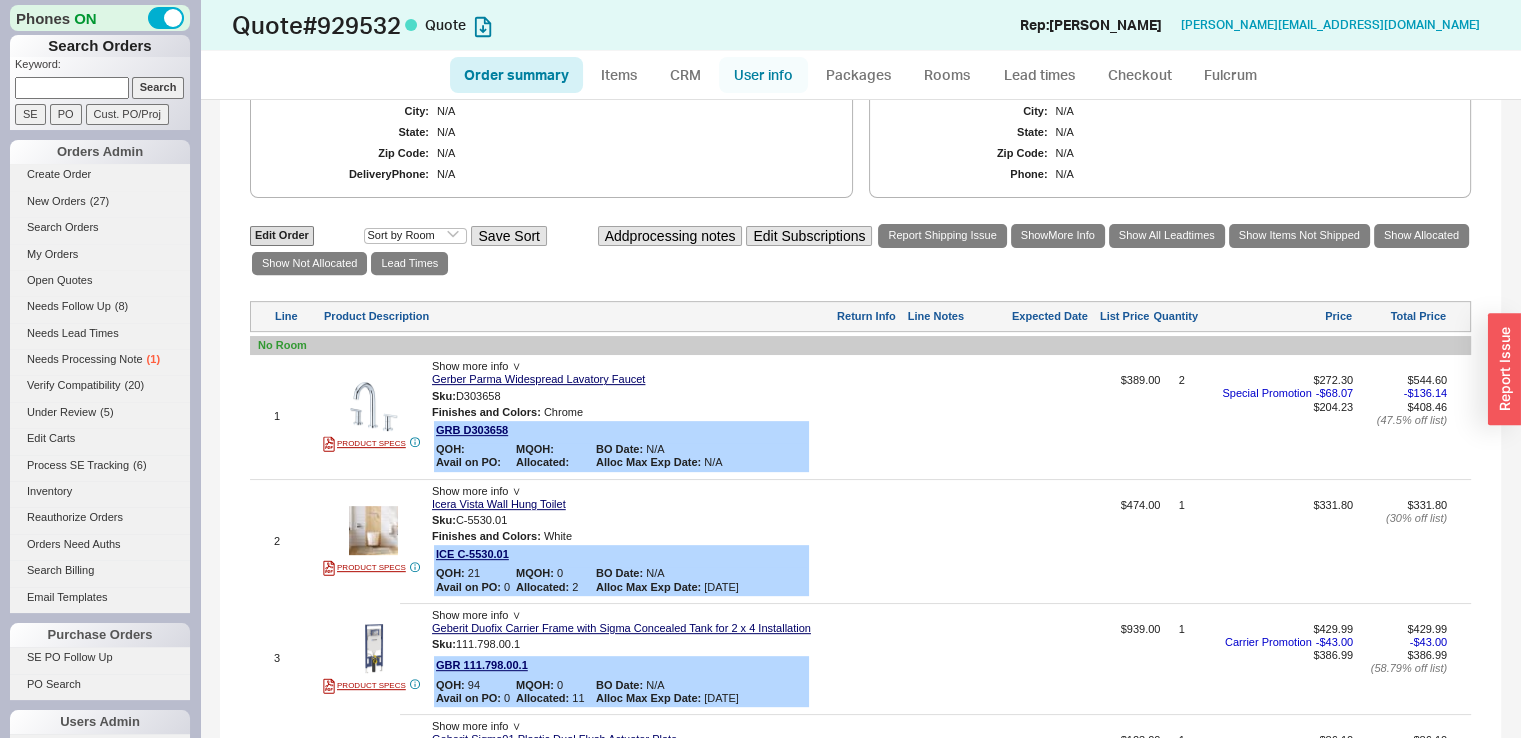click on "User info" at bounding box center [763, 75] 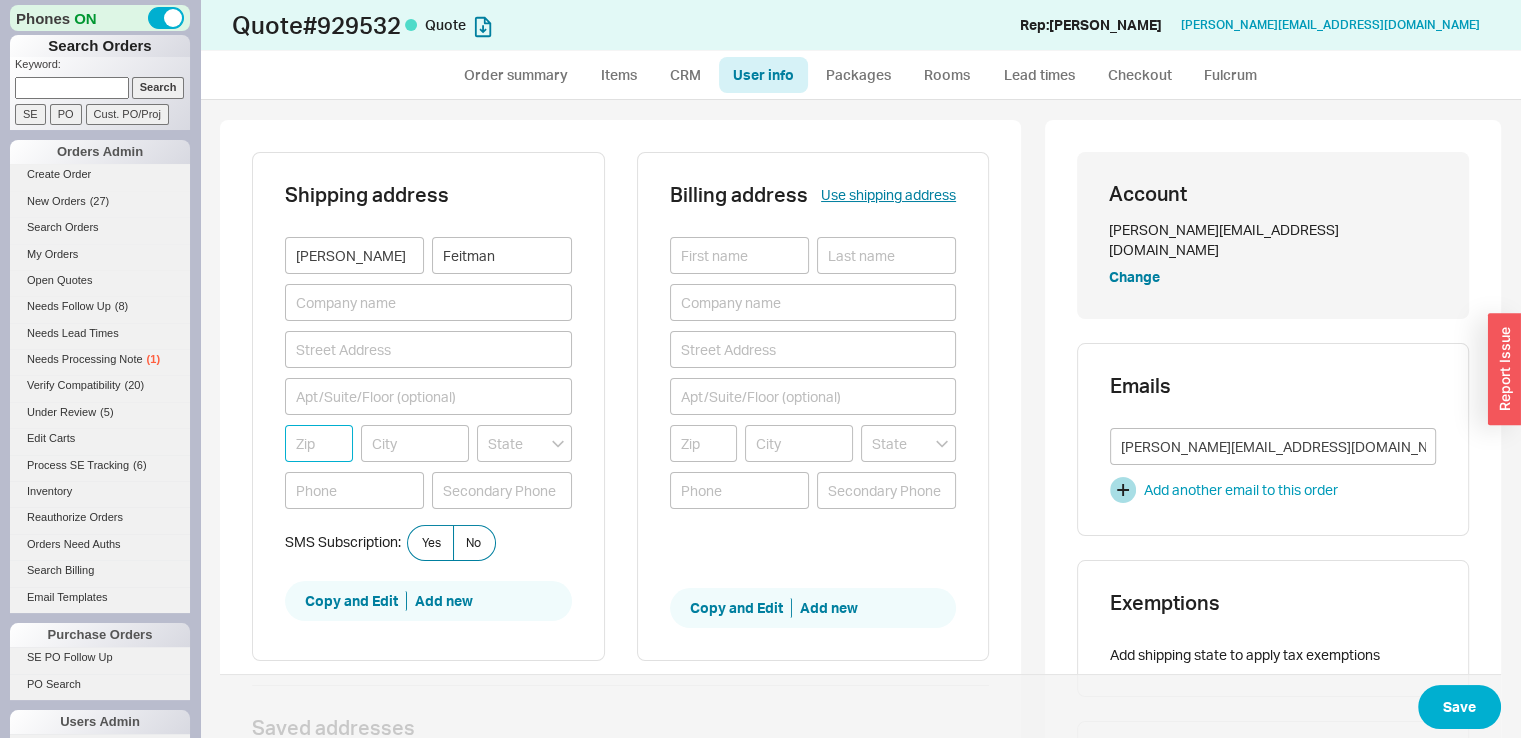 click at bounding box center [319, 443] 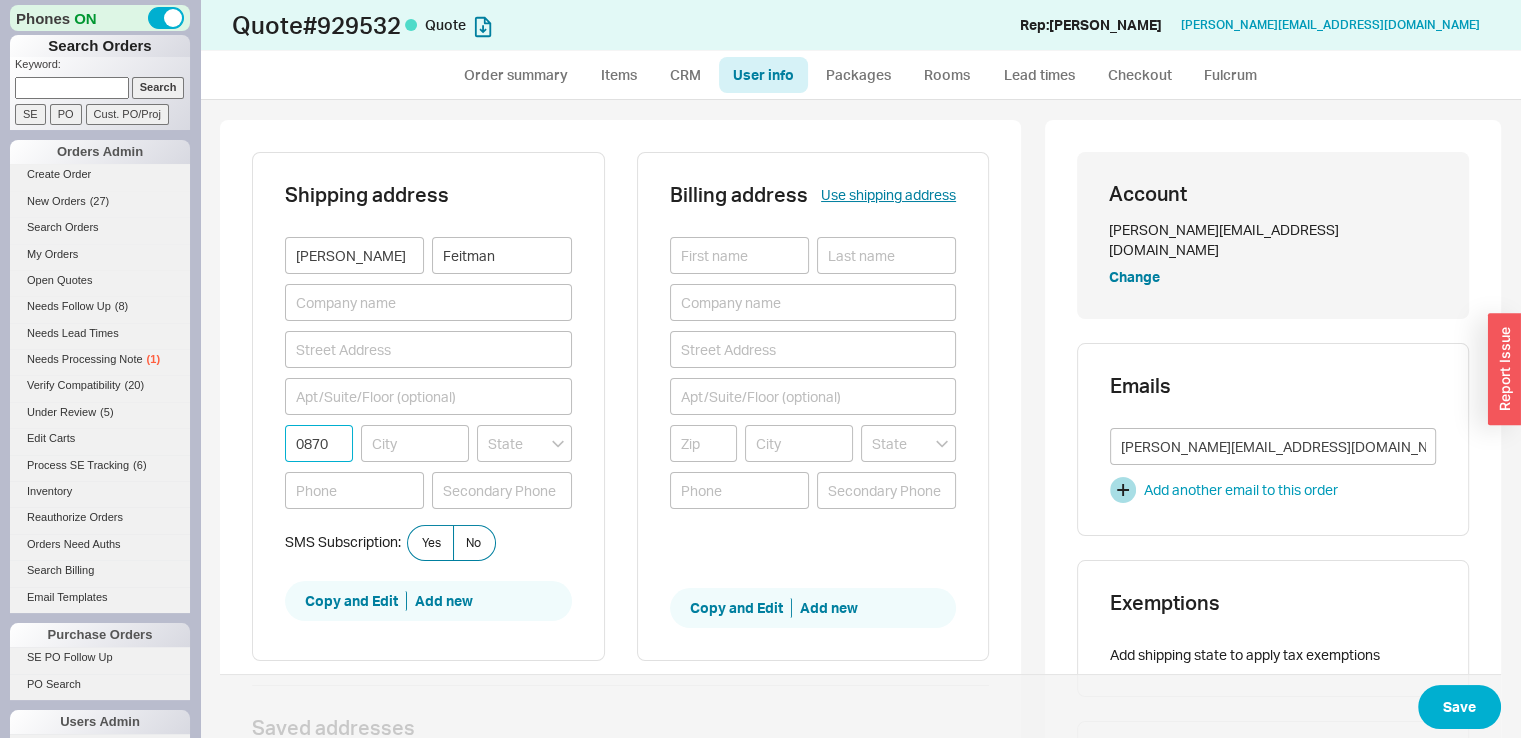 type on "08701" 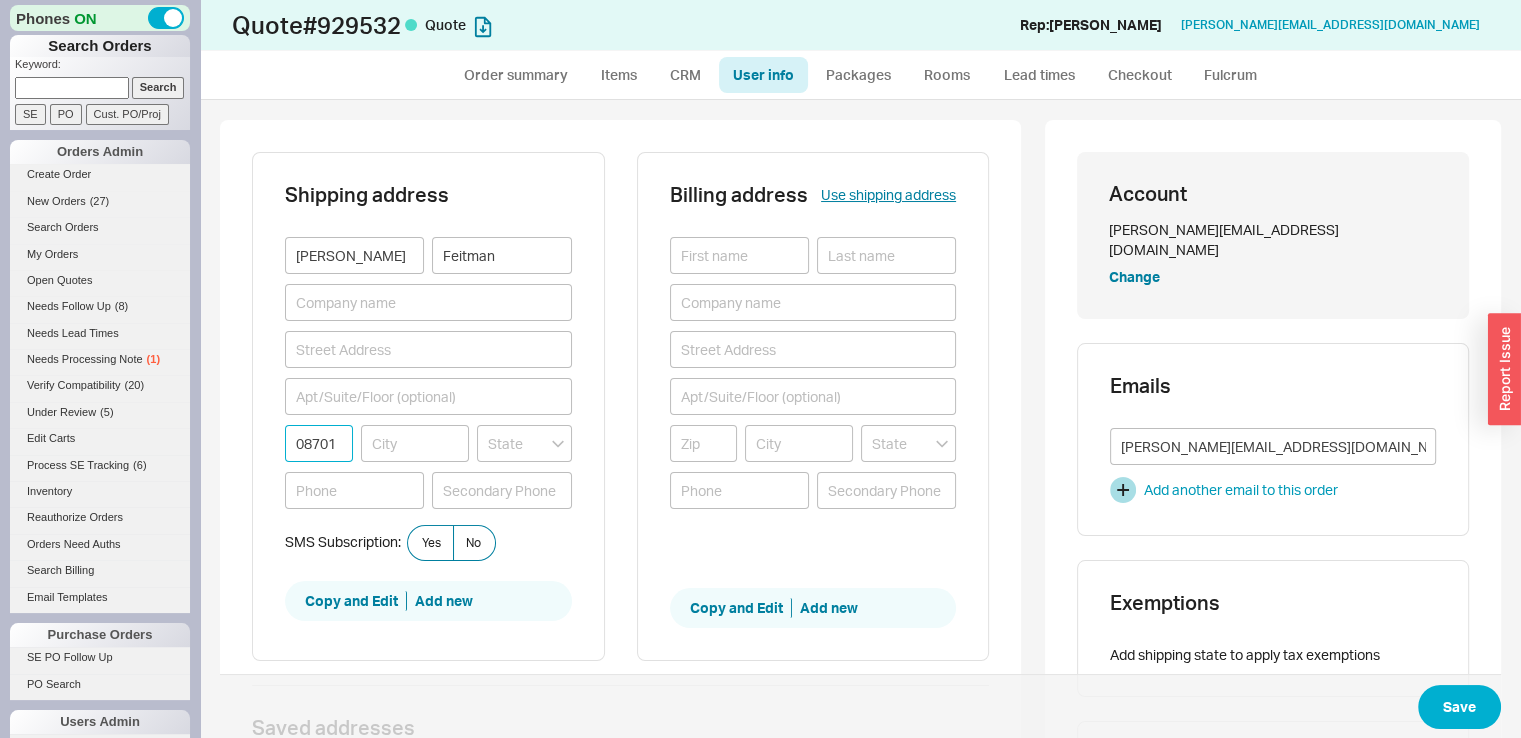 type on "LAKEWOOD" 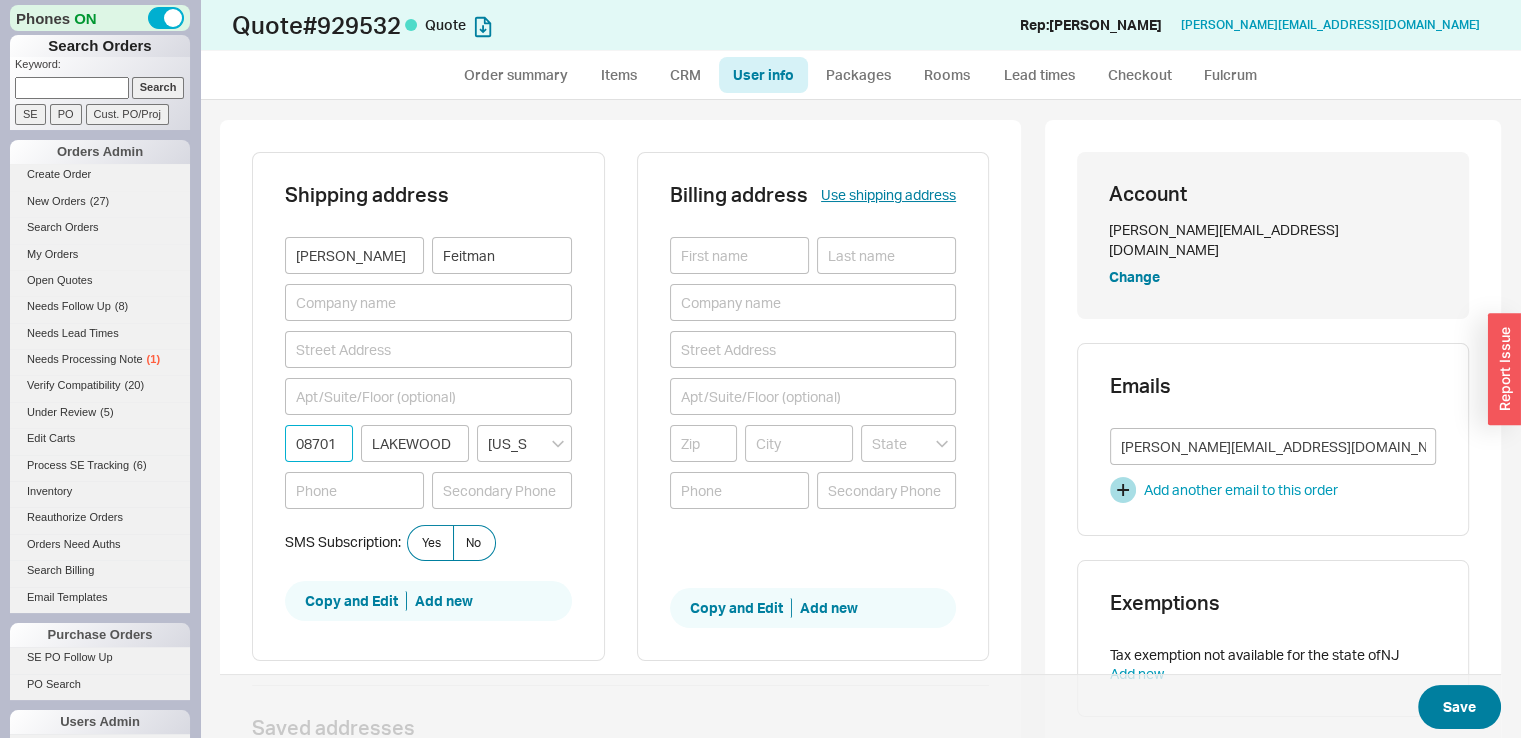 type on "08701" 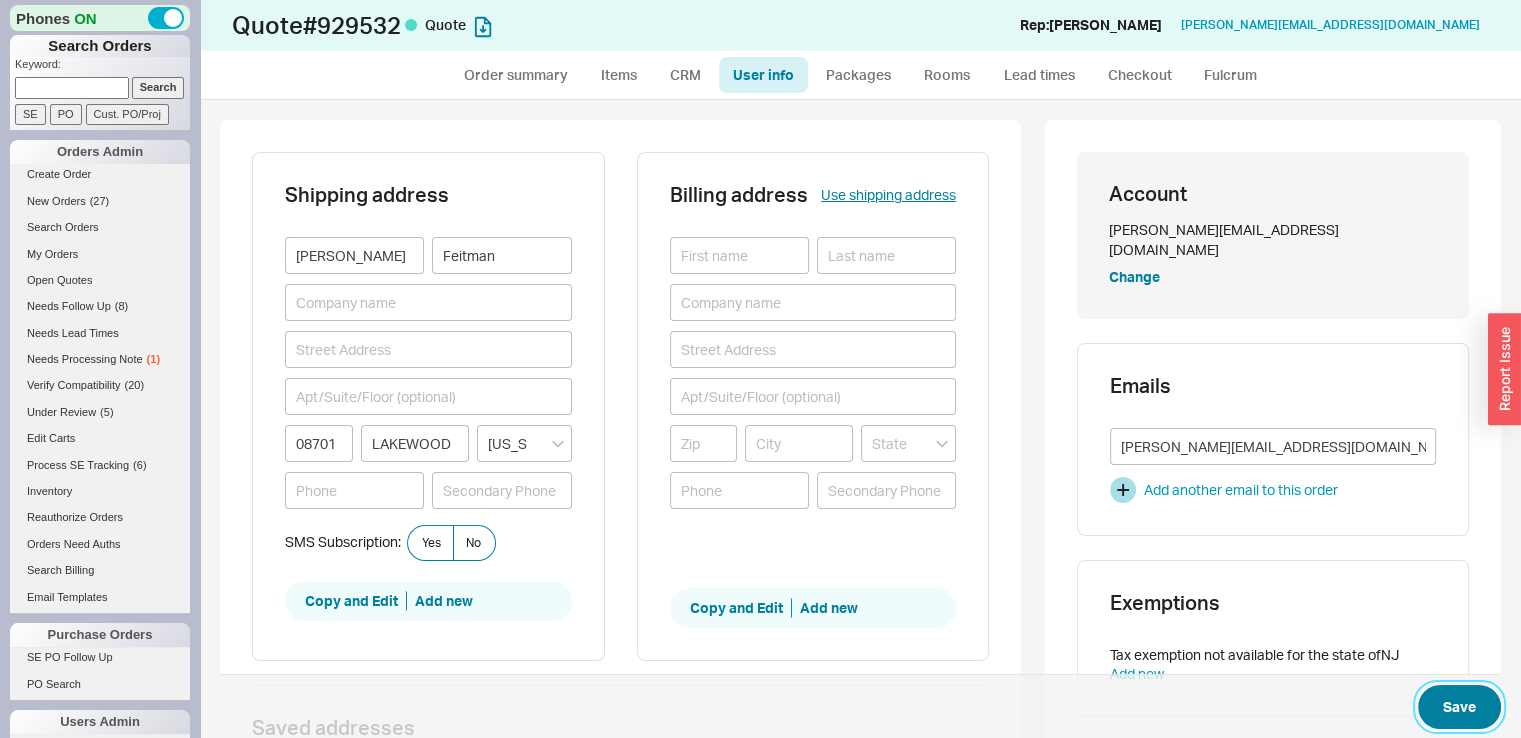 click on "Save" at bounding box center (1459, 707) 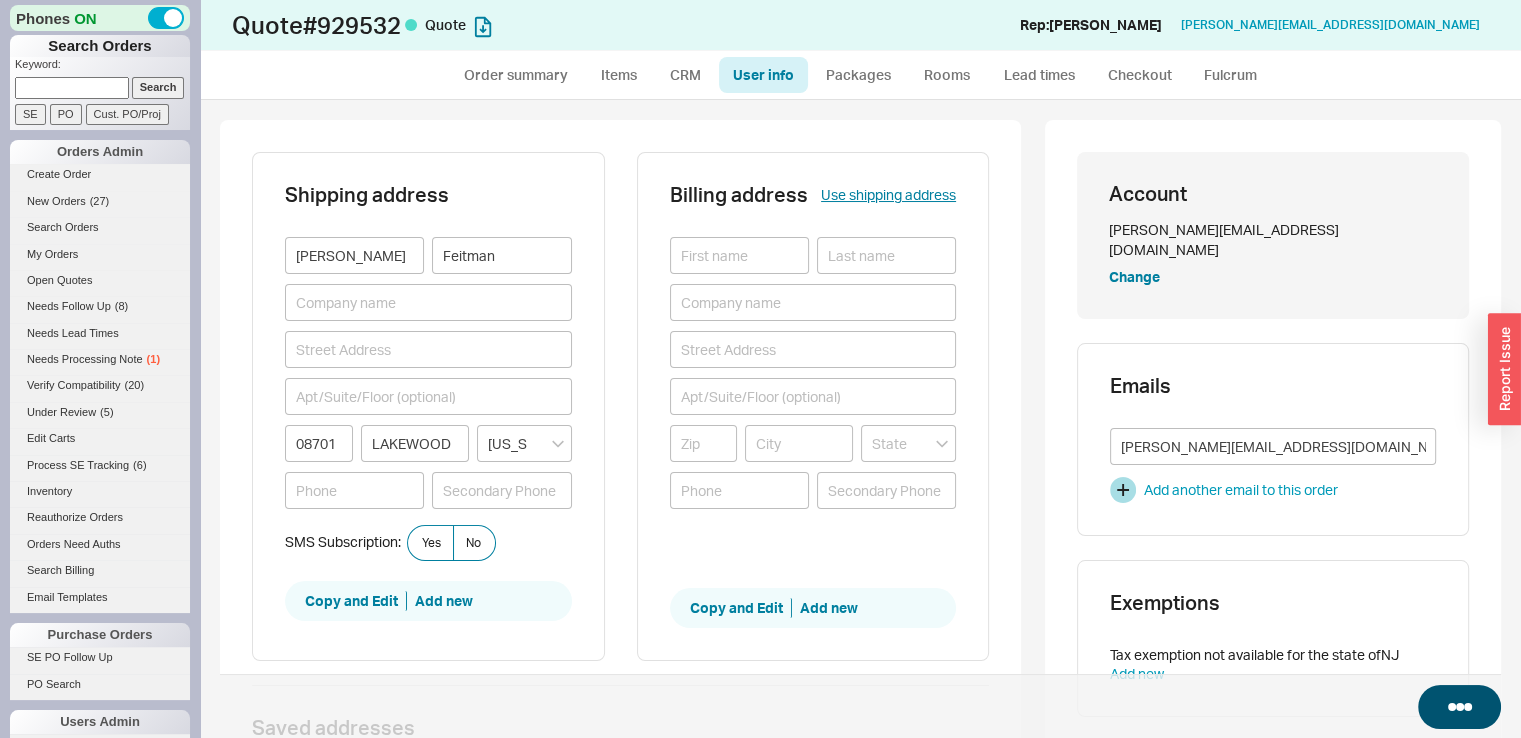 select on "*" 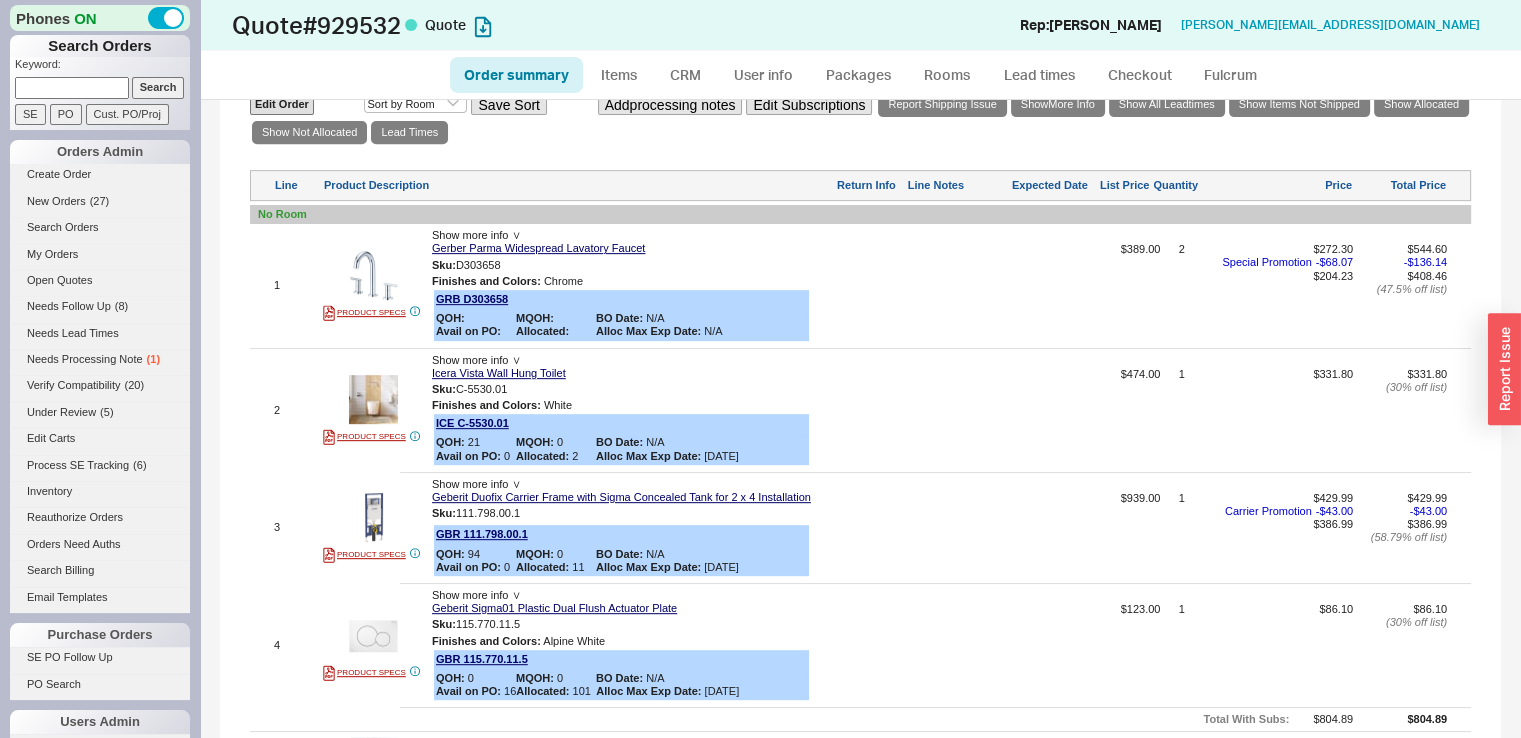 scroll, scrollTop: 1234, scrollLeft: 0, axis: vertical 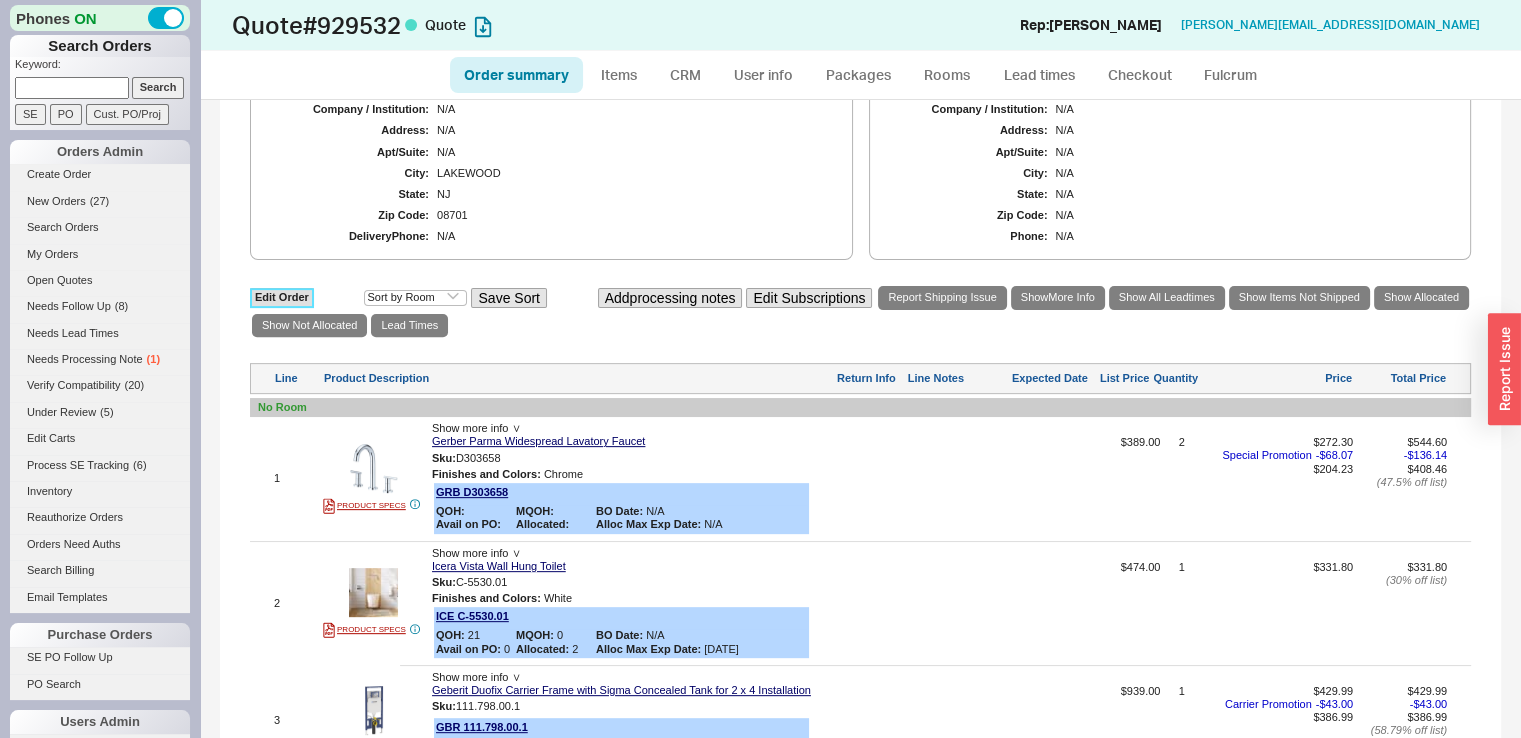 click on "Edit Order" at bounding box center (282, 297) 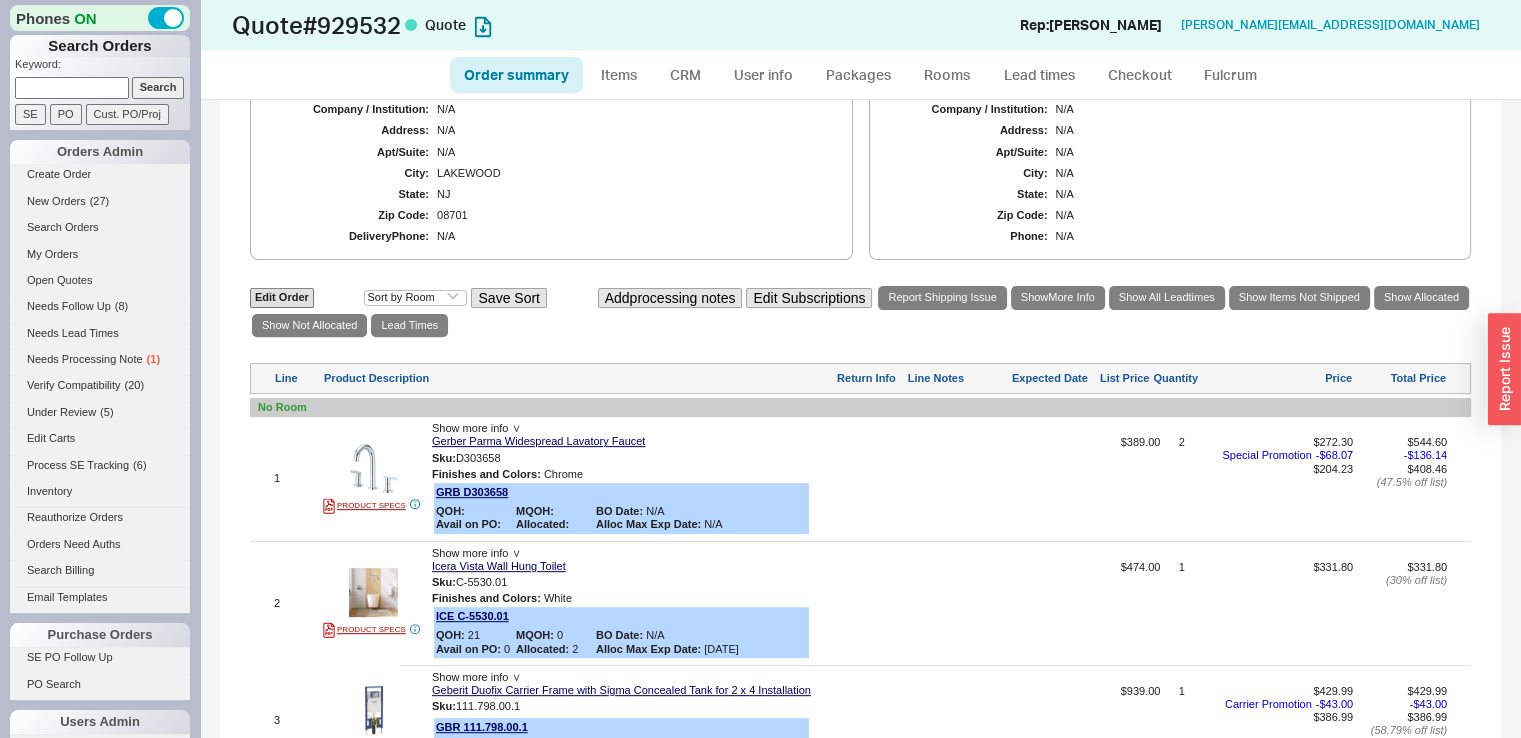 select on "3" 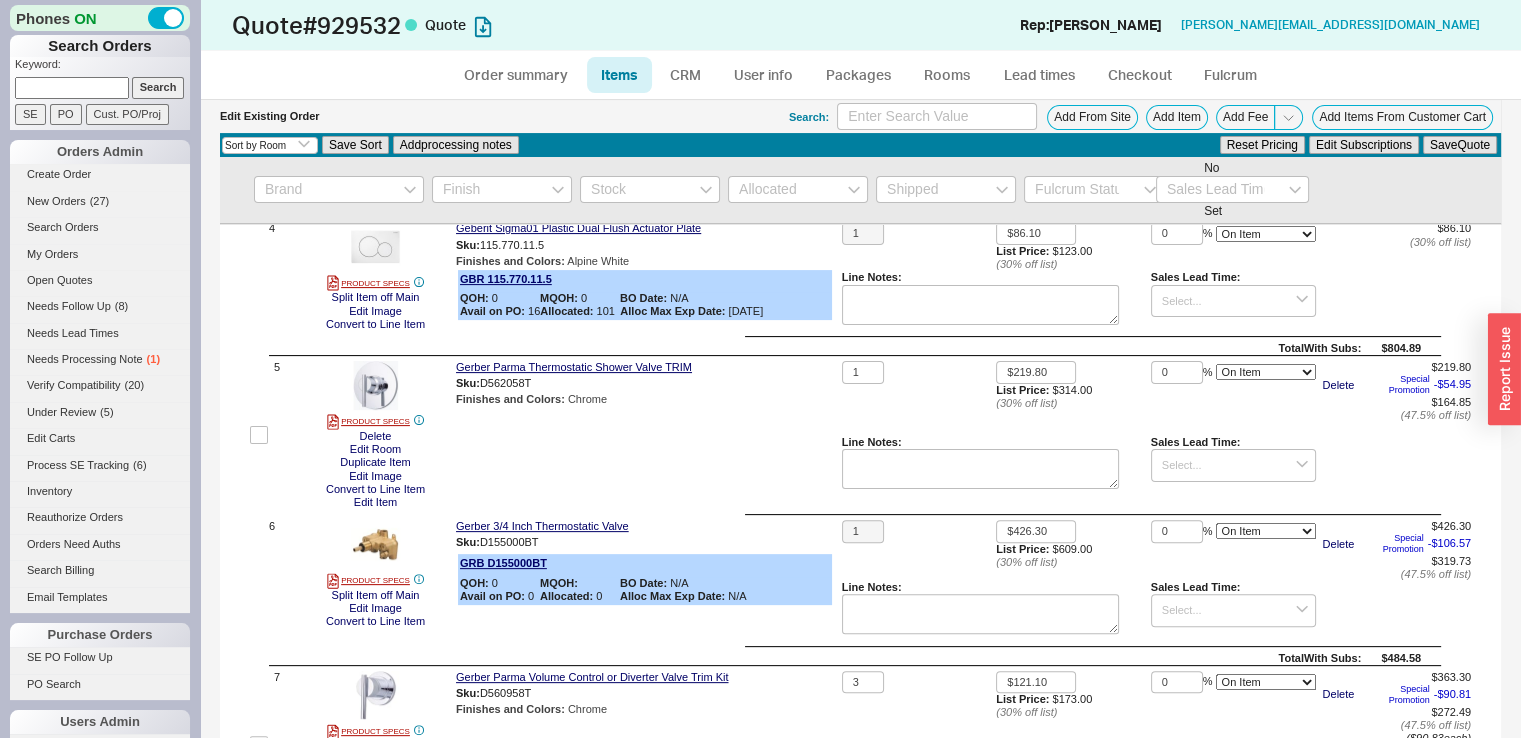 scroll, scrollTop: 572, scrollLeft: 0, axis: vertical 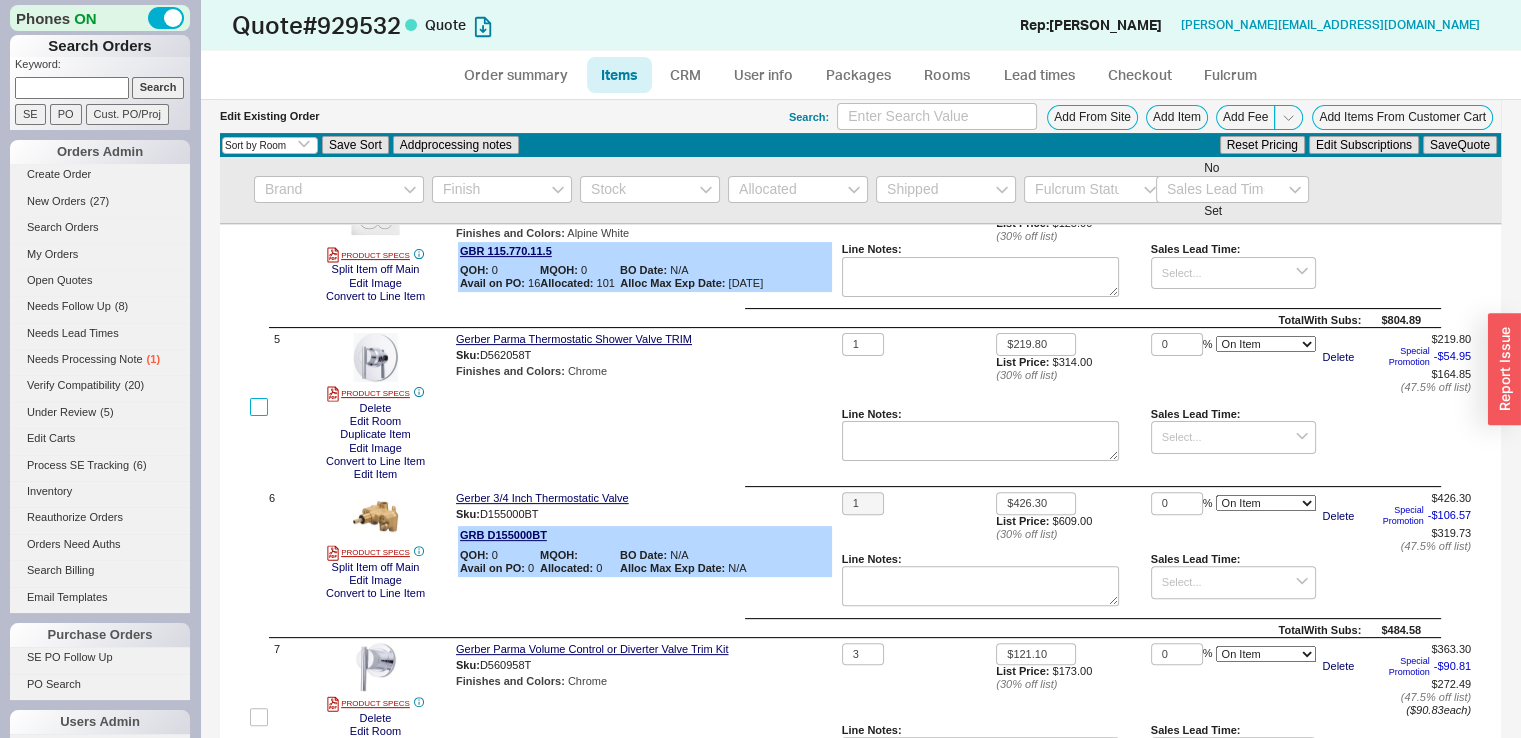 click at bounding box center (259, 407) 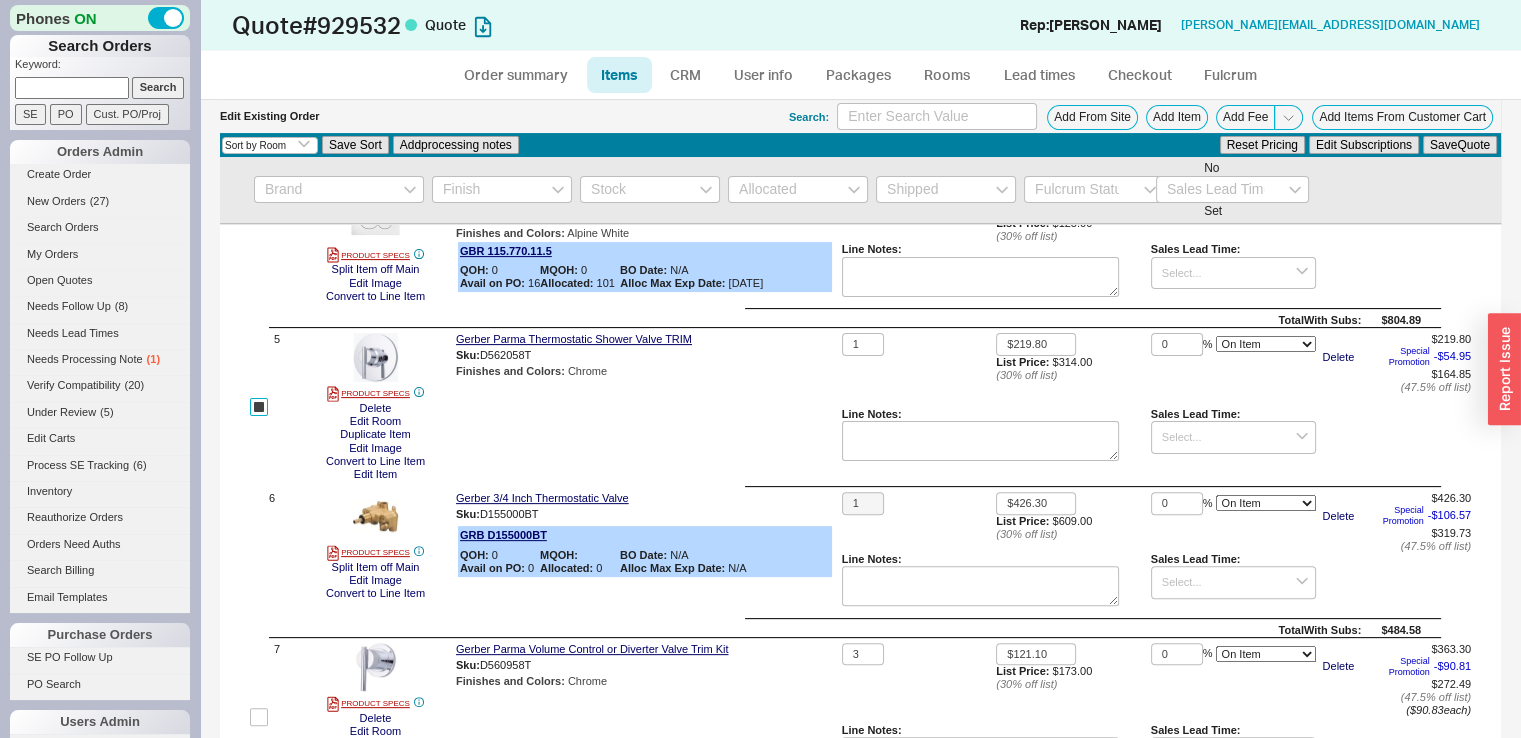 checkbox on "true" 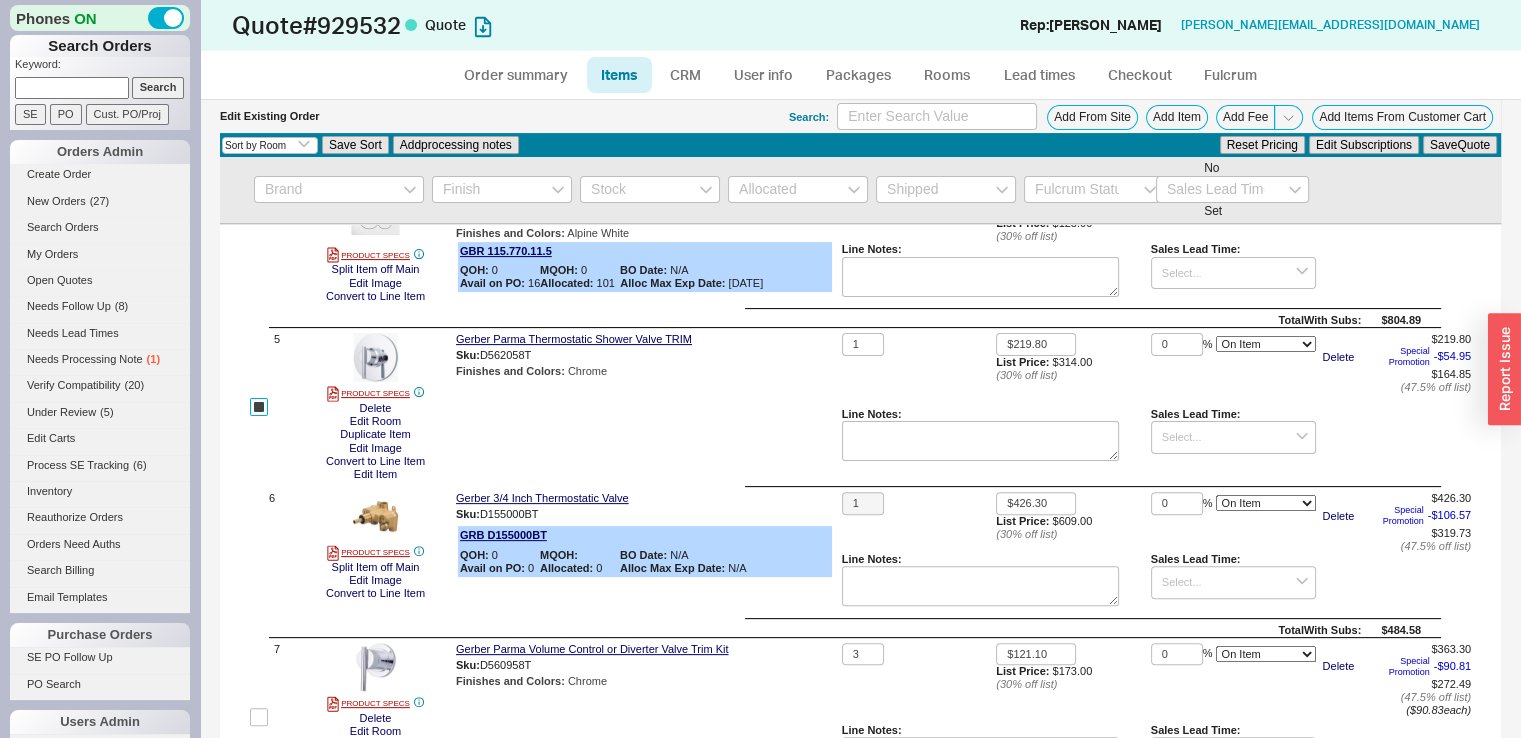 checkbox on "true" 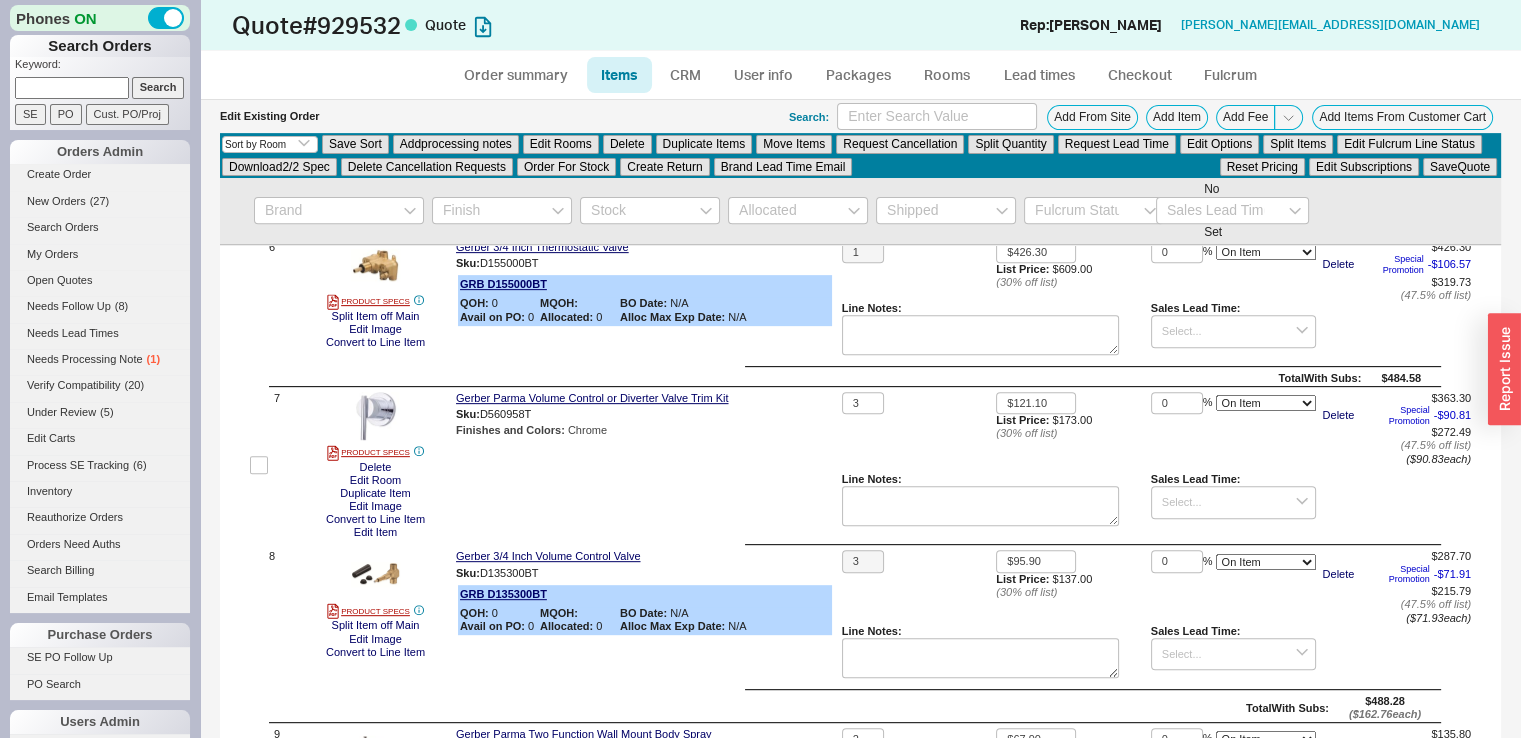 scroll, scrollTop: 850, scrollLeft: 0, axis: vertical 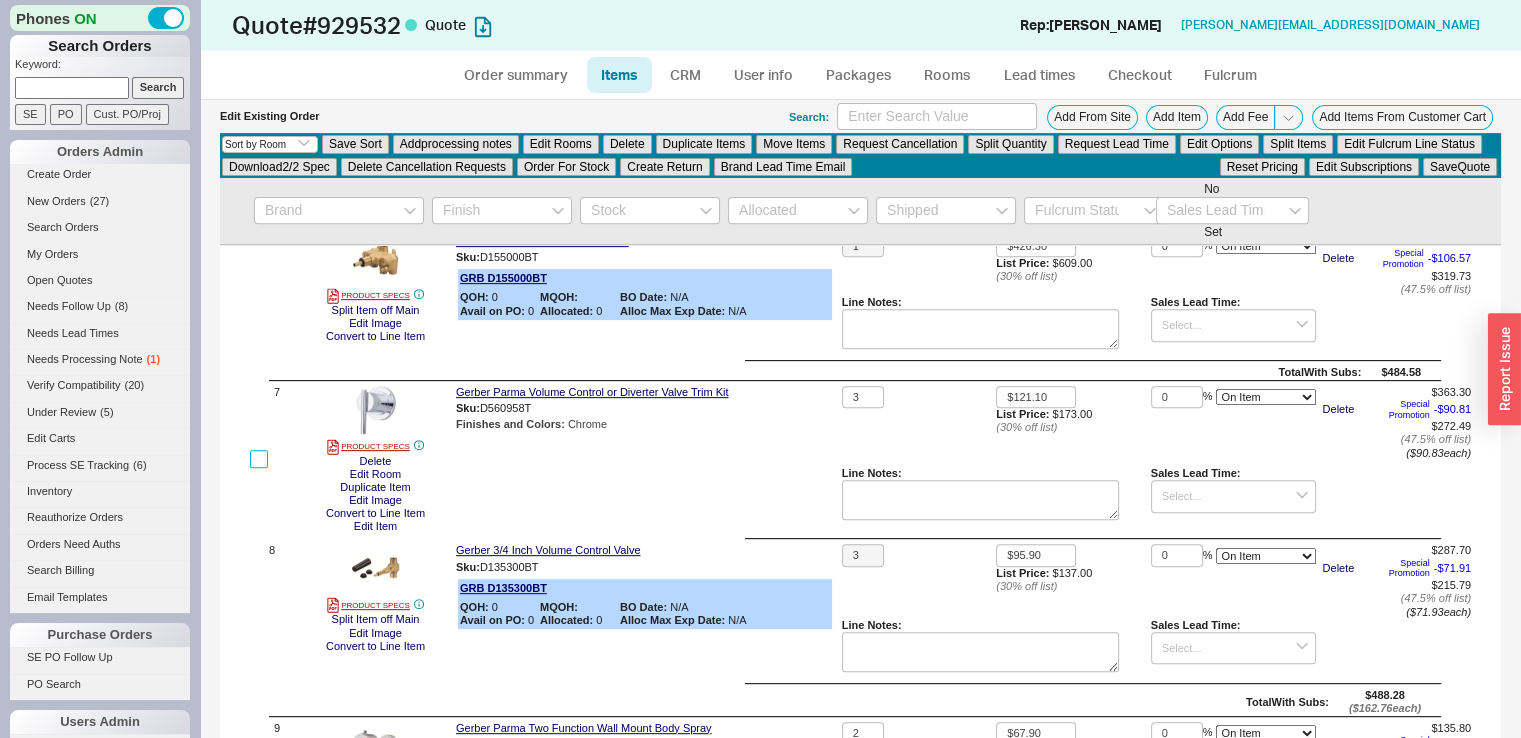 click at bounding box center (259, 459) 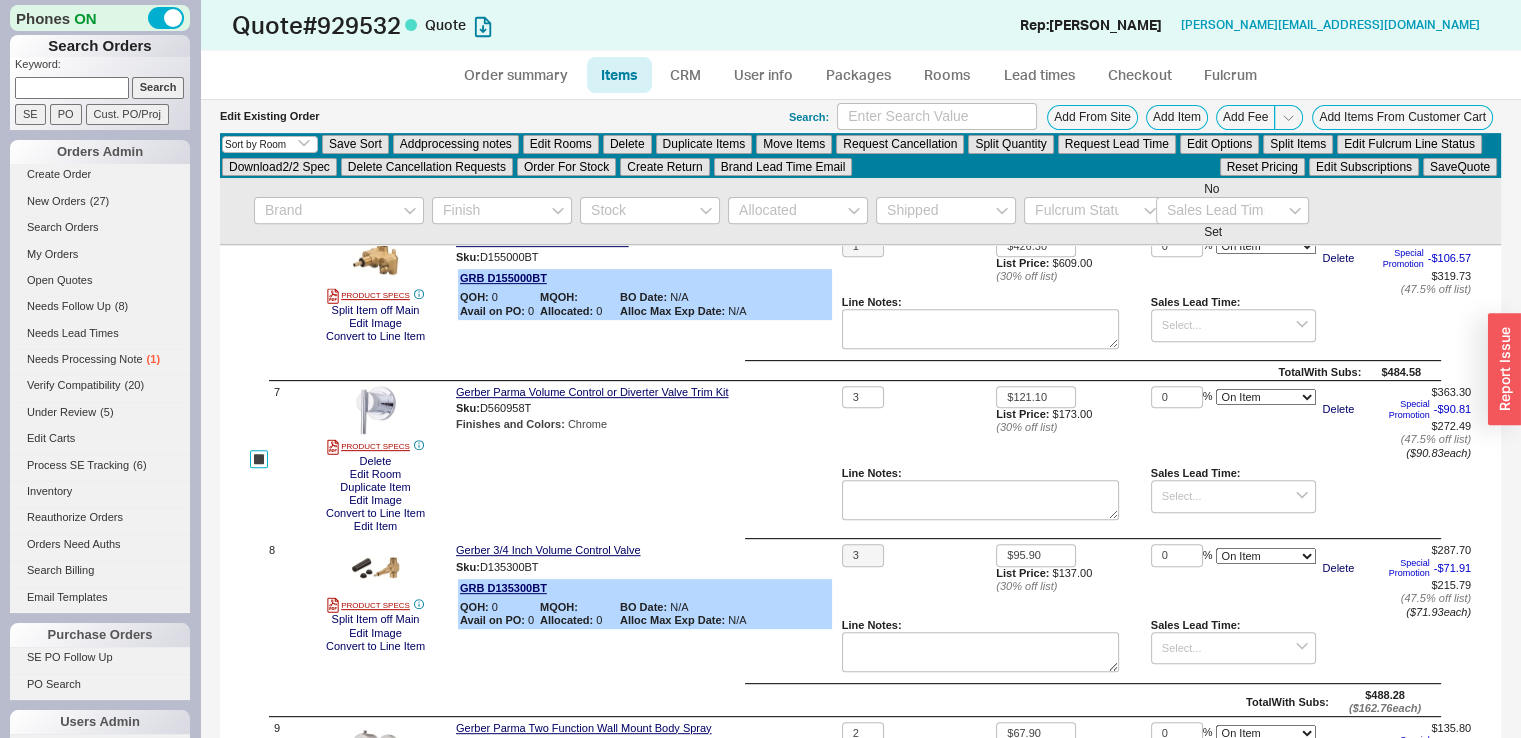 checkbox on "true" 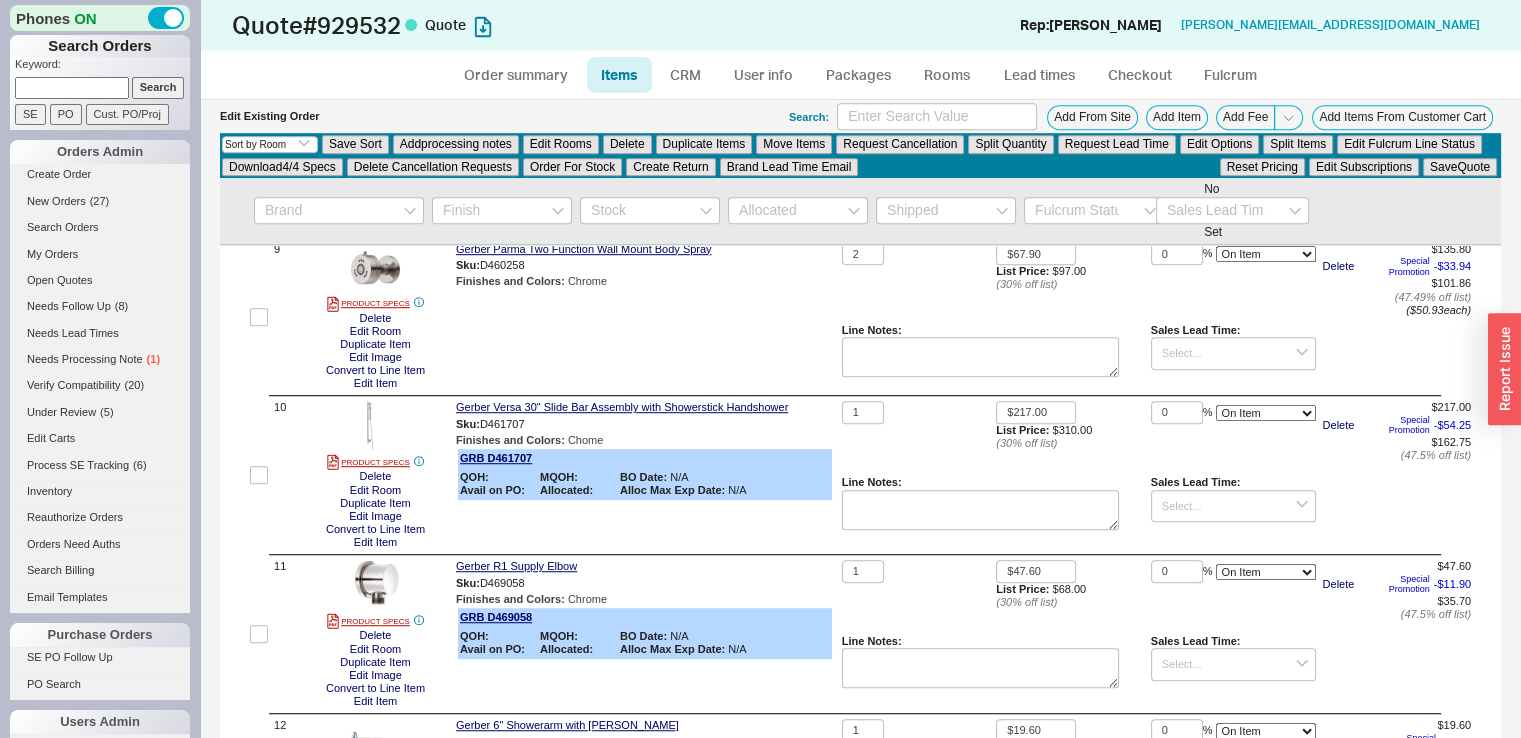 scroll, scrollTop: 1358, scrollLeft: 0, axis: vertical 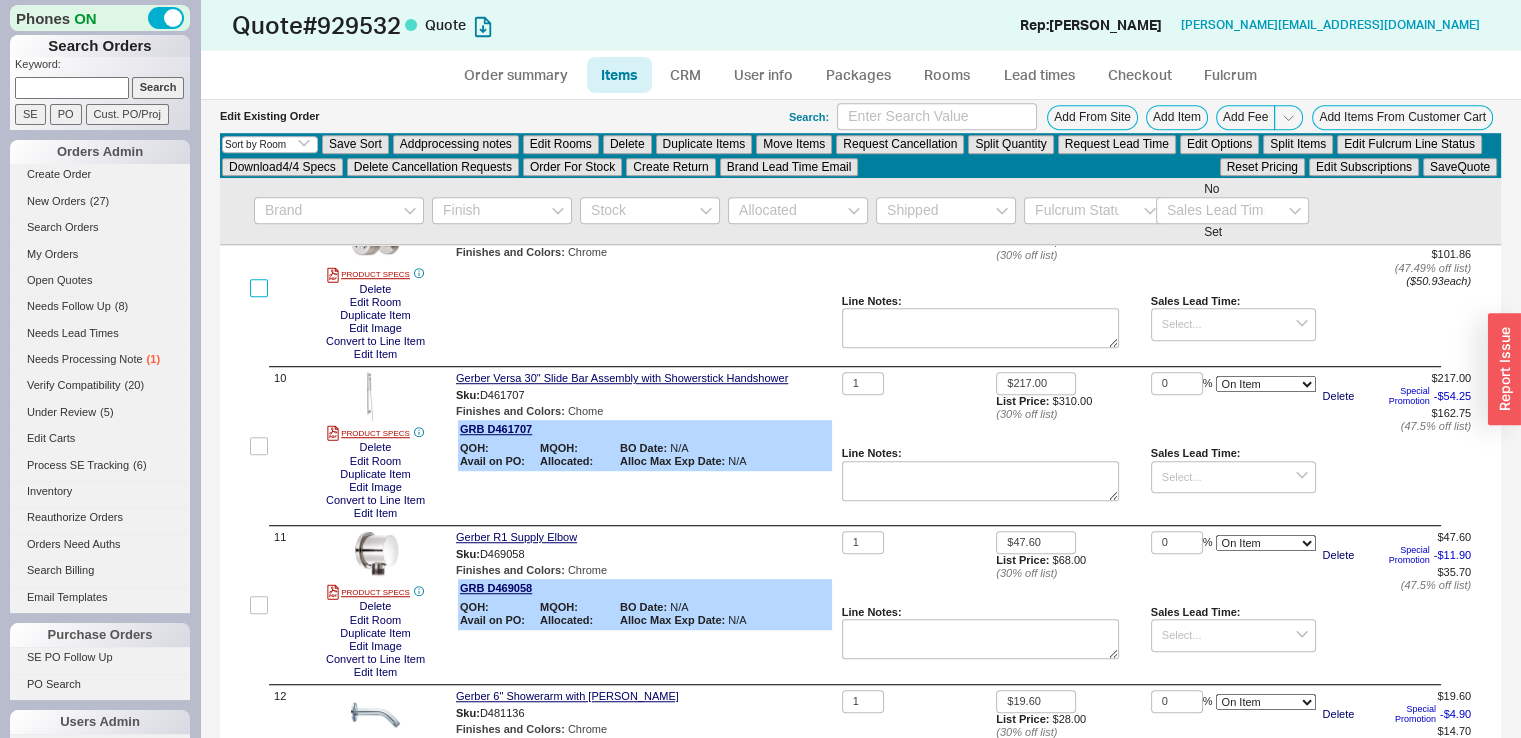 click at bounding box center [259, 288] 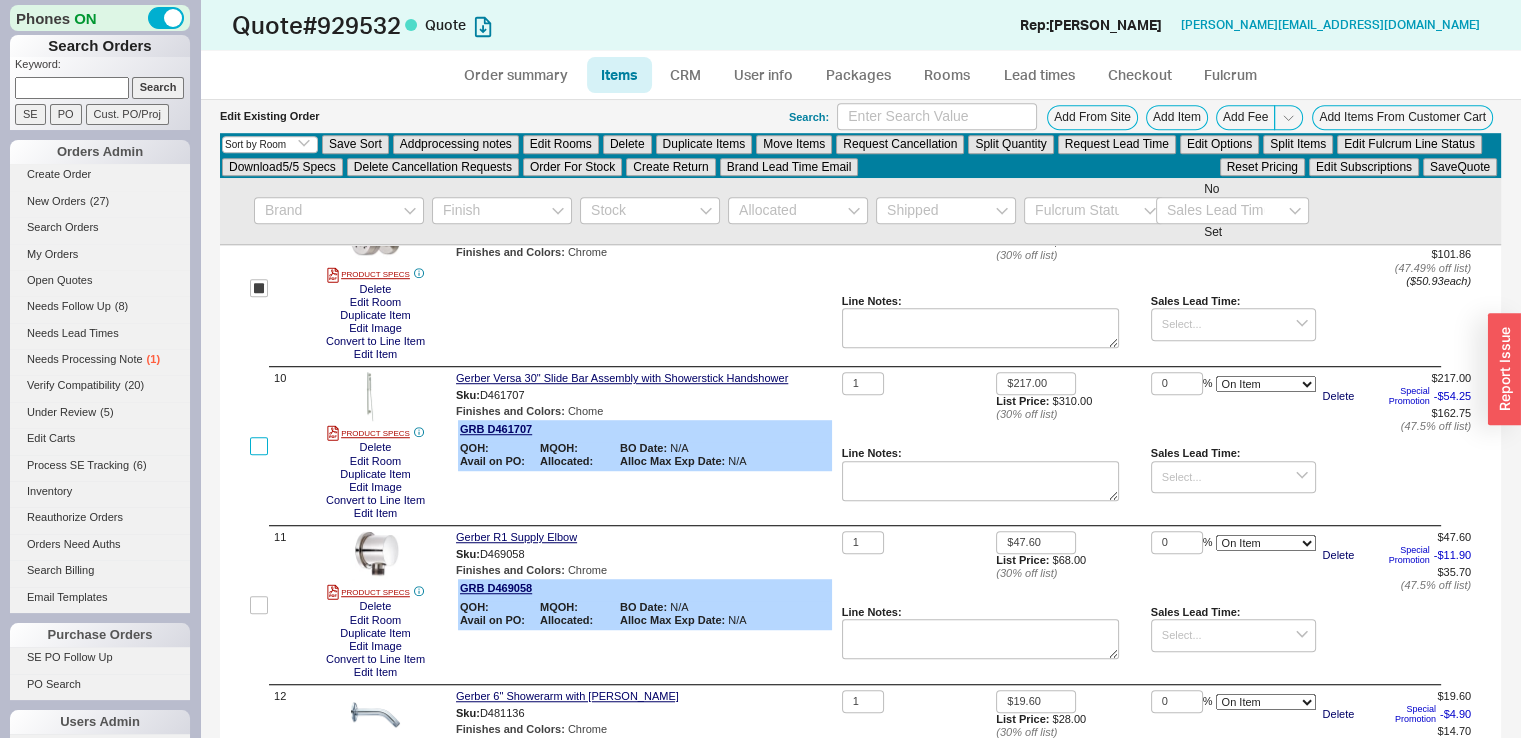 click at bounding box center [259, 446] 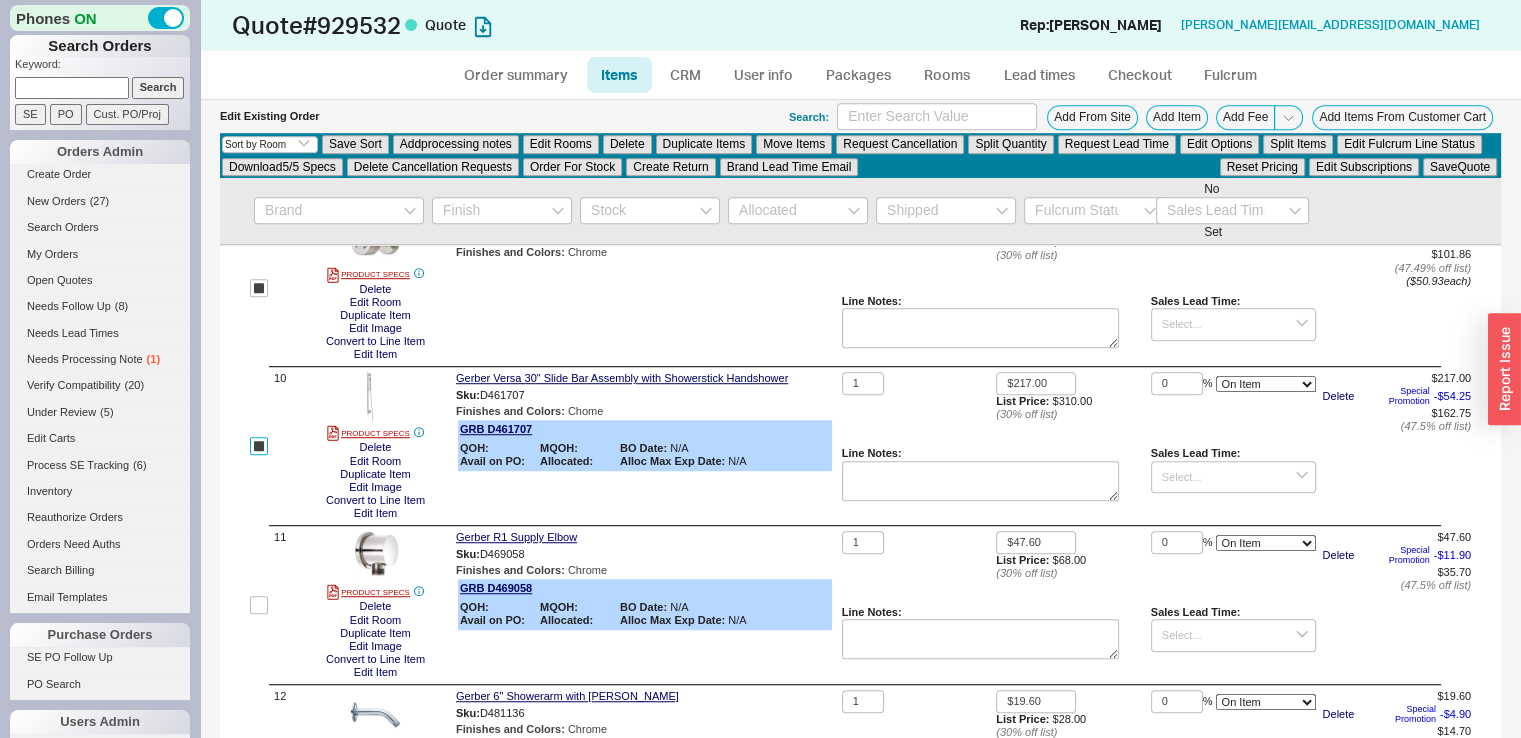 checkbox on "true" 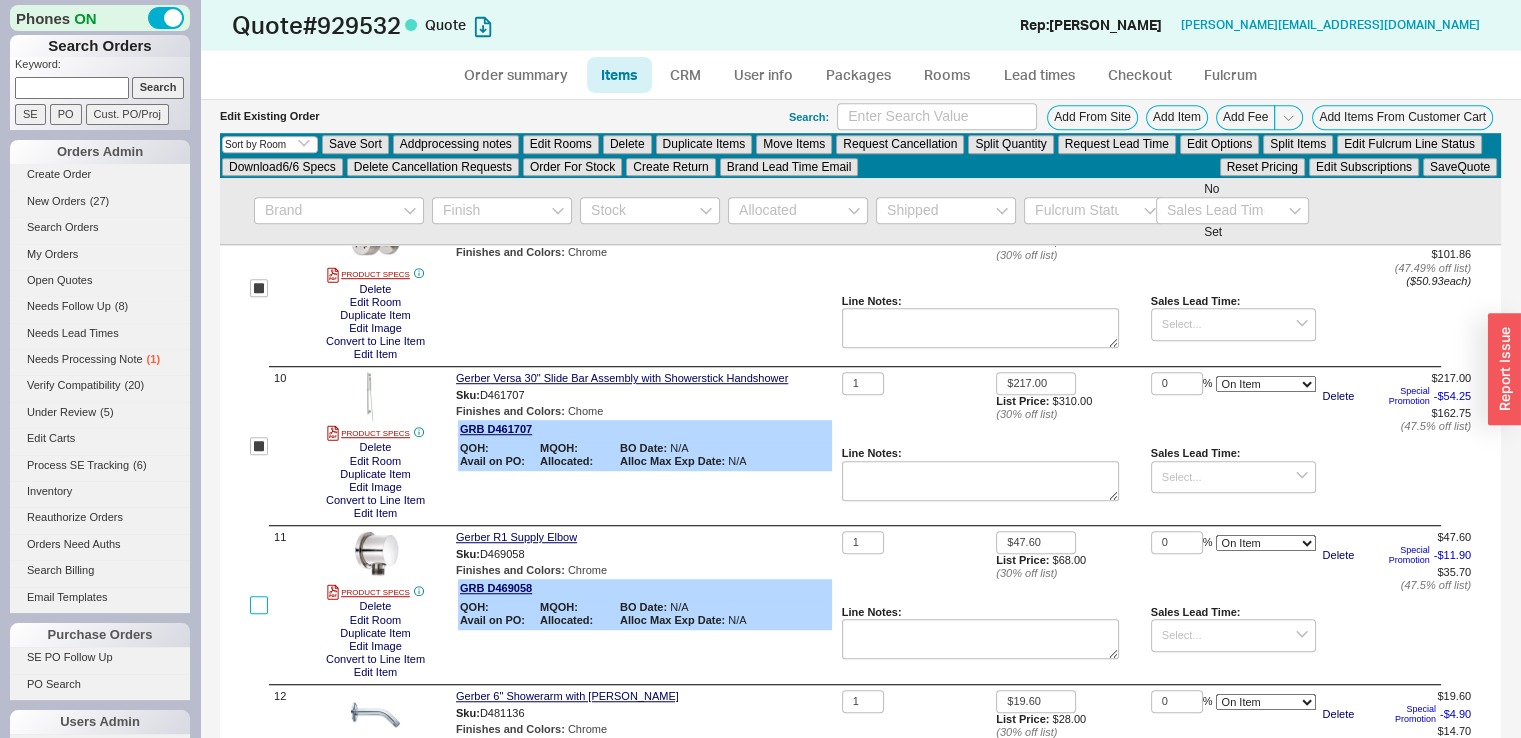 click at bounding box center (259, 605) 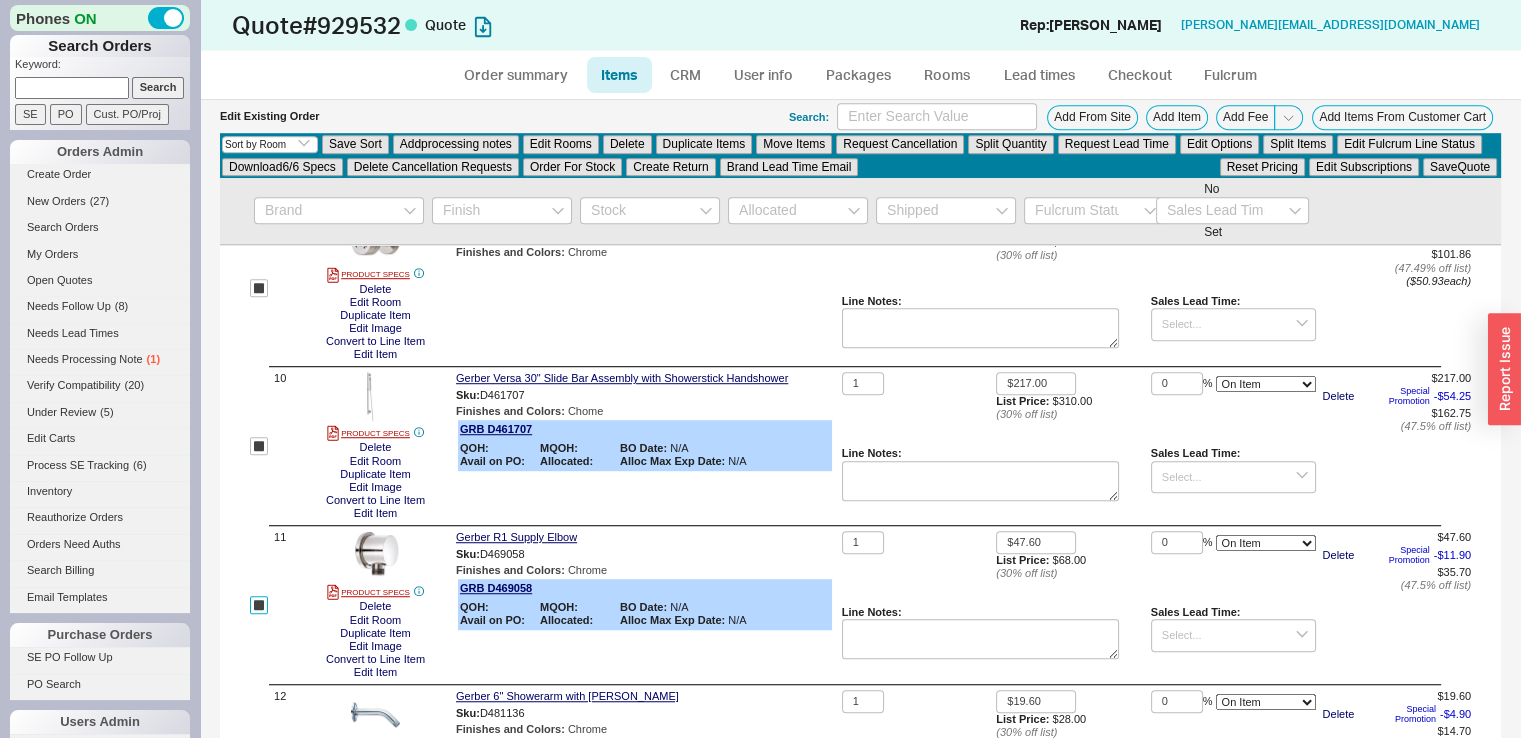 checkbox on "true" 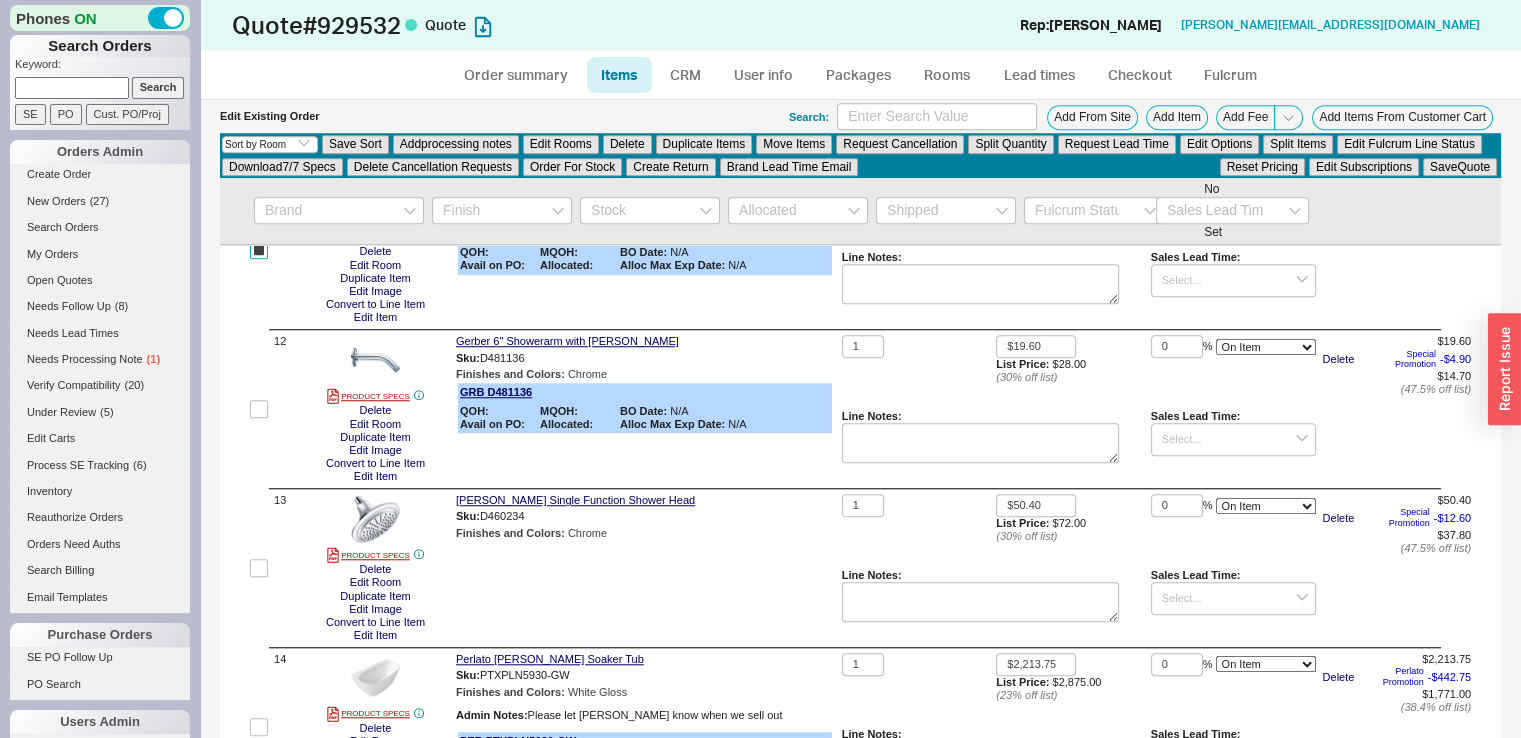 scroll, scrollTop: 1729, scrollLeft: 0, axis: vertical 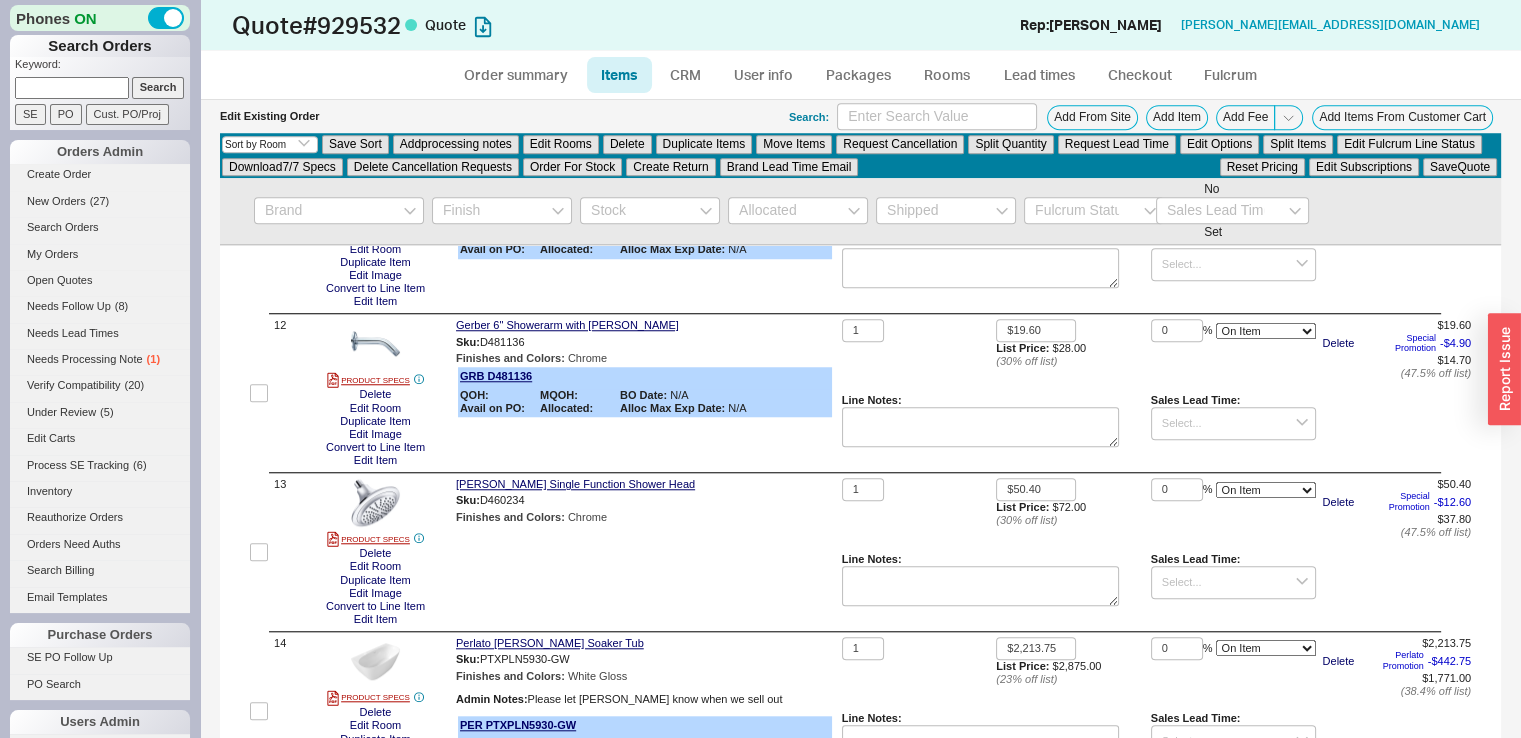 click at bounding box center [259, 393] 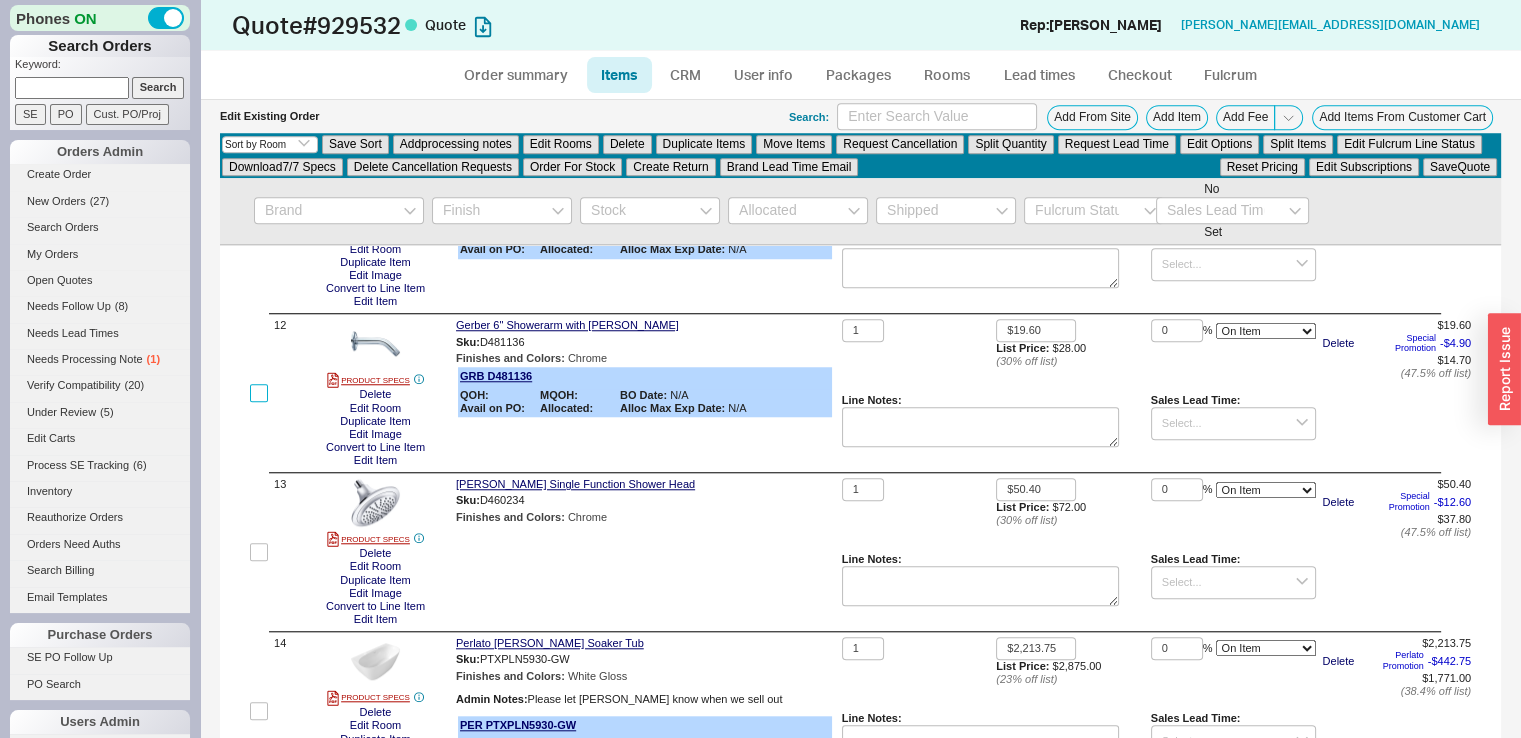 click at bounding box center [259, 393] 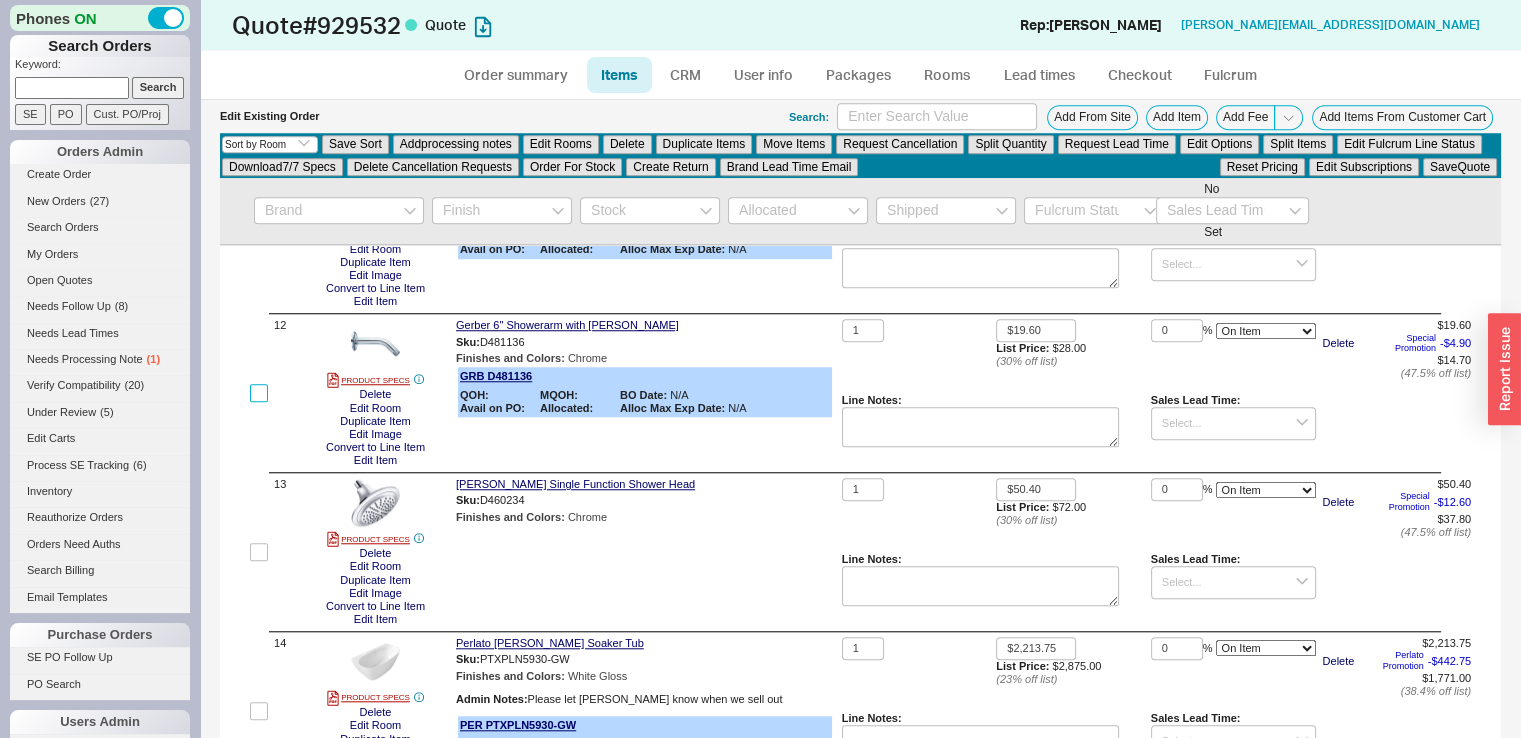 checkbox on "true" 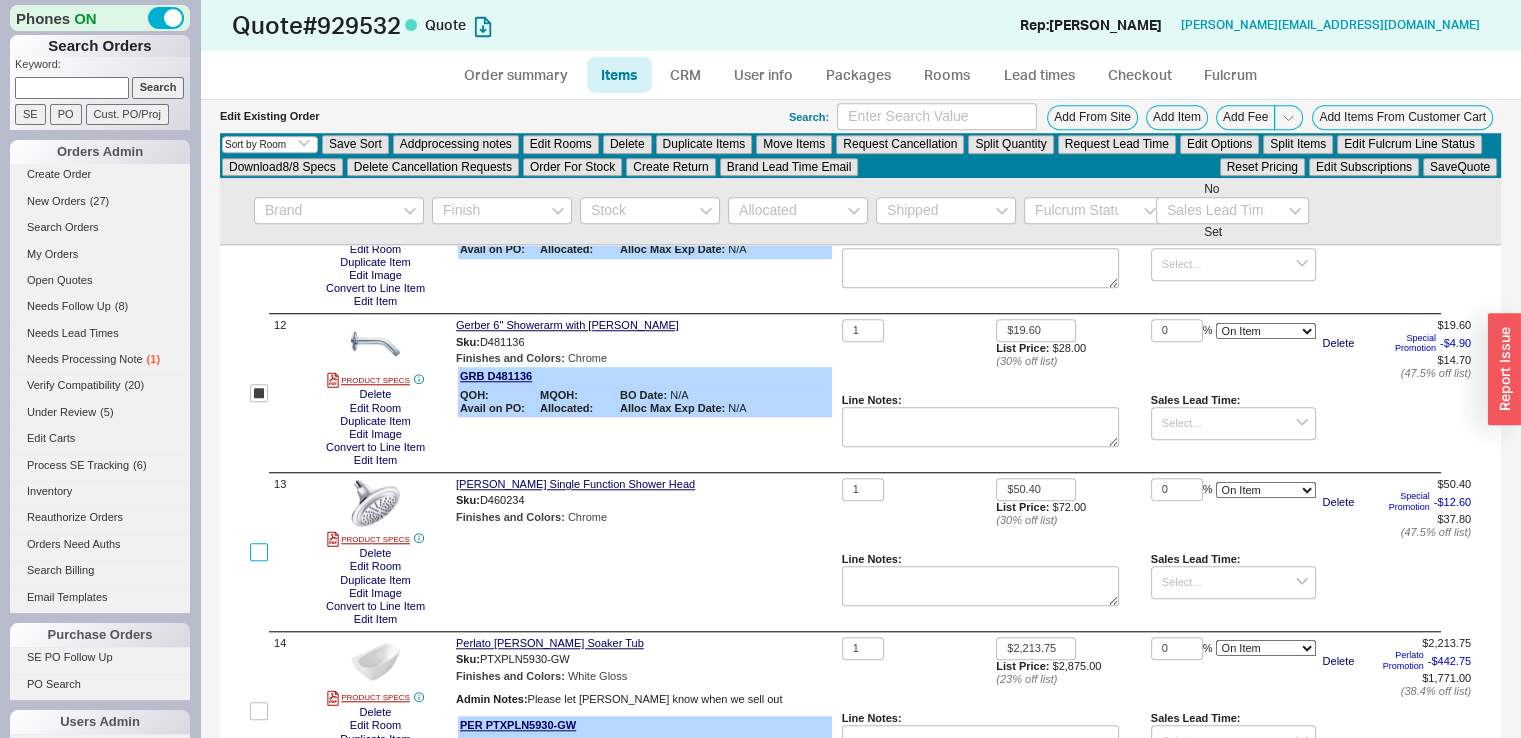 click at bounding box center (259, 552) 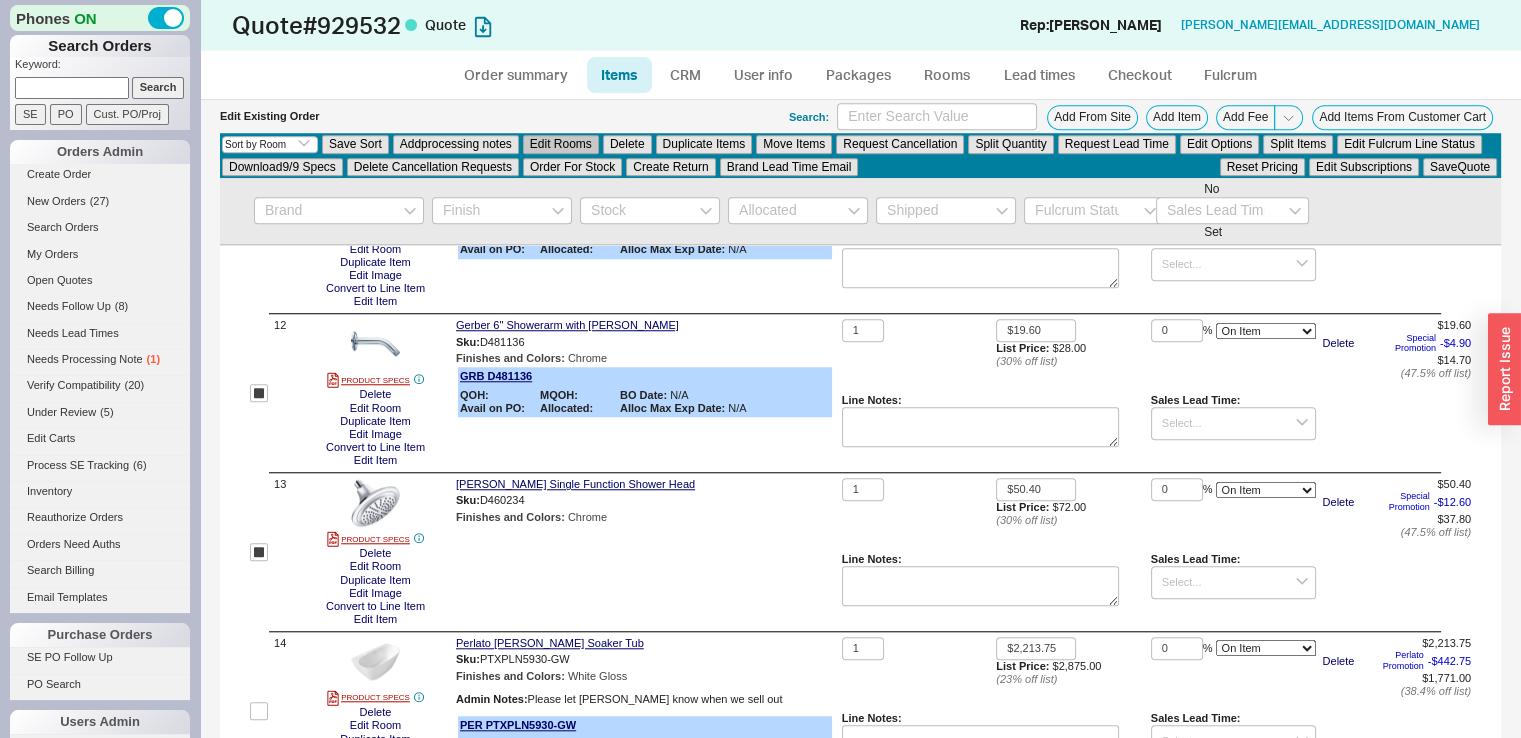 click on "Edit Rooms" at bounding box center (561, 144) 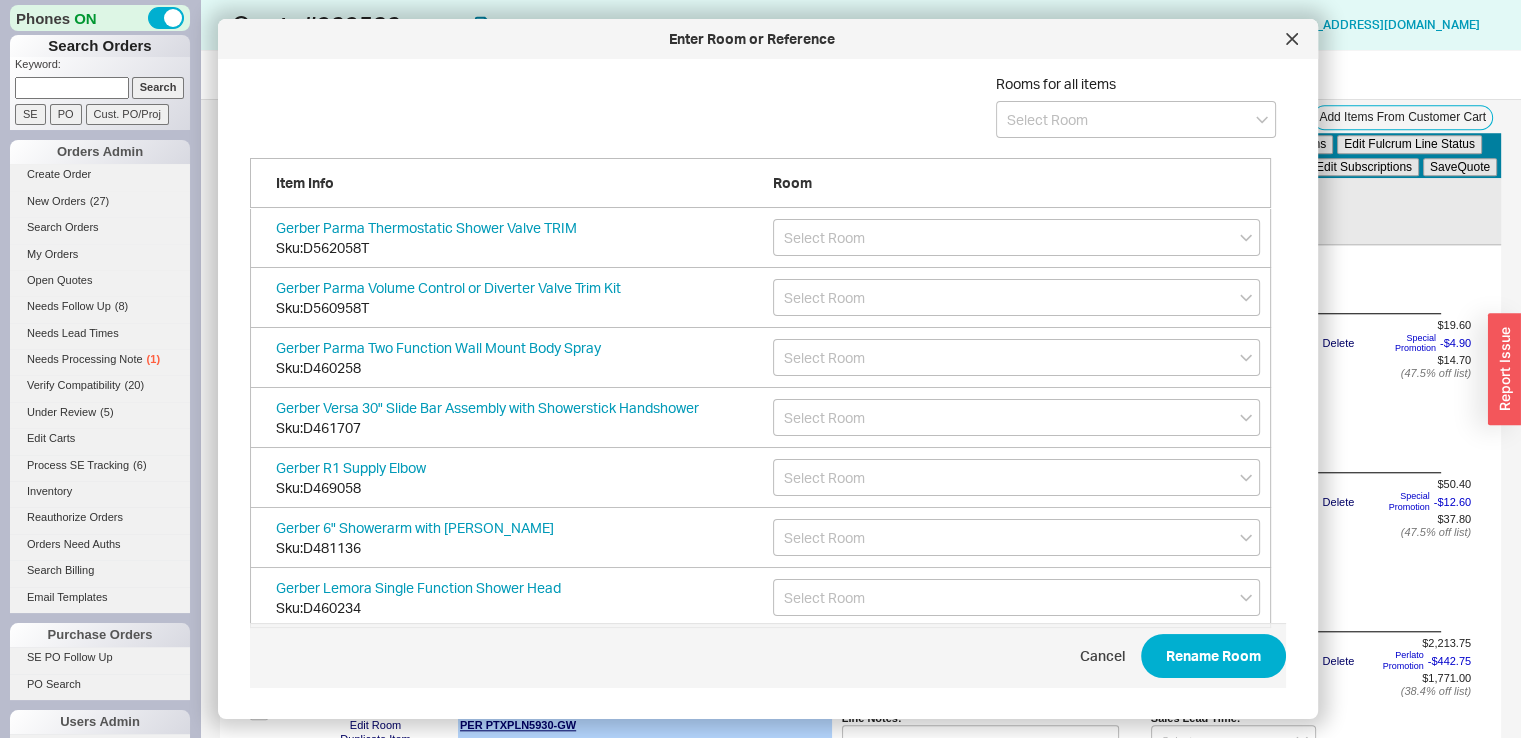 scroll, scrollTop: 16, scrollLeft: 16, axis: both 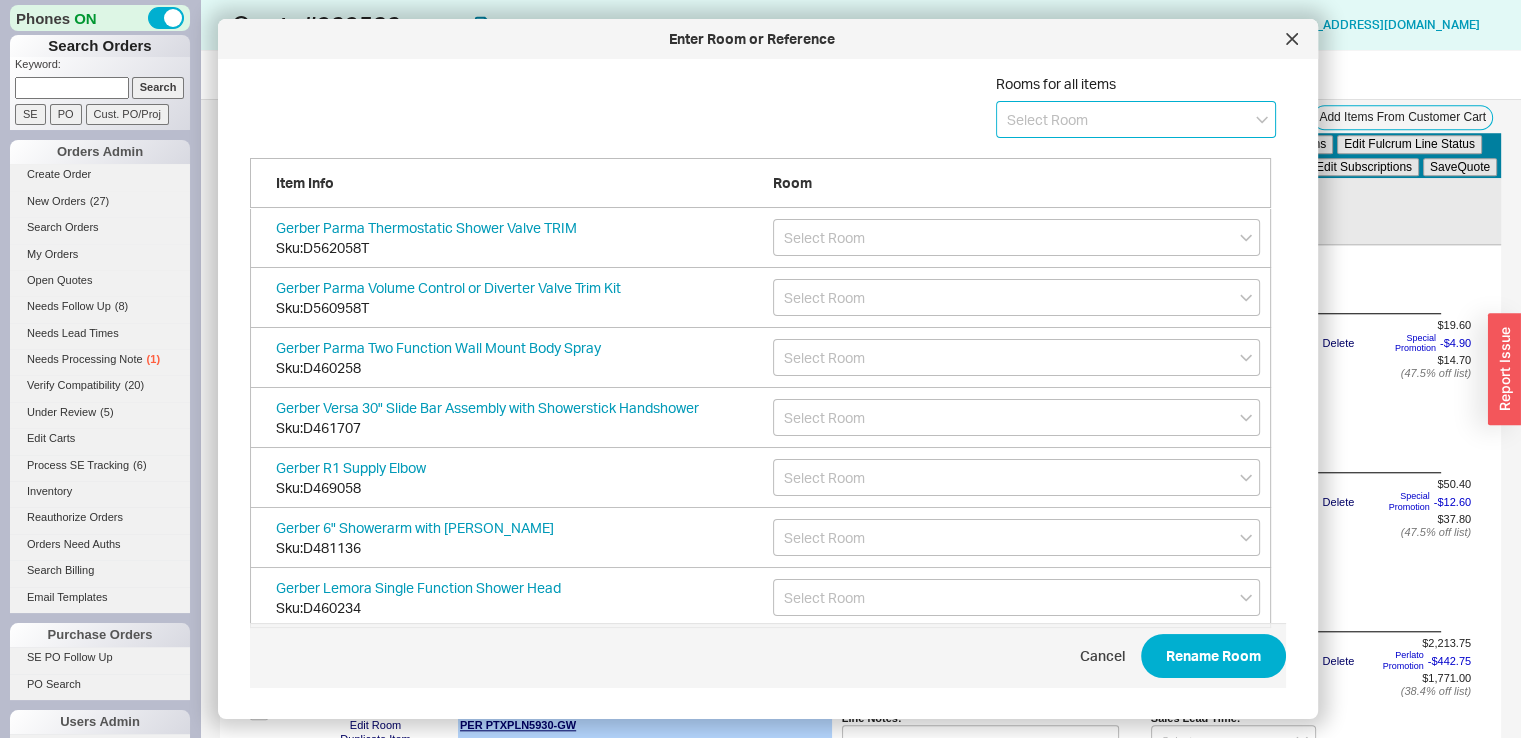 click at bounding box center (1136, 119) 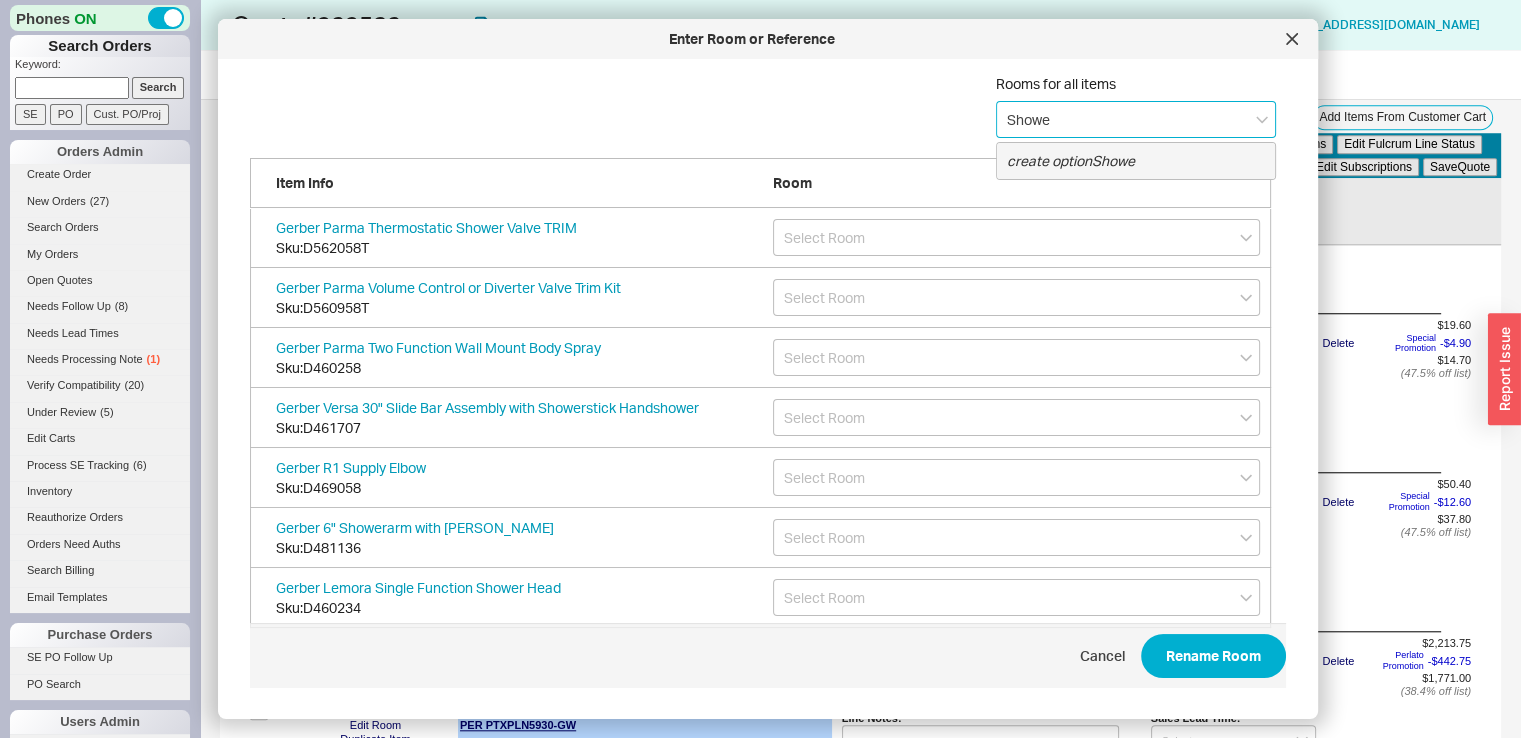 type on "Shower" 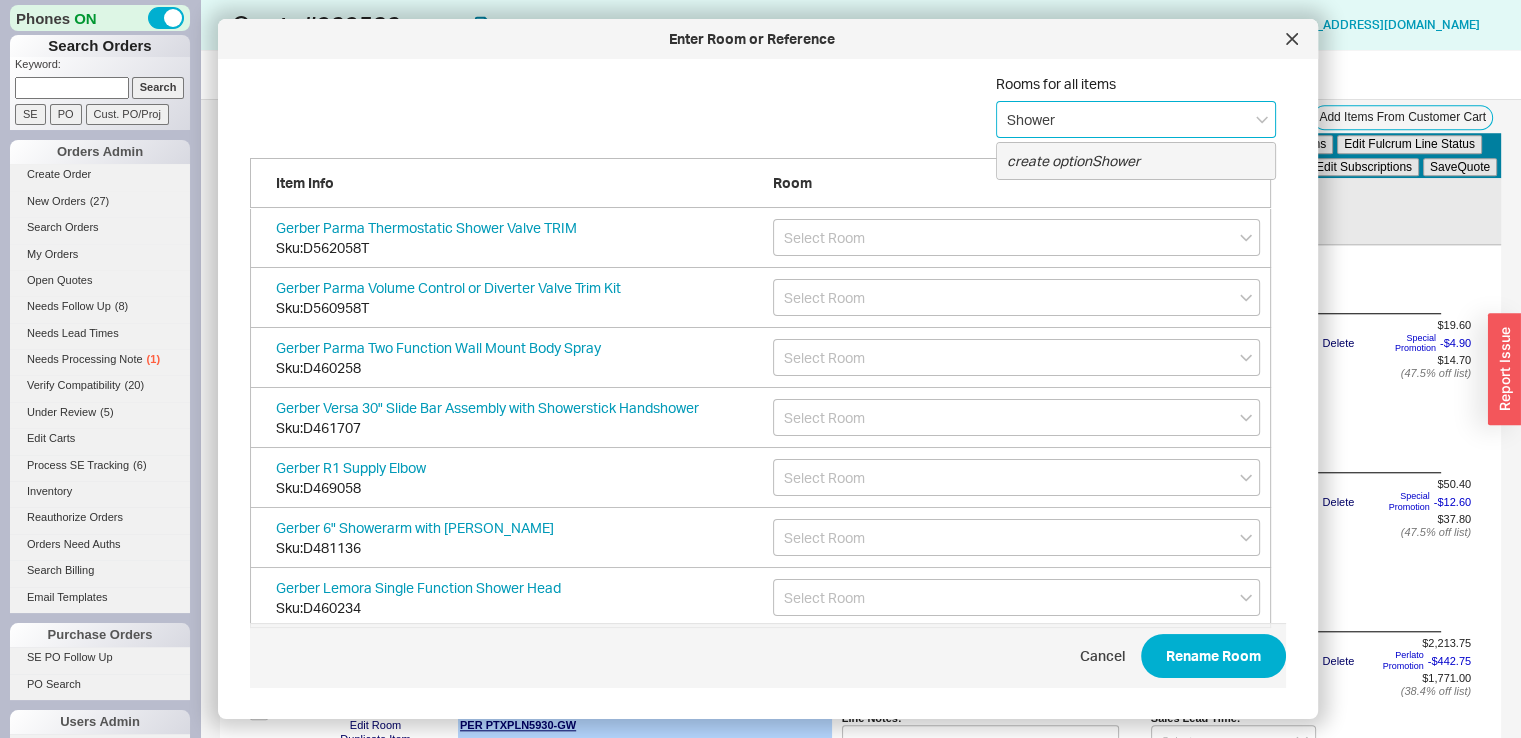 click on "create option  Shower" at bounding box center (1073, 160) 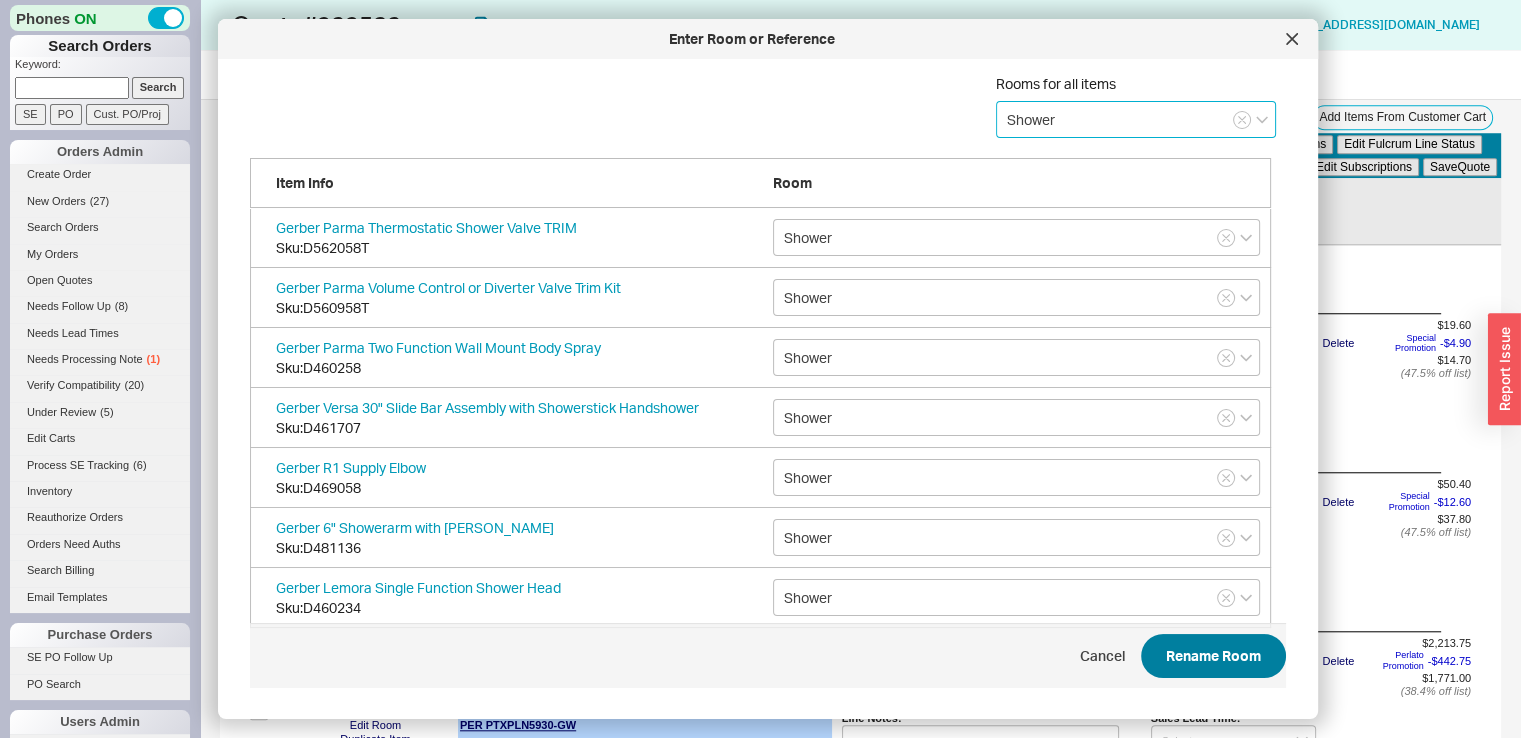 type on "Shower" 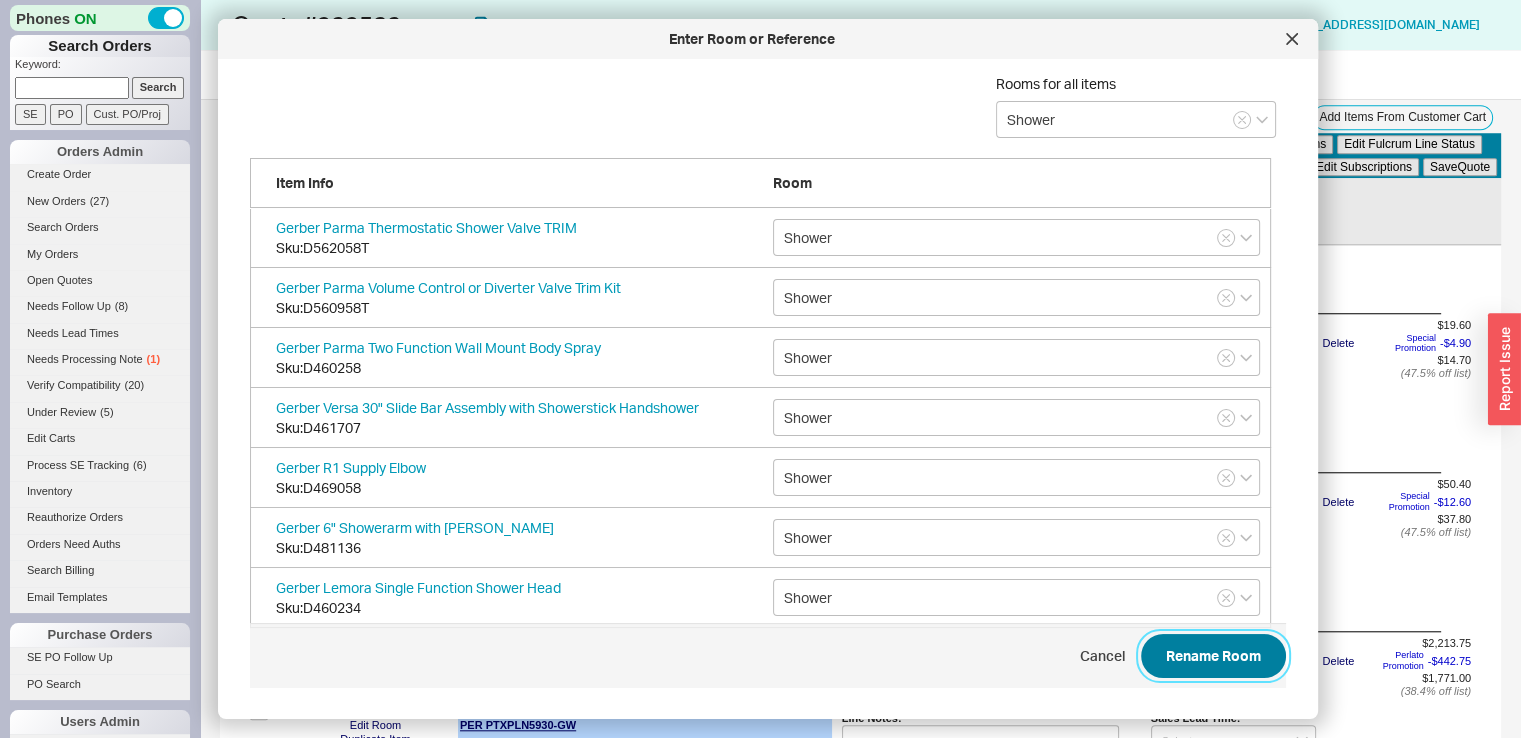 click on "Rename Room" at bounding box center [1213, 656] 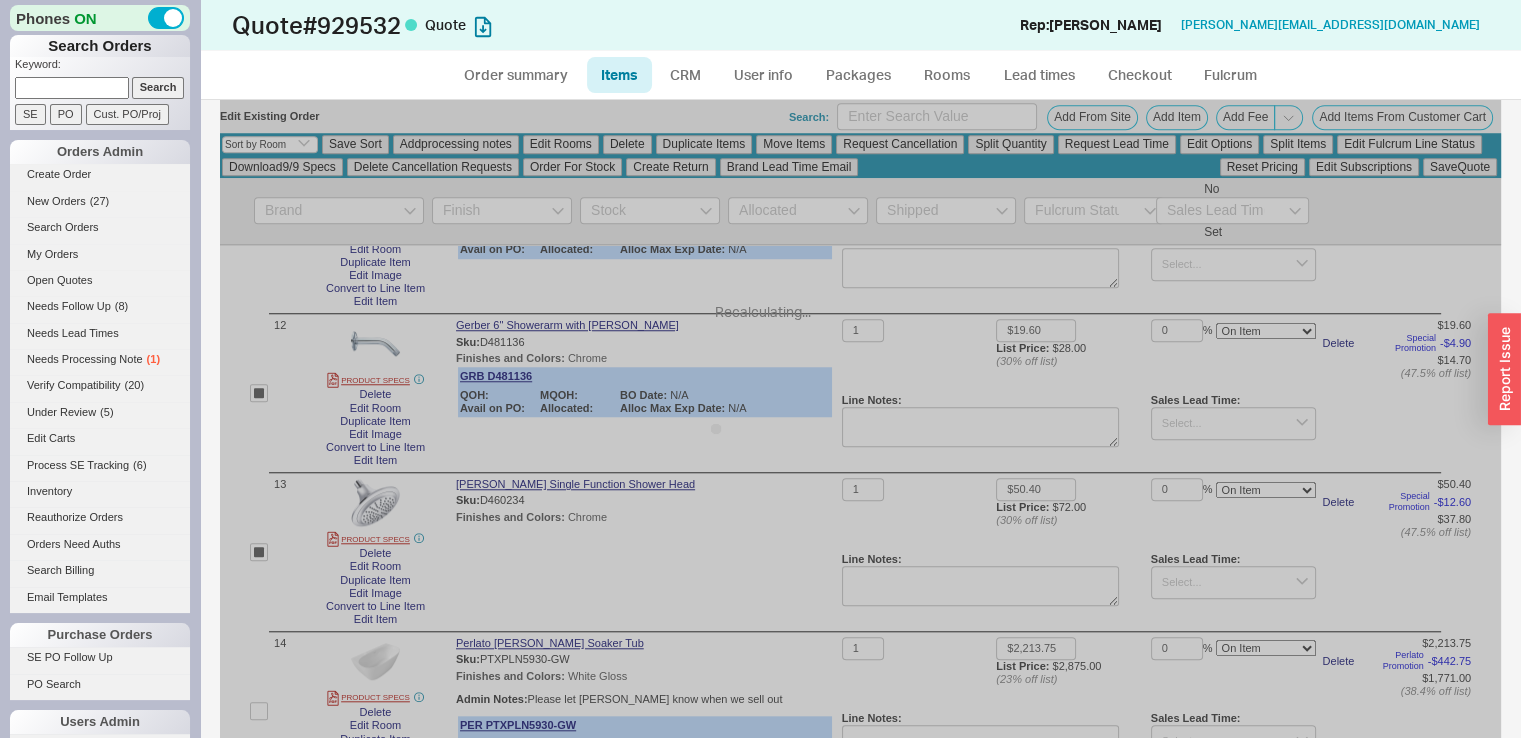 checkbox on "false" 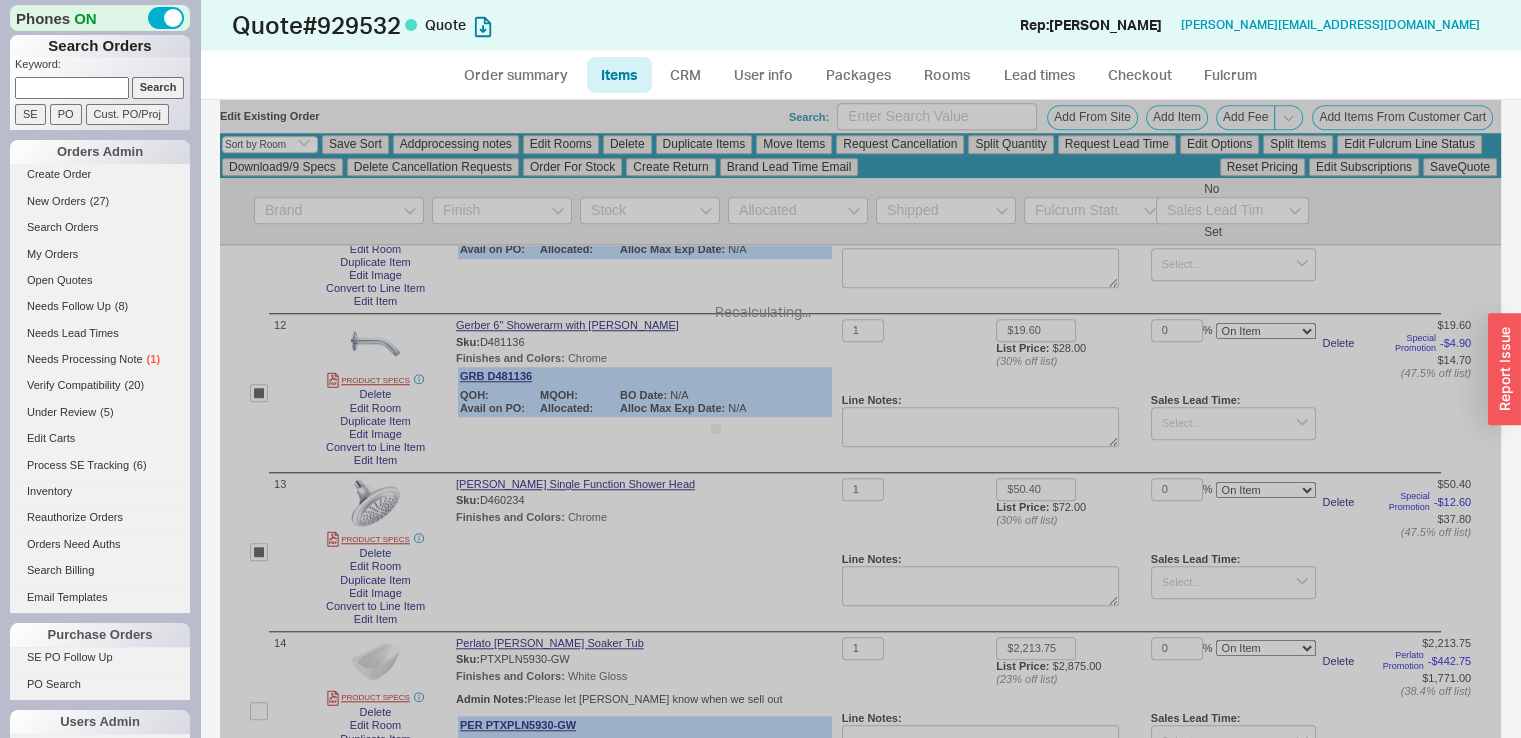 checkbox on "false" 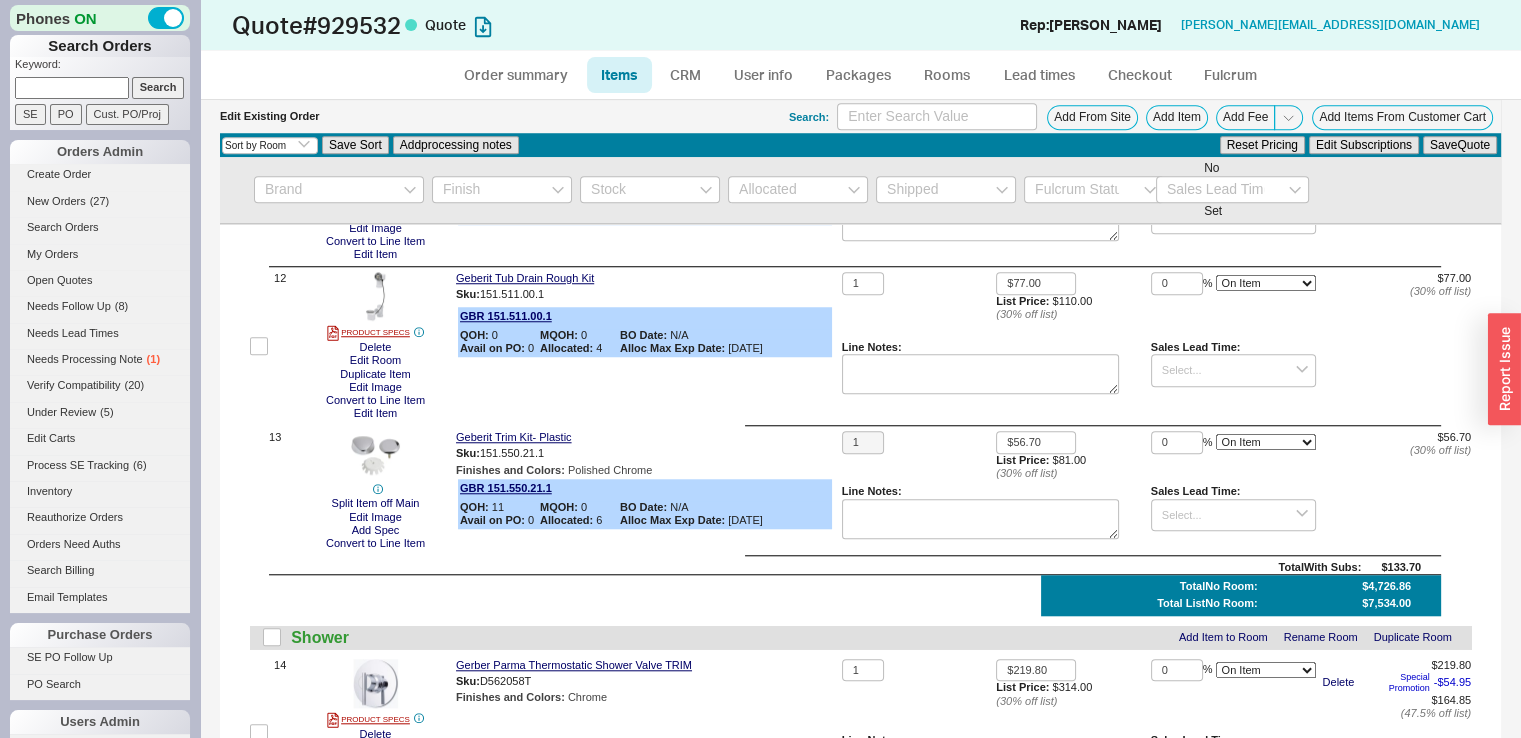 scroll, scrollTop: 260, scrollLeft: 0, axis: vertical 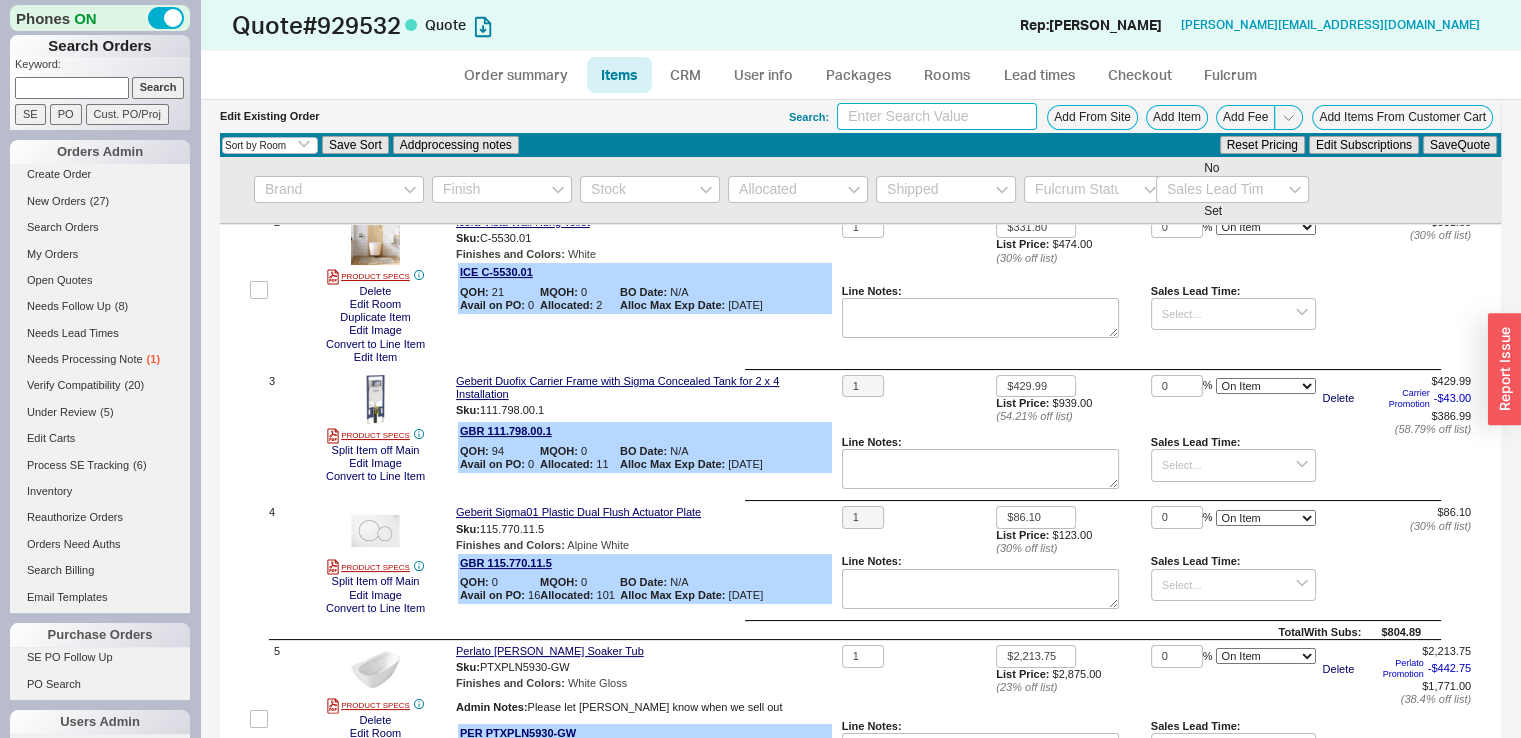 click at bounding box center (937, 116) 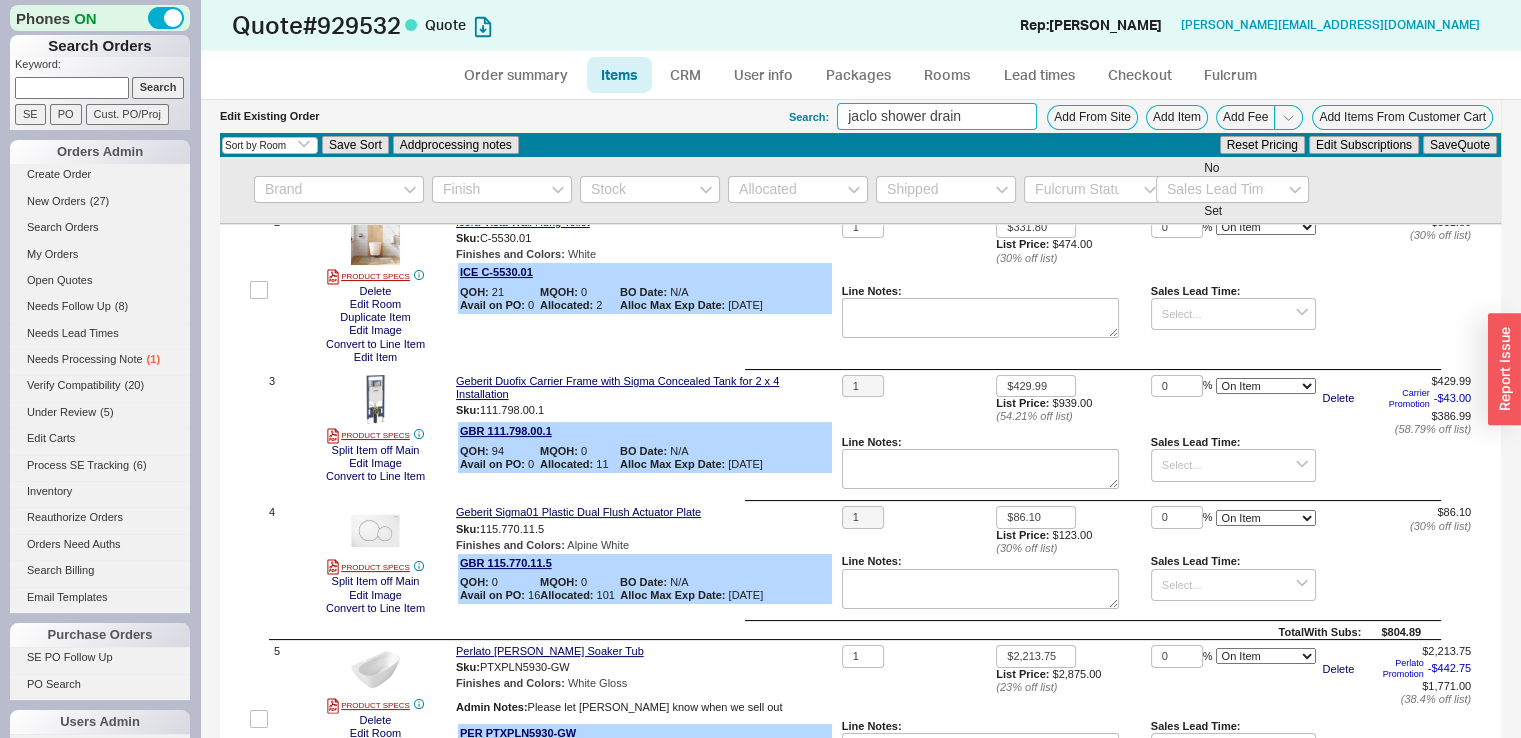 type on "jaclo shower drain" 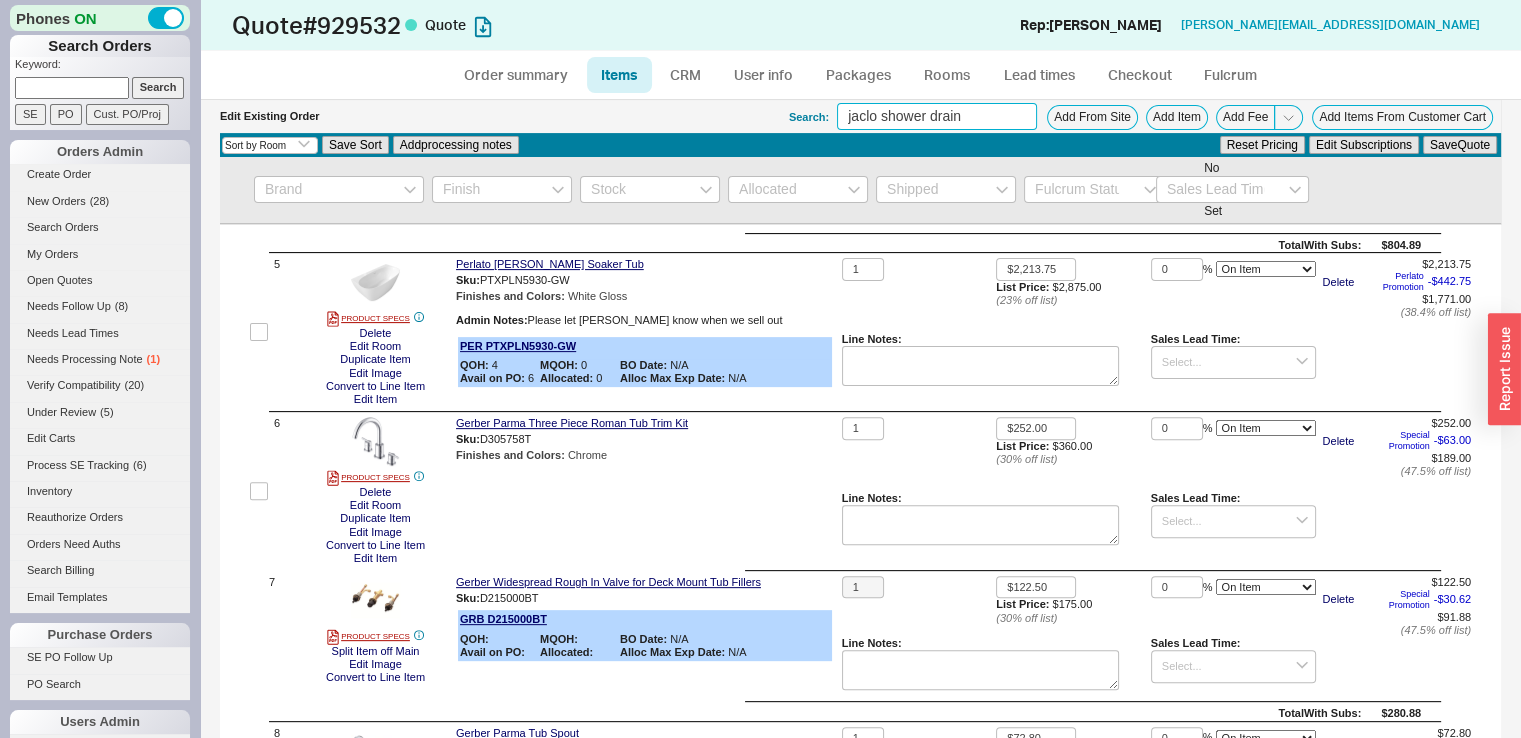 scroll, scrollTop: 659, scrollLeft: 0, axis: vertical 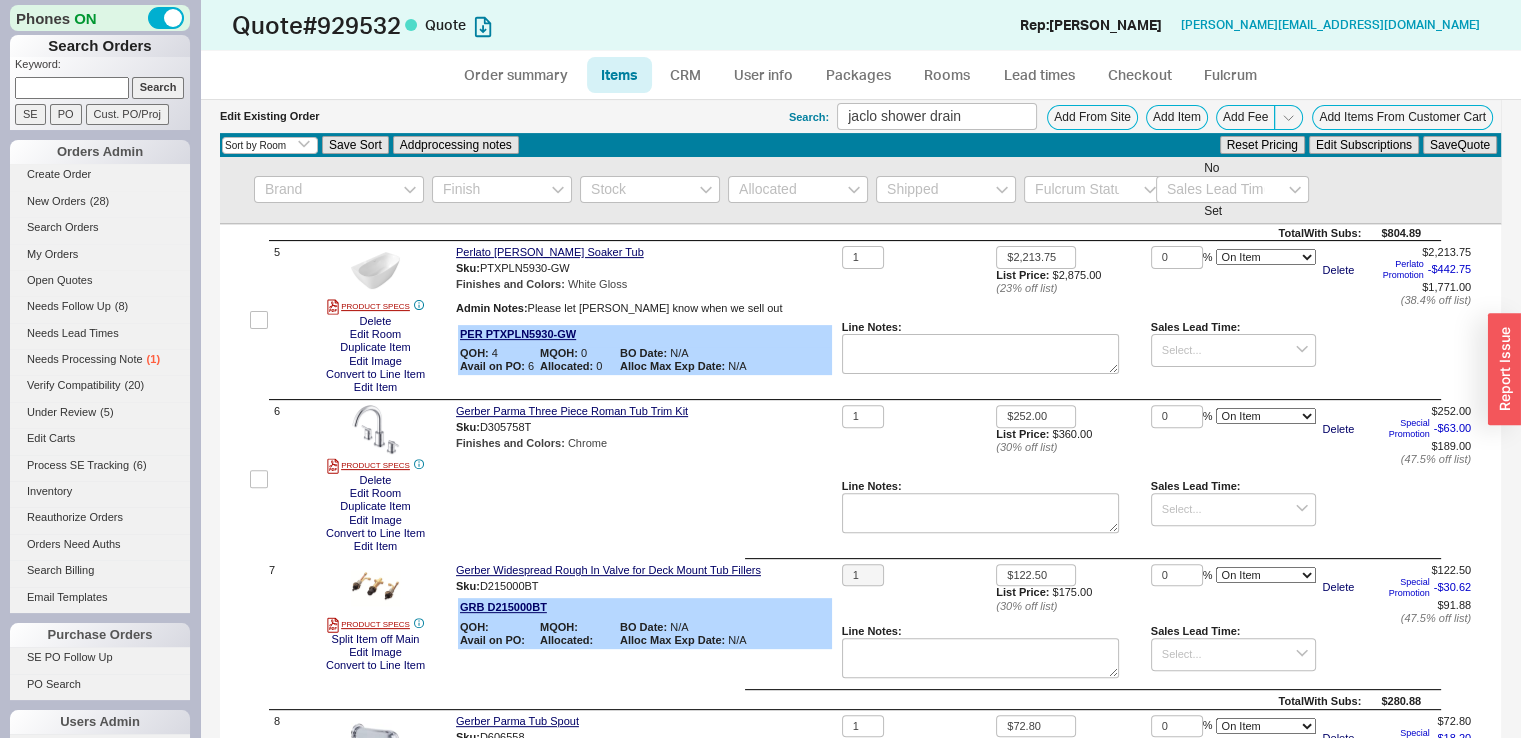 click at bounding box center [259, 320] 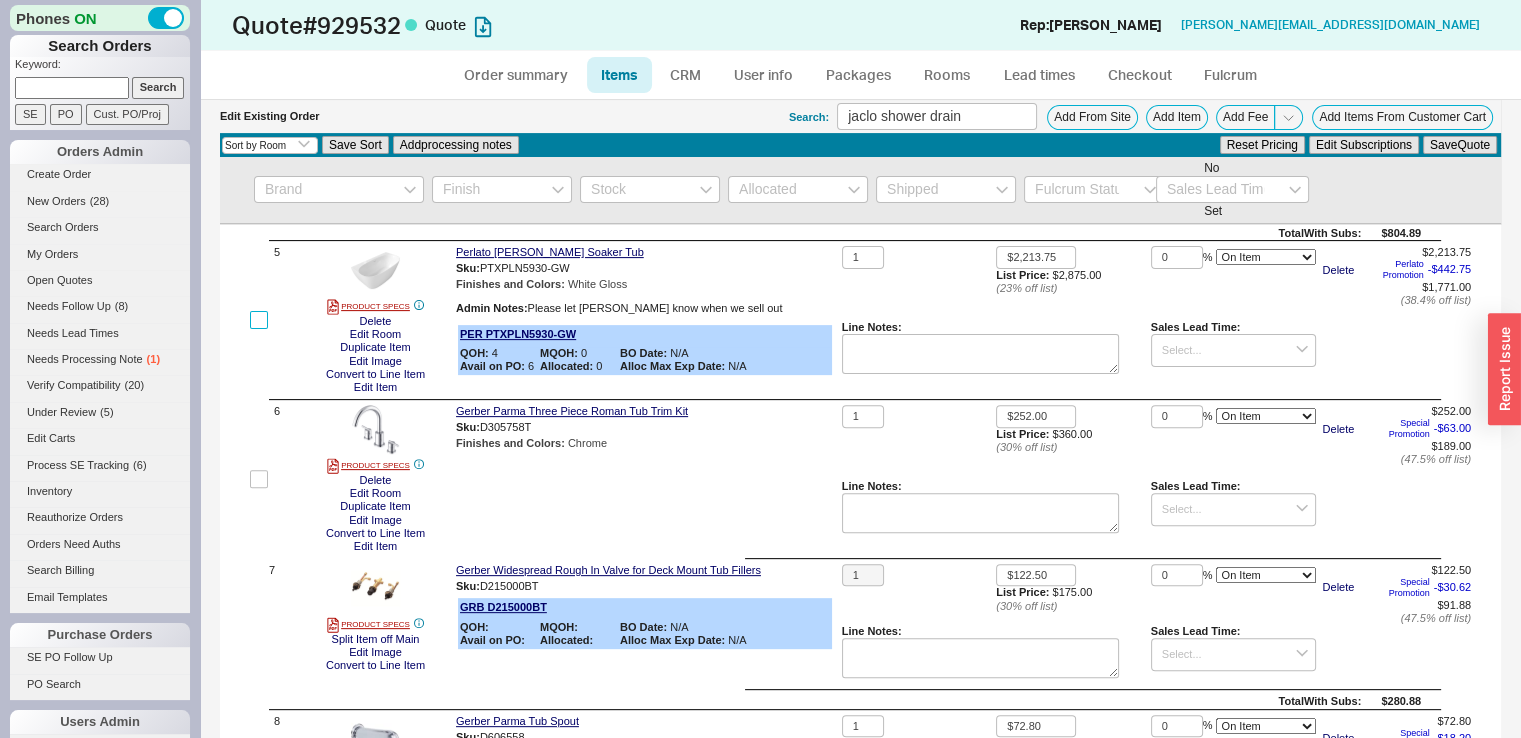 click at bounding box center (259, 320) 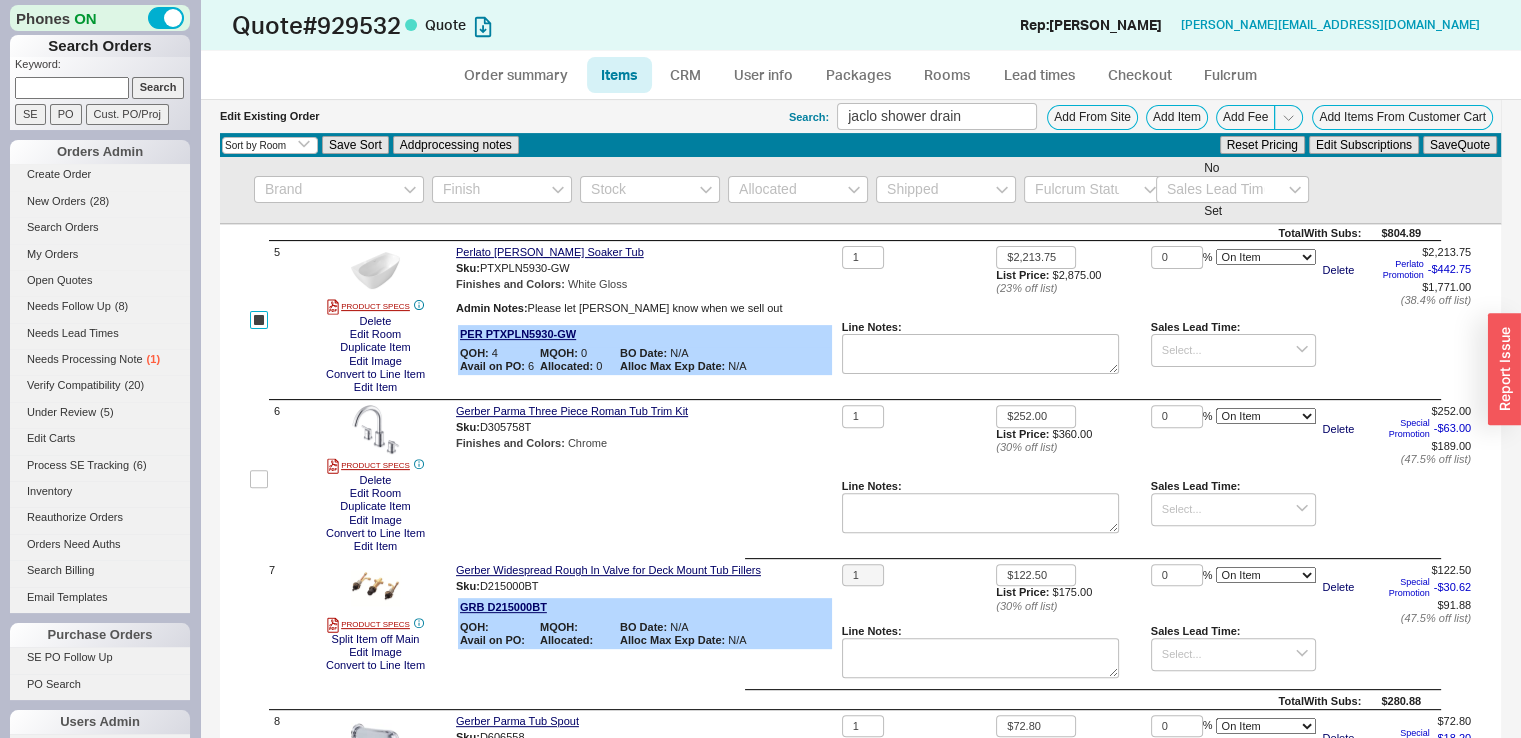 checkbox on "true" 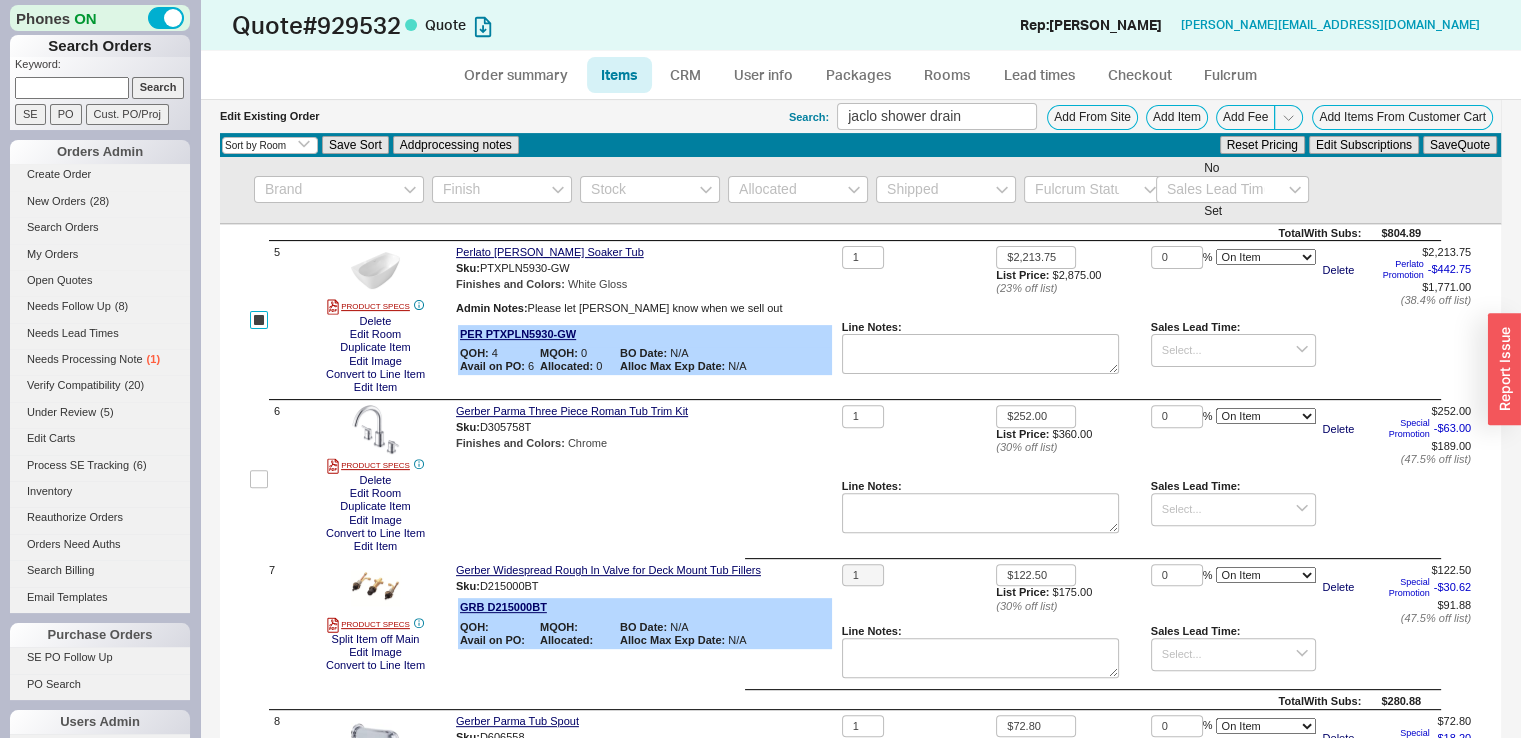 checkbox on "true" 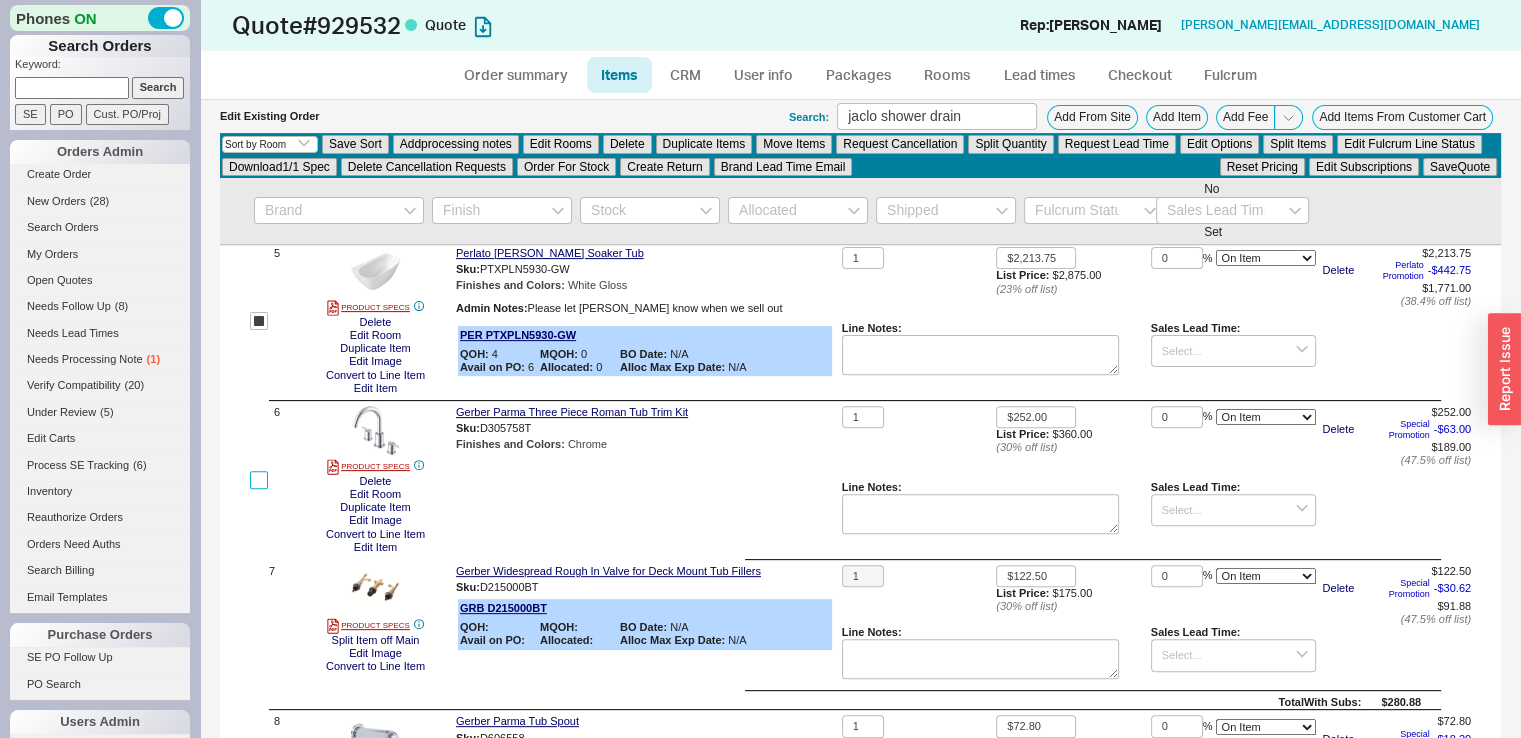 click at bounding box center [259, 480] 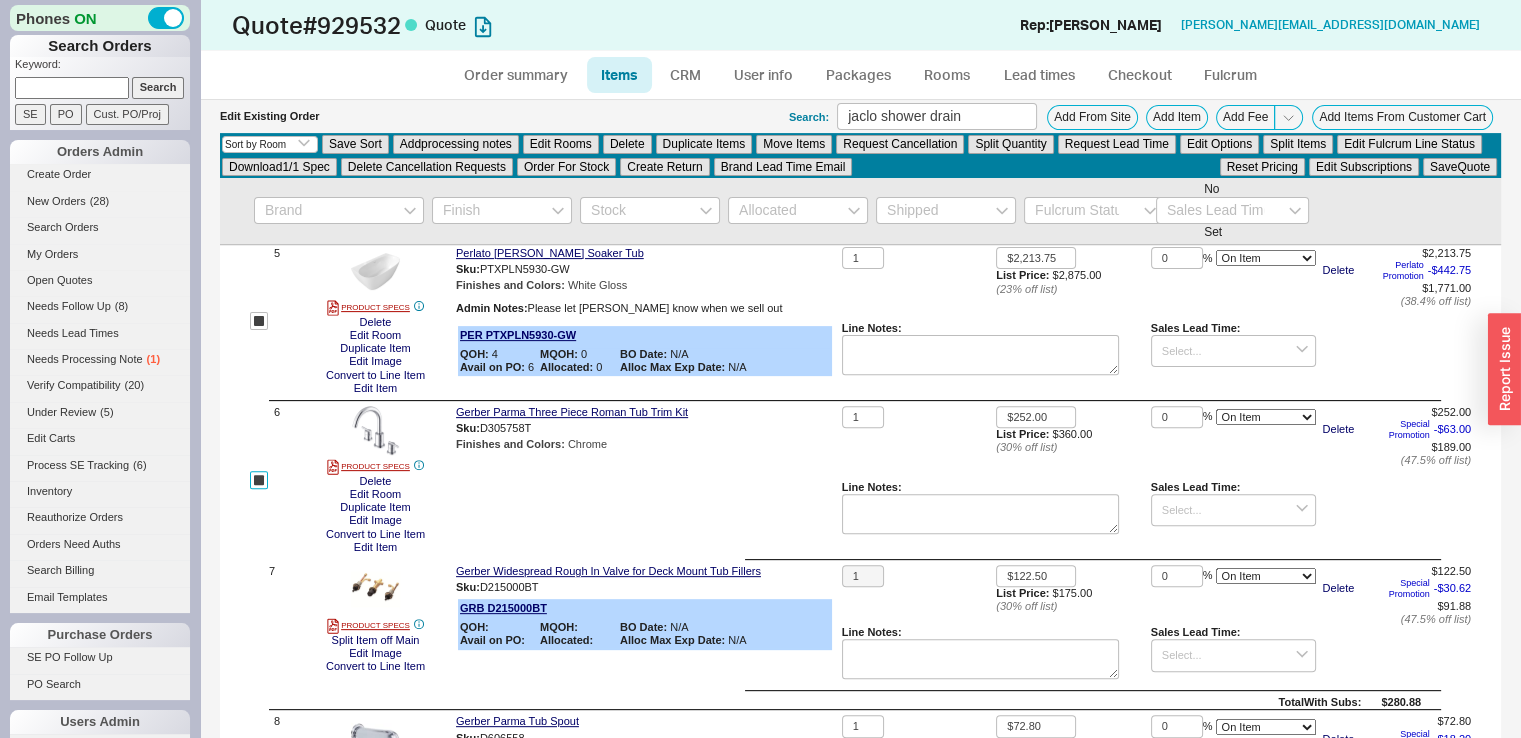 checkbox on "true" 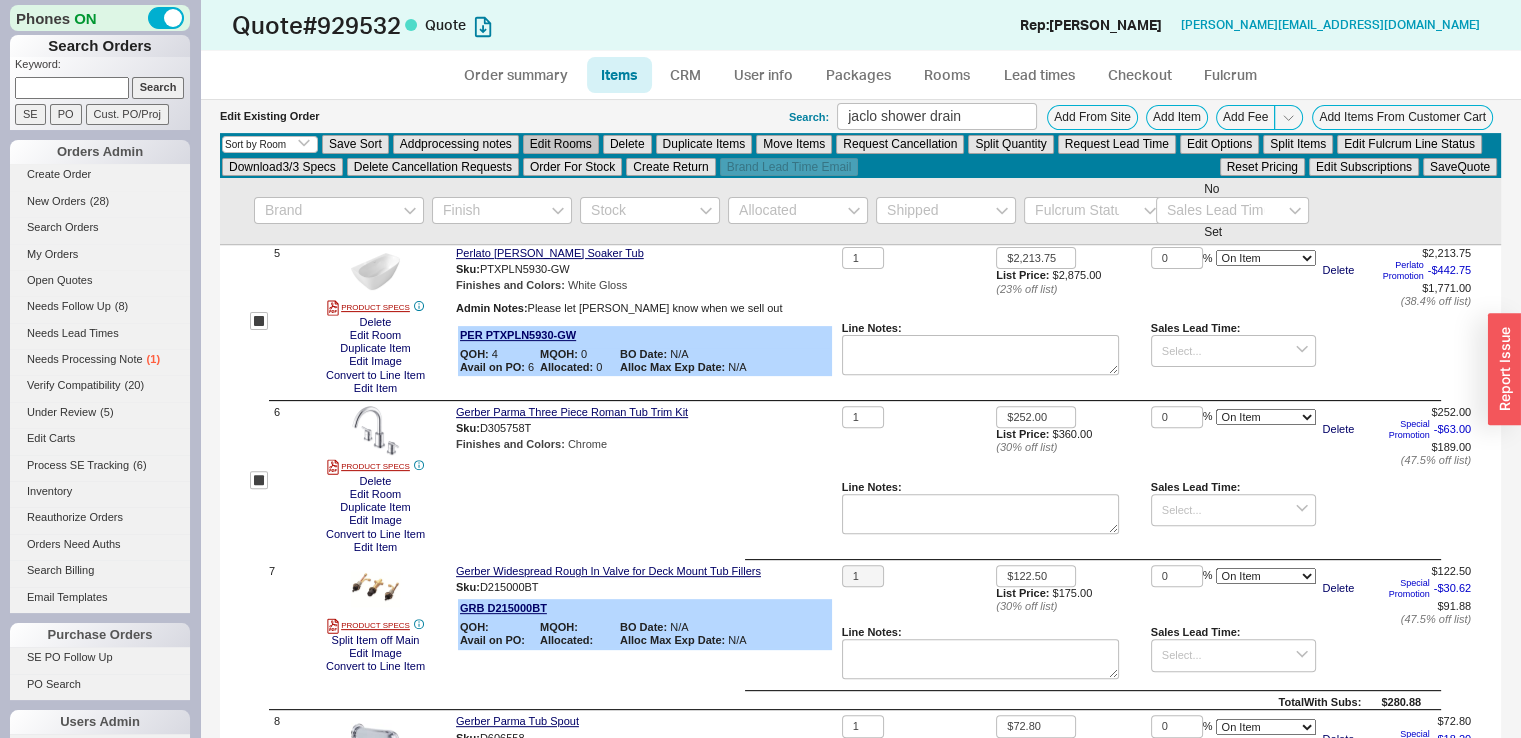 click on "Edit Rooms" at bounding box center (561, 144) 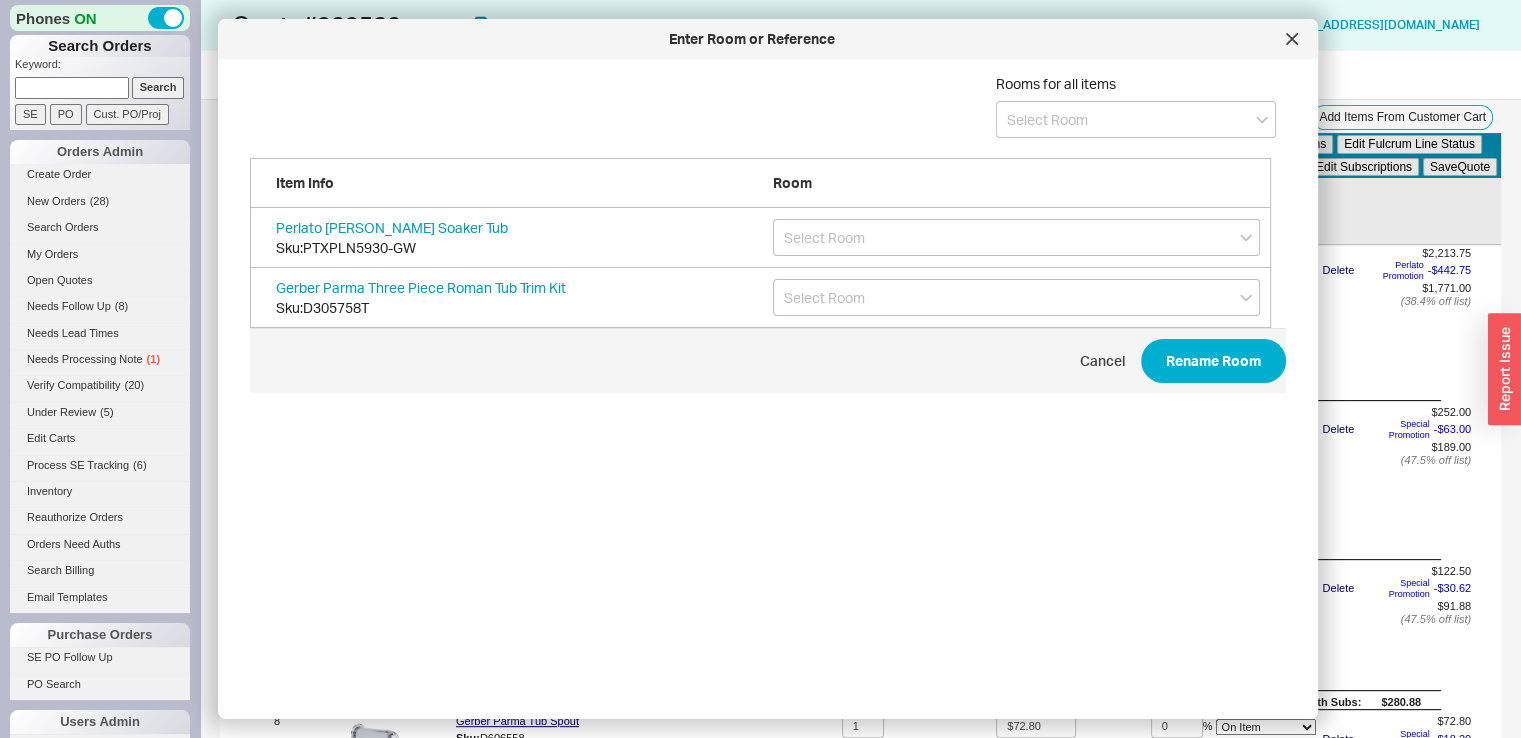 scroll, scrollTop: 16, scrollLeft: 16, axis: both 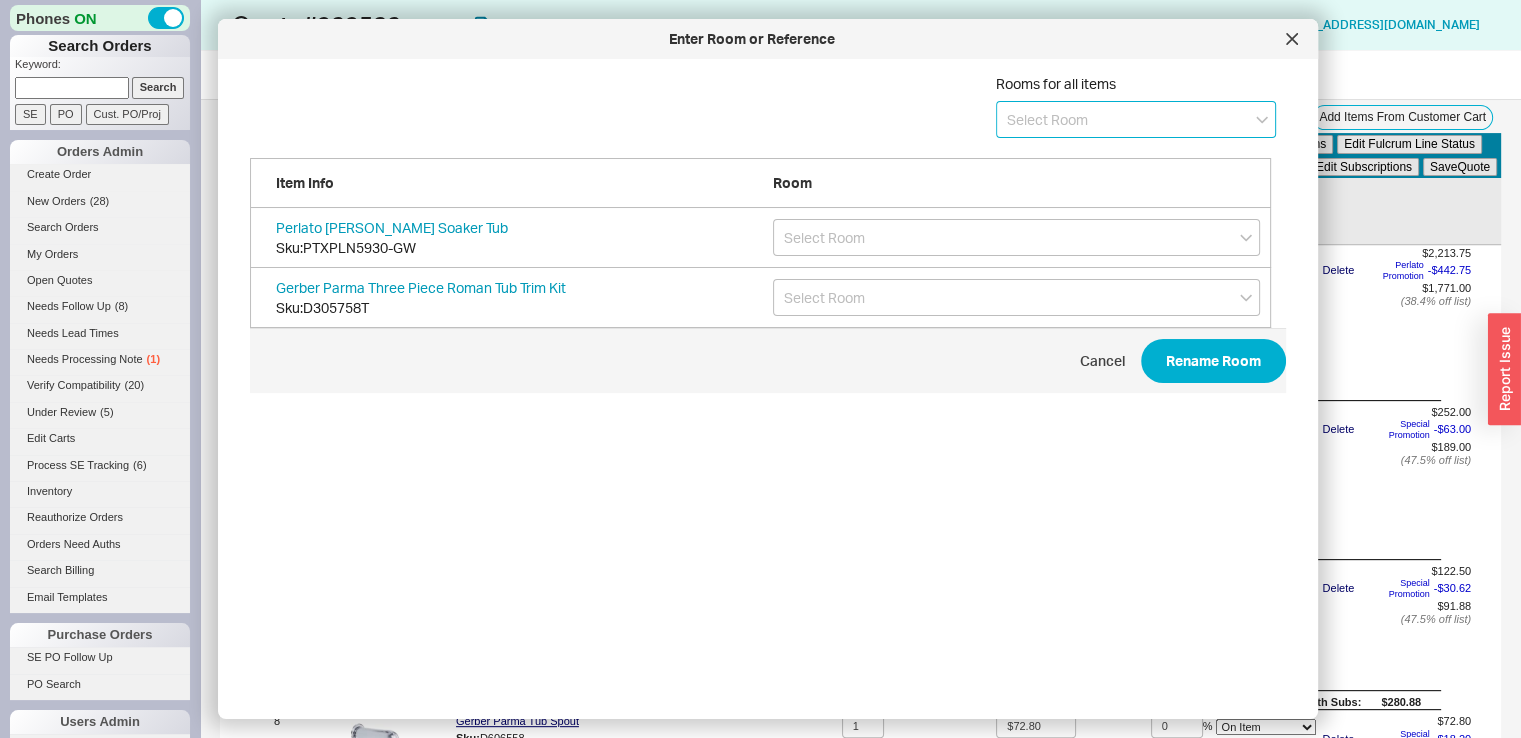 click at bounding box center [1136, 119] 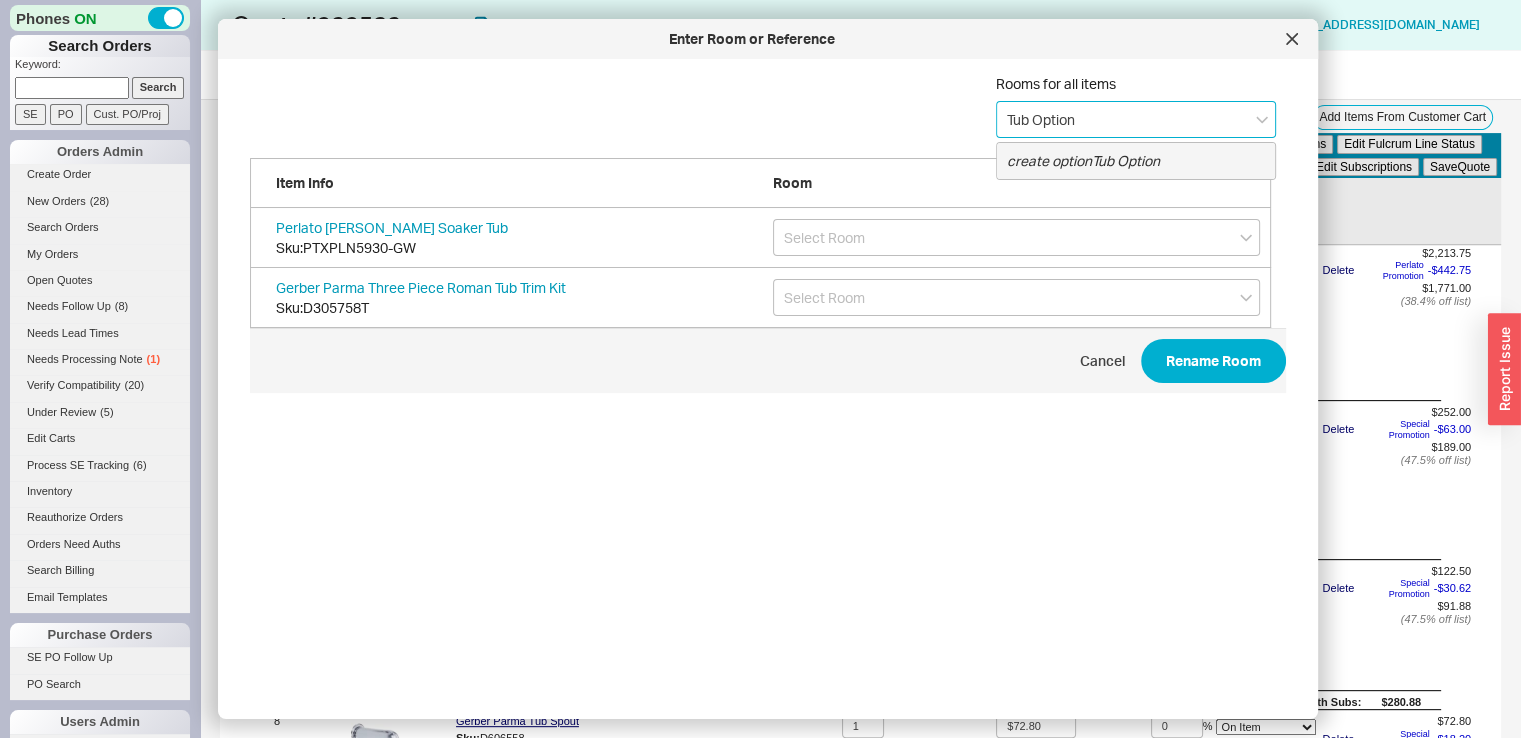 type on "Tub Option 1" 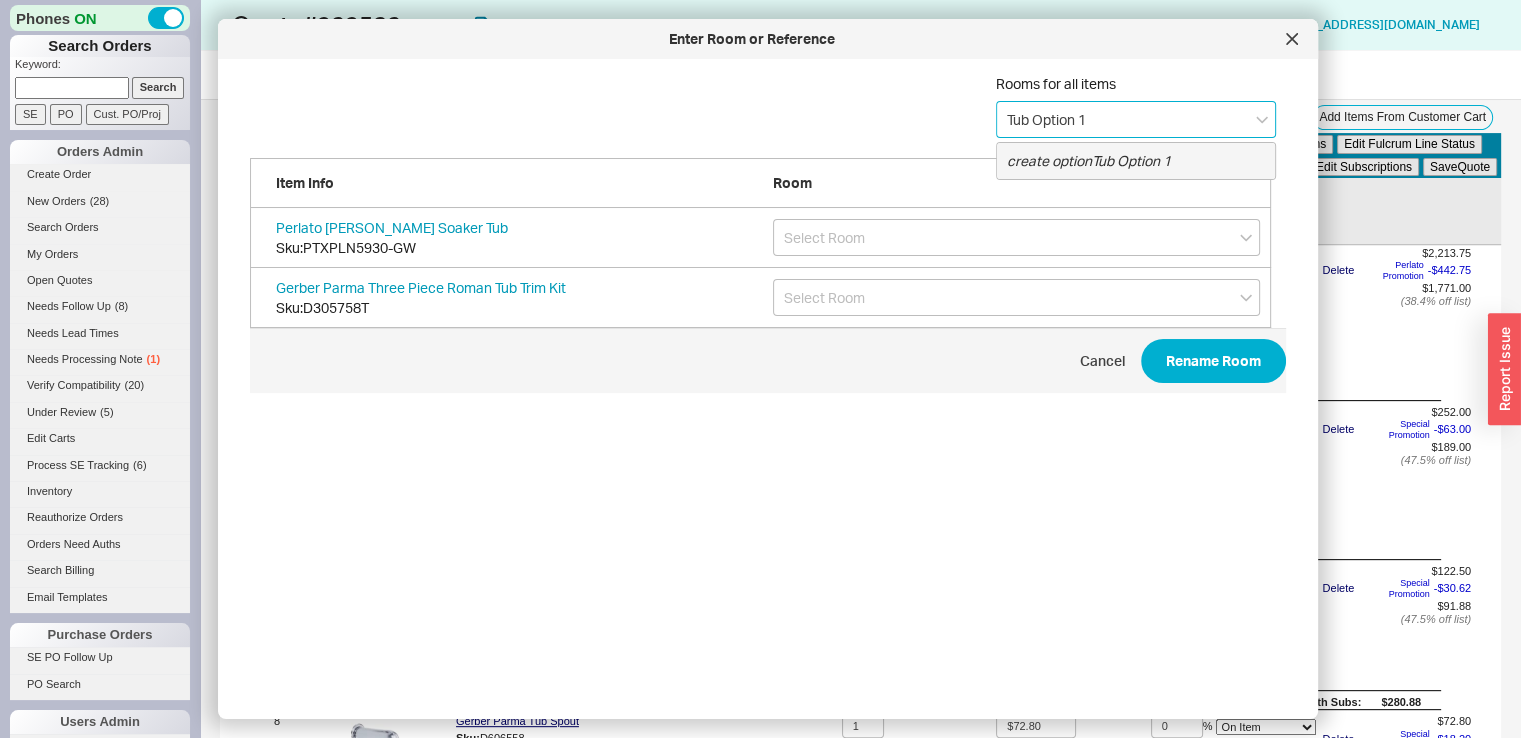 click on "create option  Tub Option 1" at bounding box center [1136, 161] 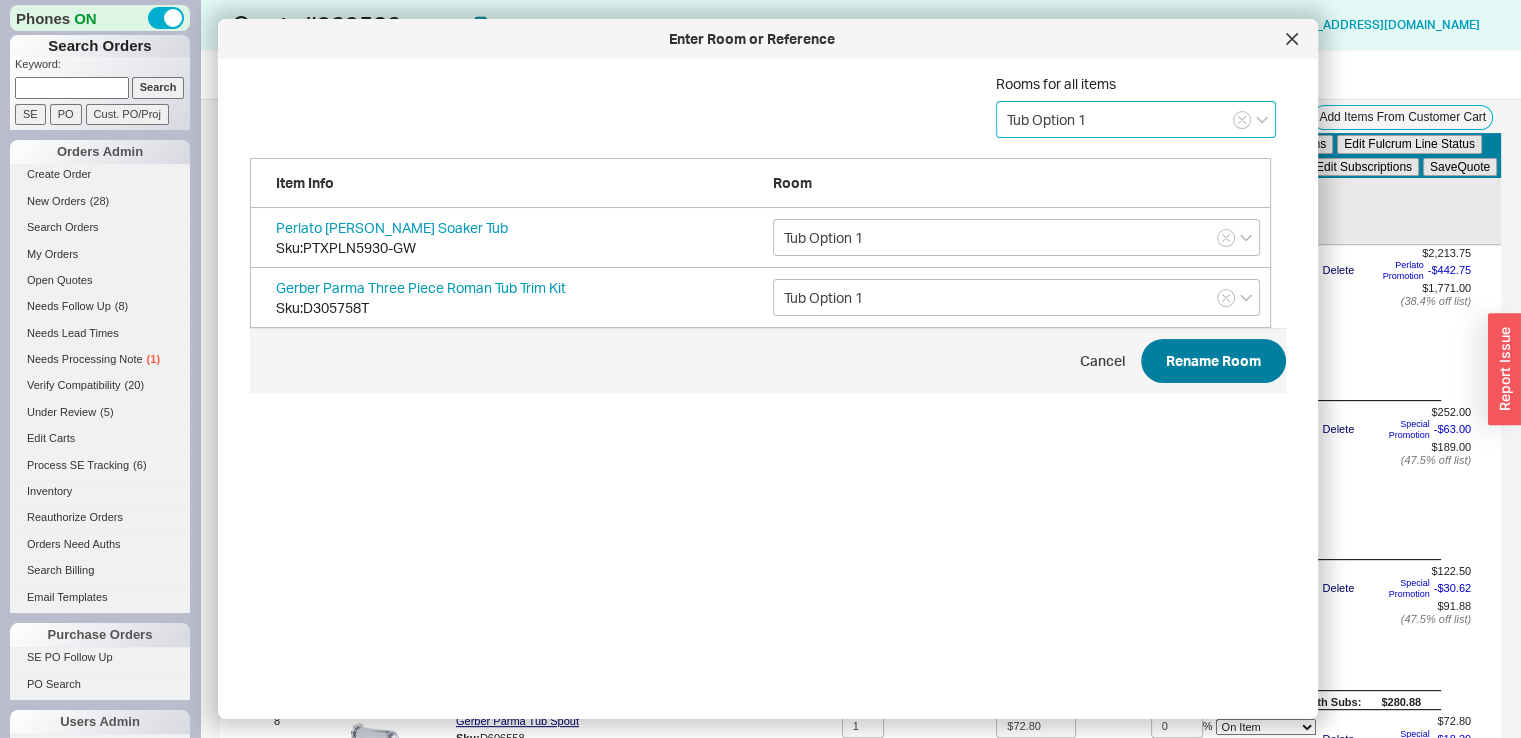 type on "Tub Option 1" 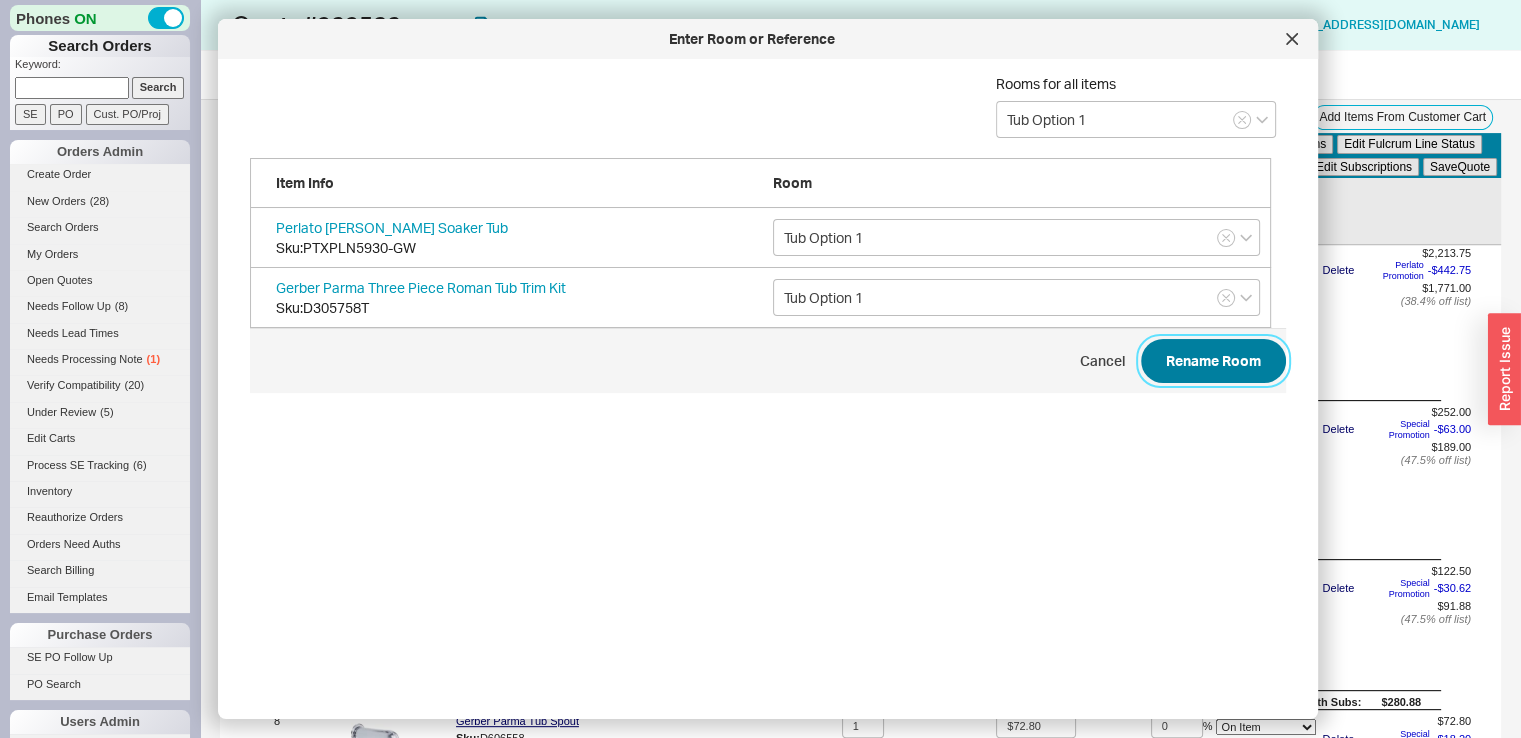 click on "Rename Room" at bounding box center (1213, 361) 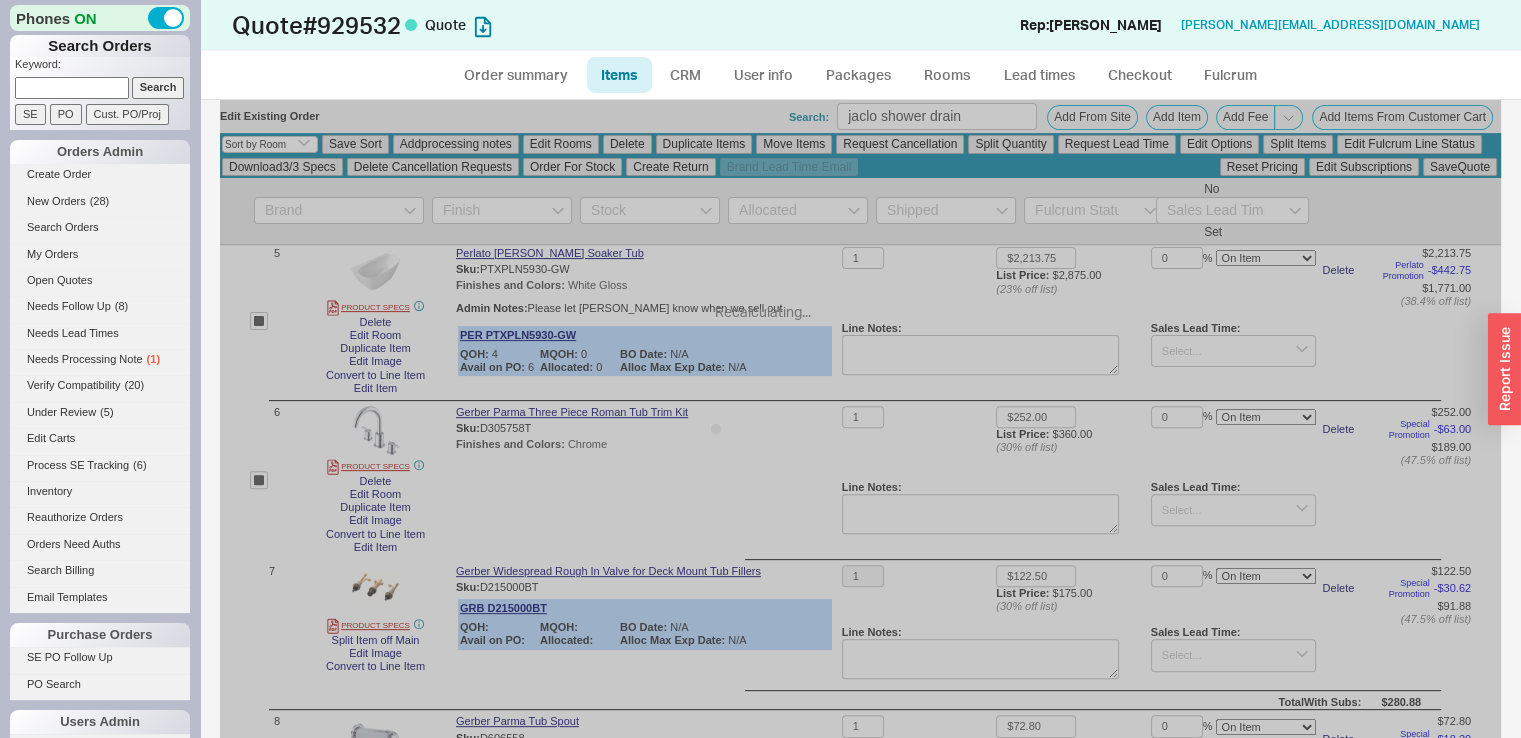 checkbox on "false" 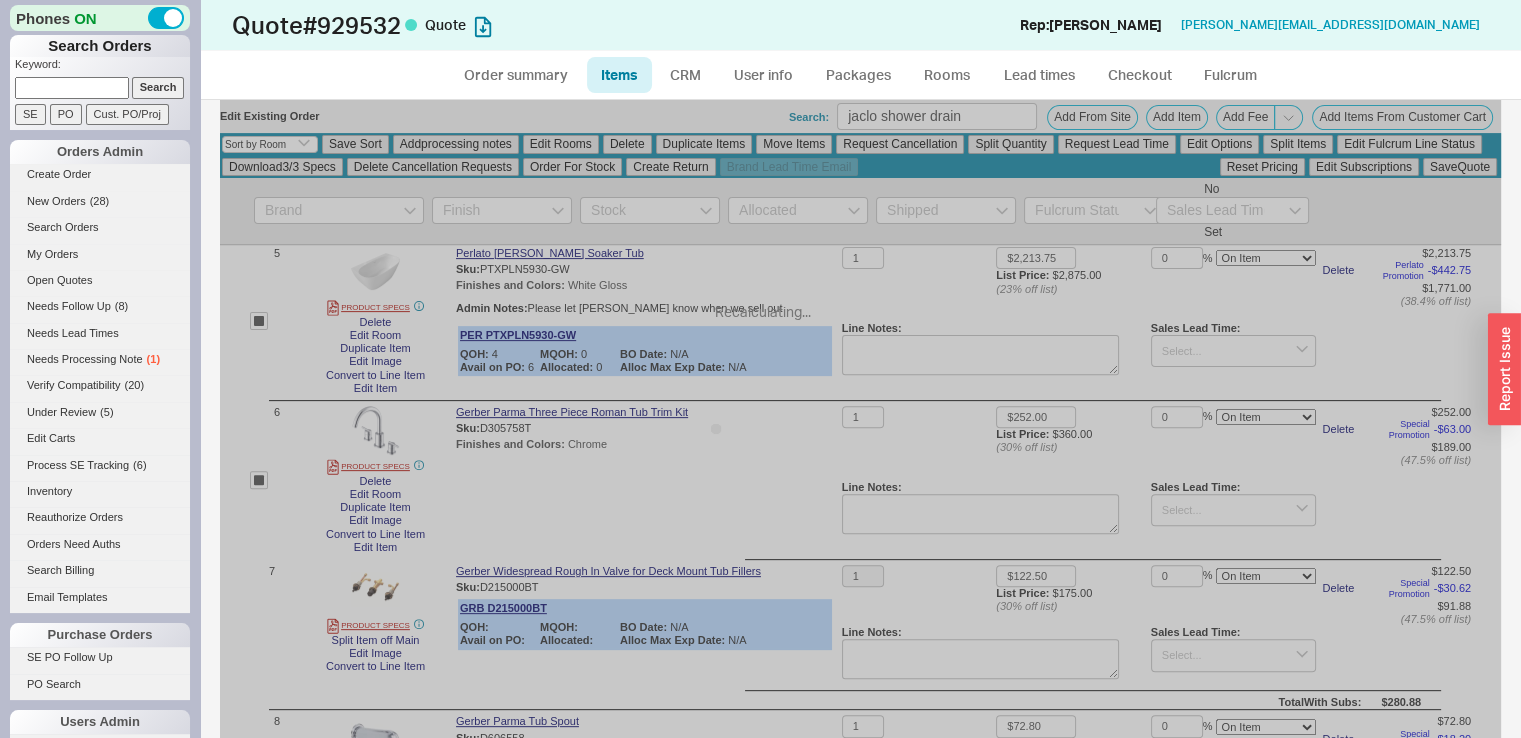 checkbox on "false" 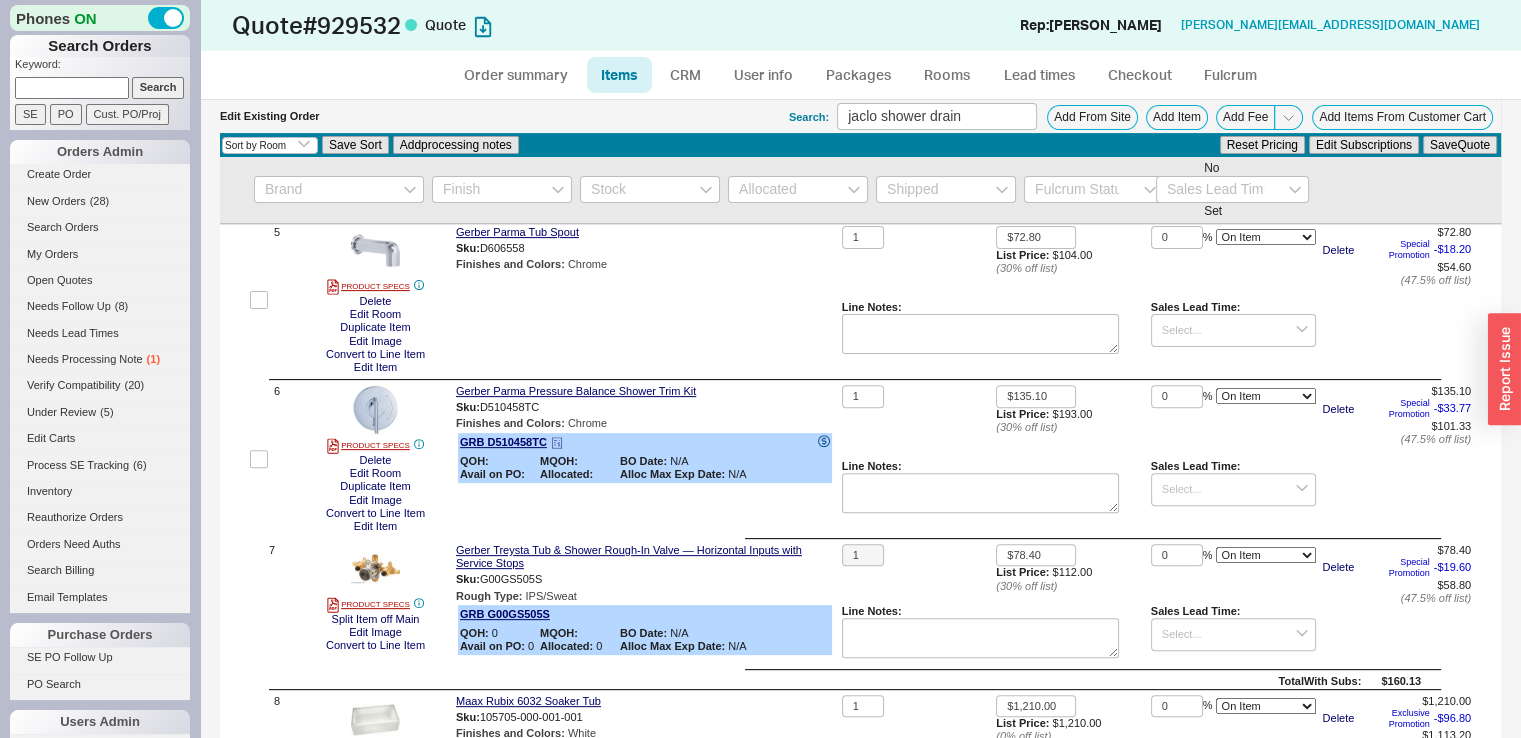 scroll, scrollTop: 659, scrollLeft: 0, axis: vertical 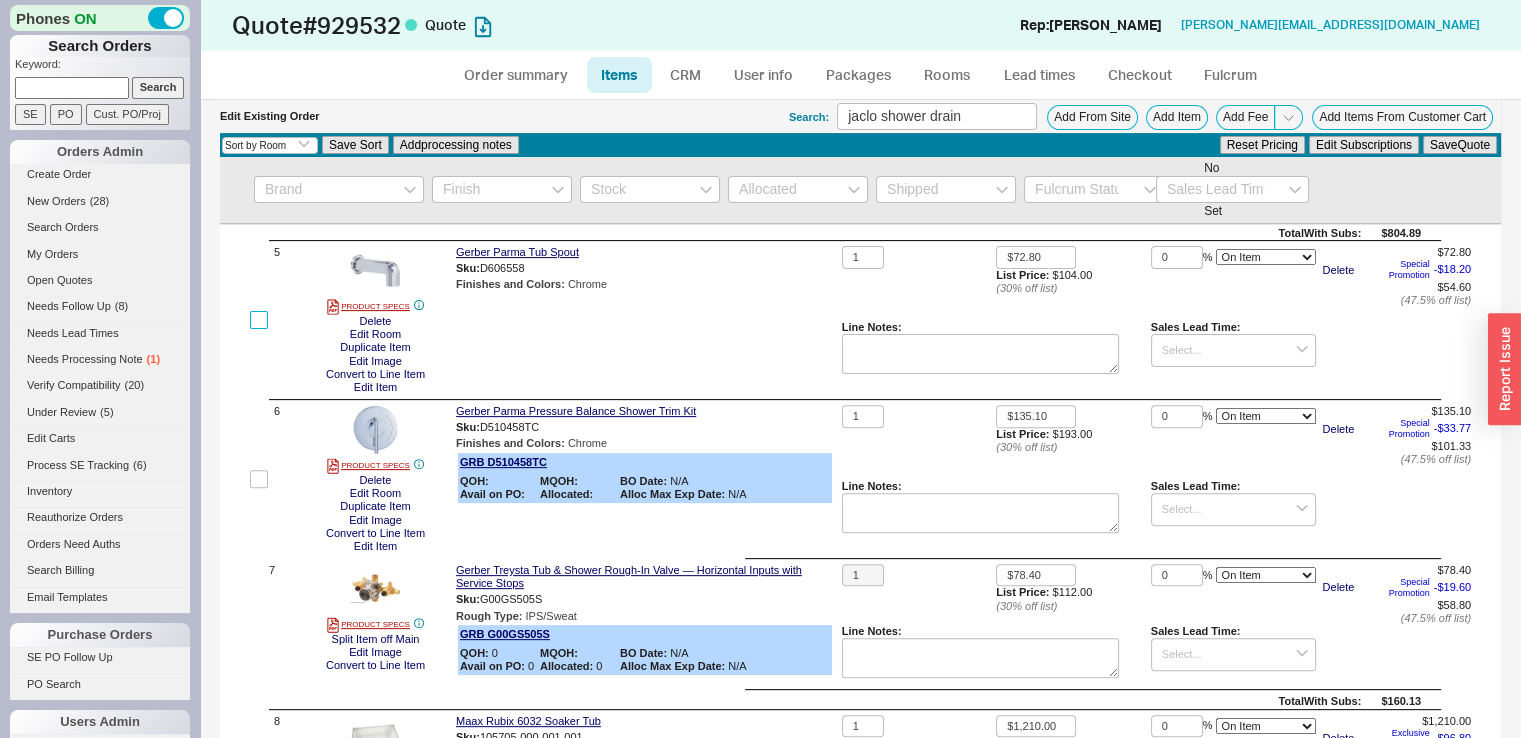 click at bounding box center [259, 320] 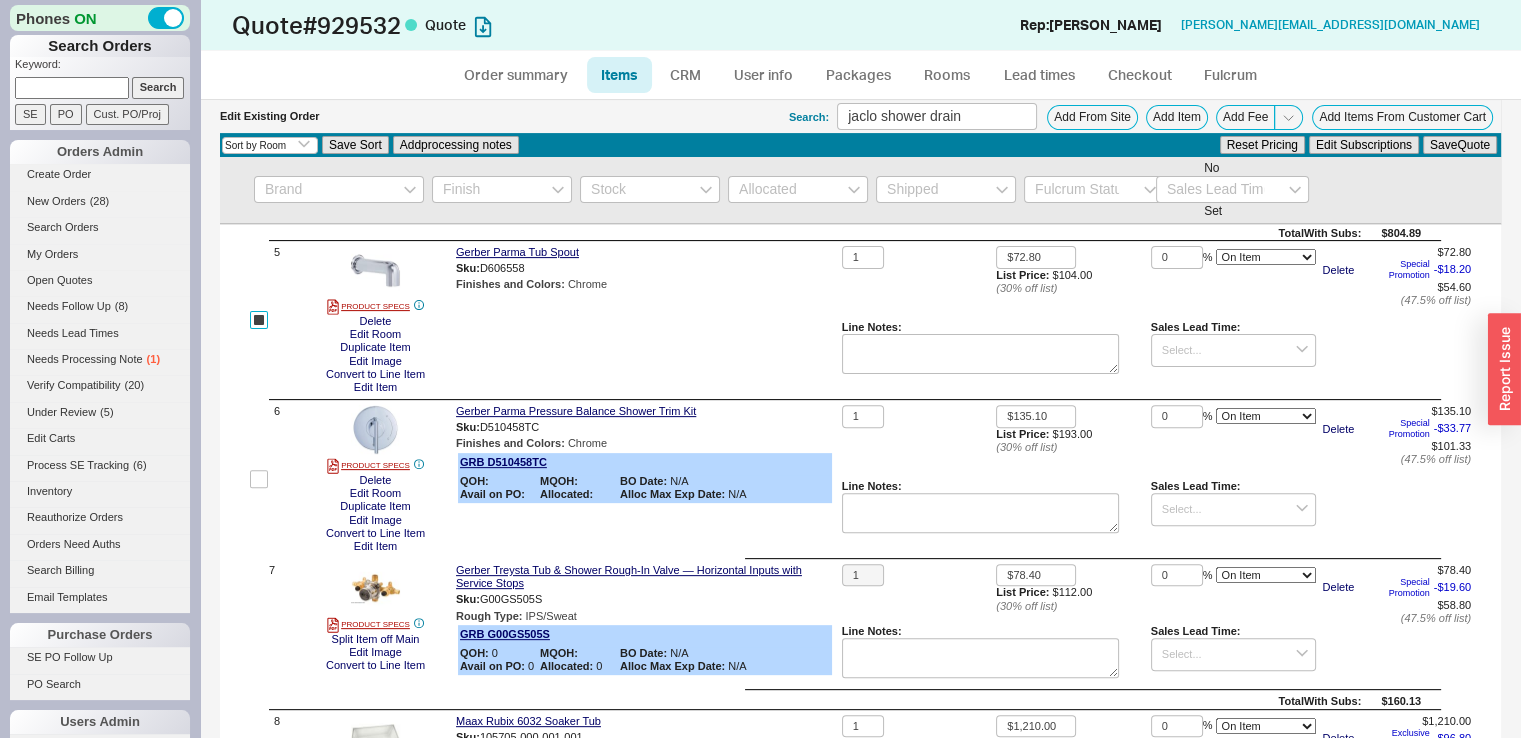 checkbox on "true" 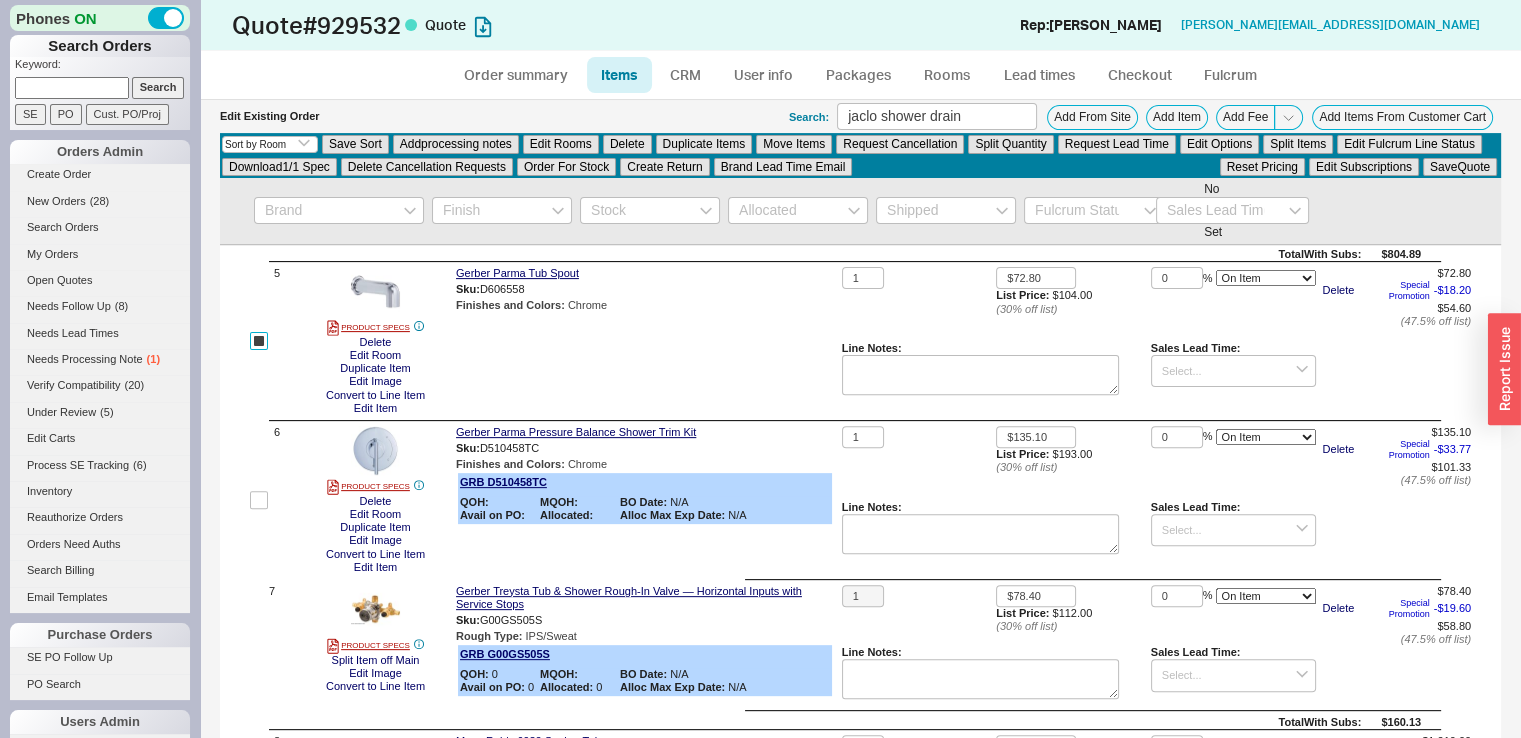 scroll, scrollTop: 679, scrollLeft: 0, axis: vertical 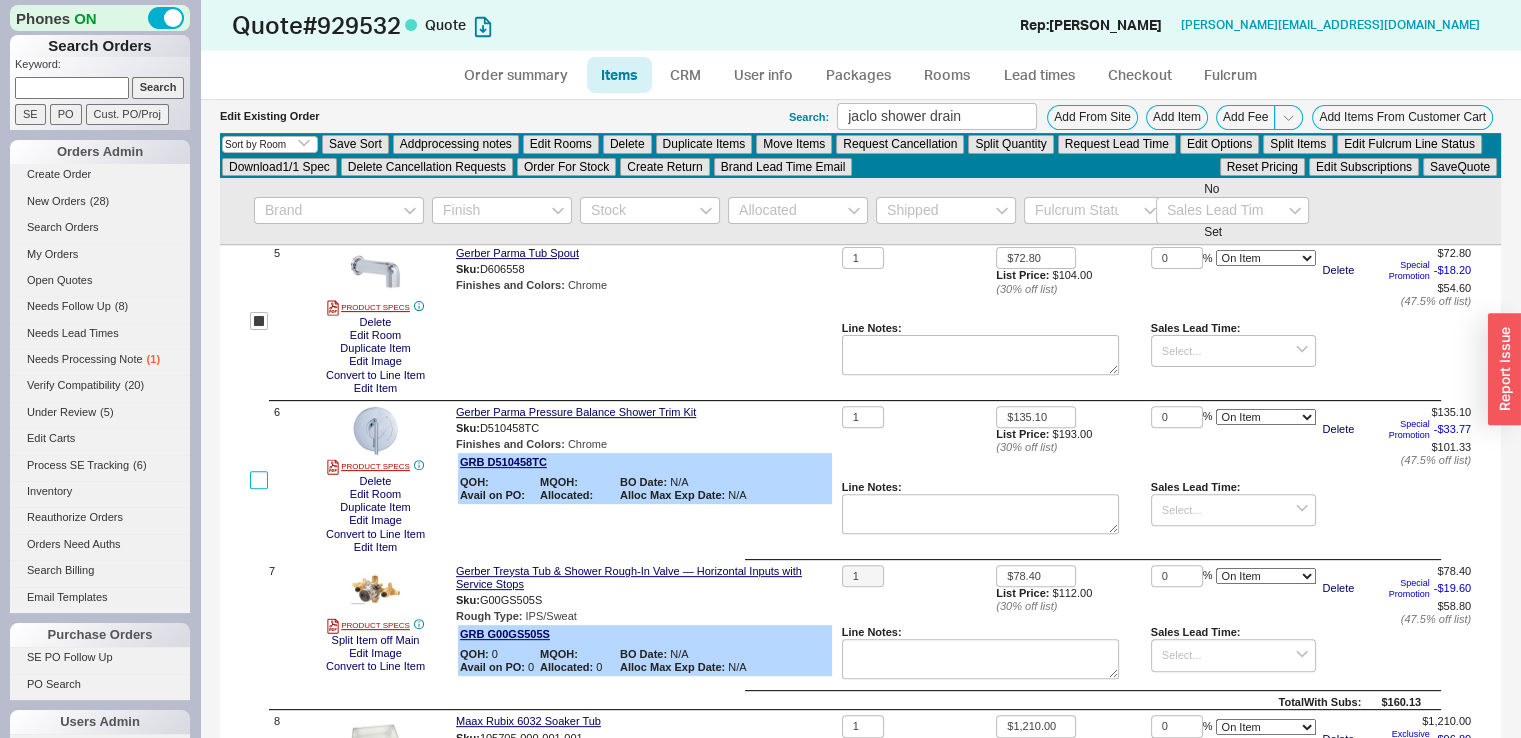 click at bounding box center [259, 480] 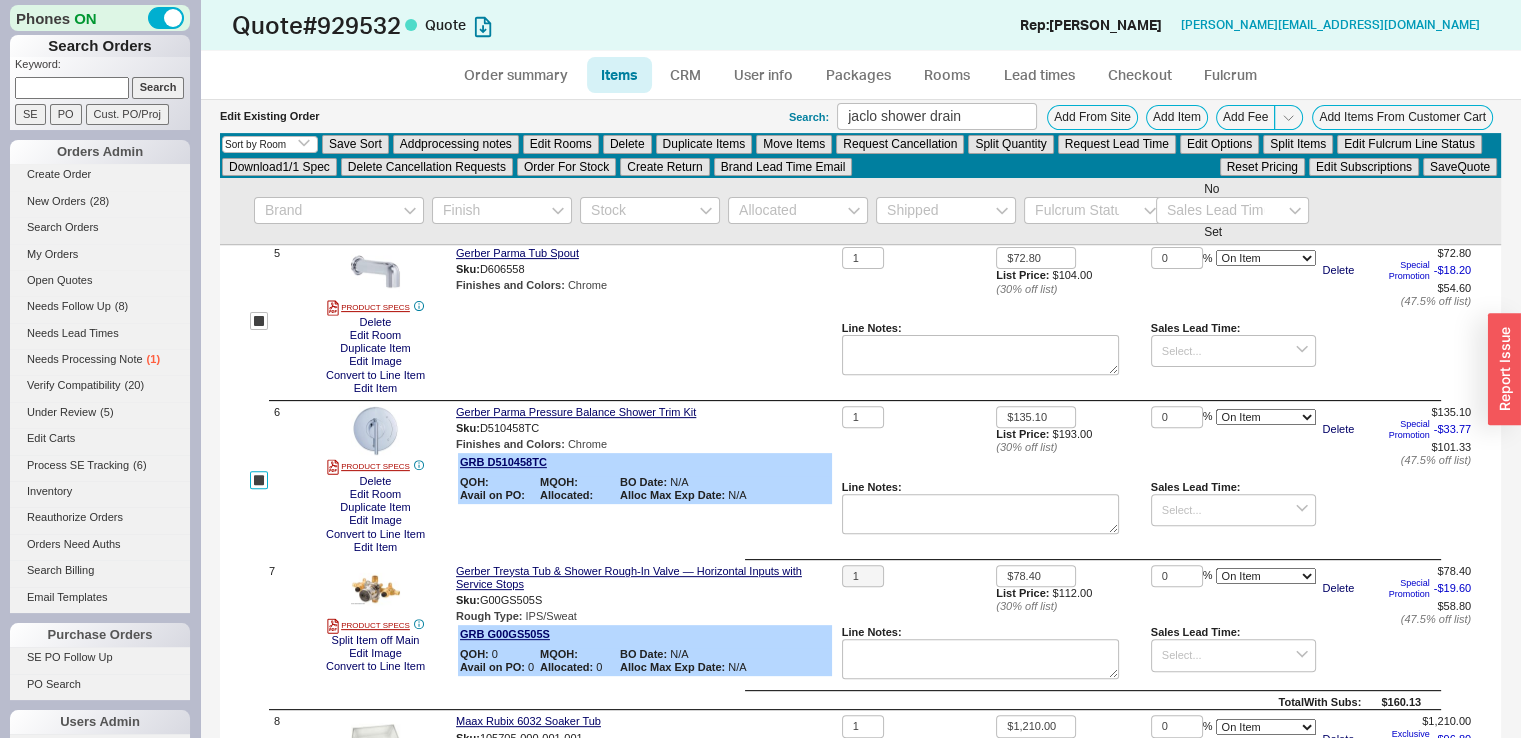 checkbox on "true" 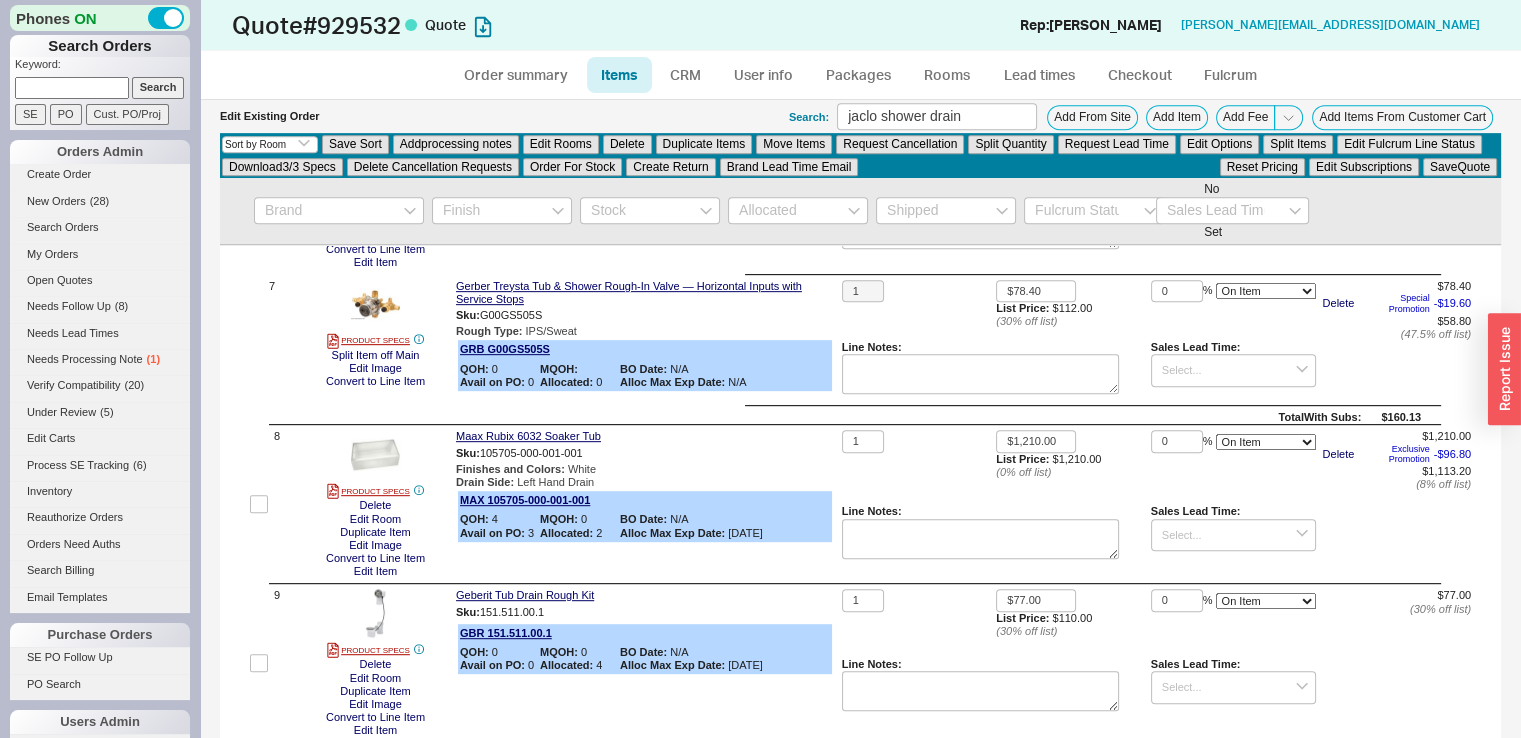 scroll, scrollTop: 1007, scrollLeft: 0, axis: vertical 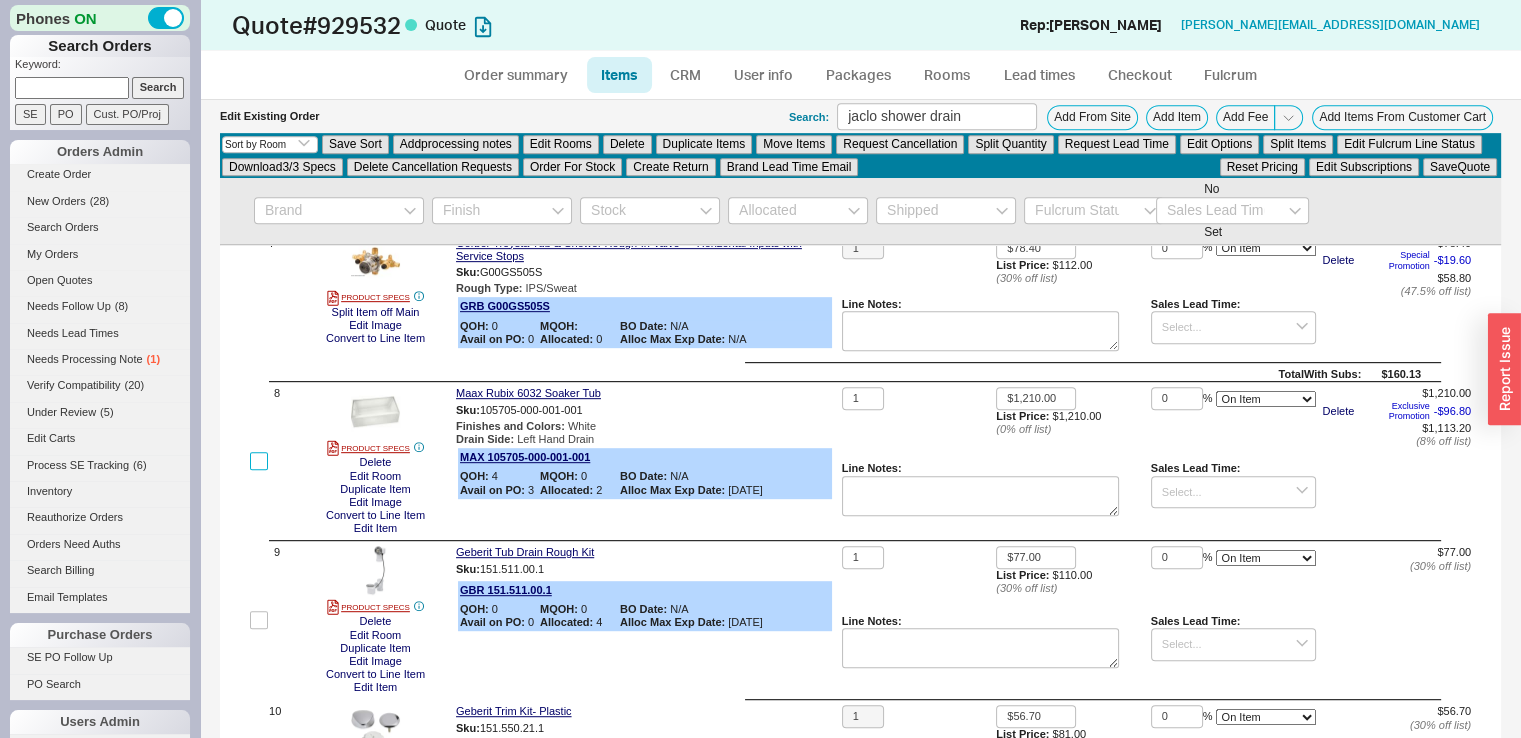 click at bounding box center [259, 461] 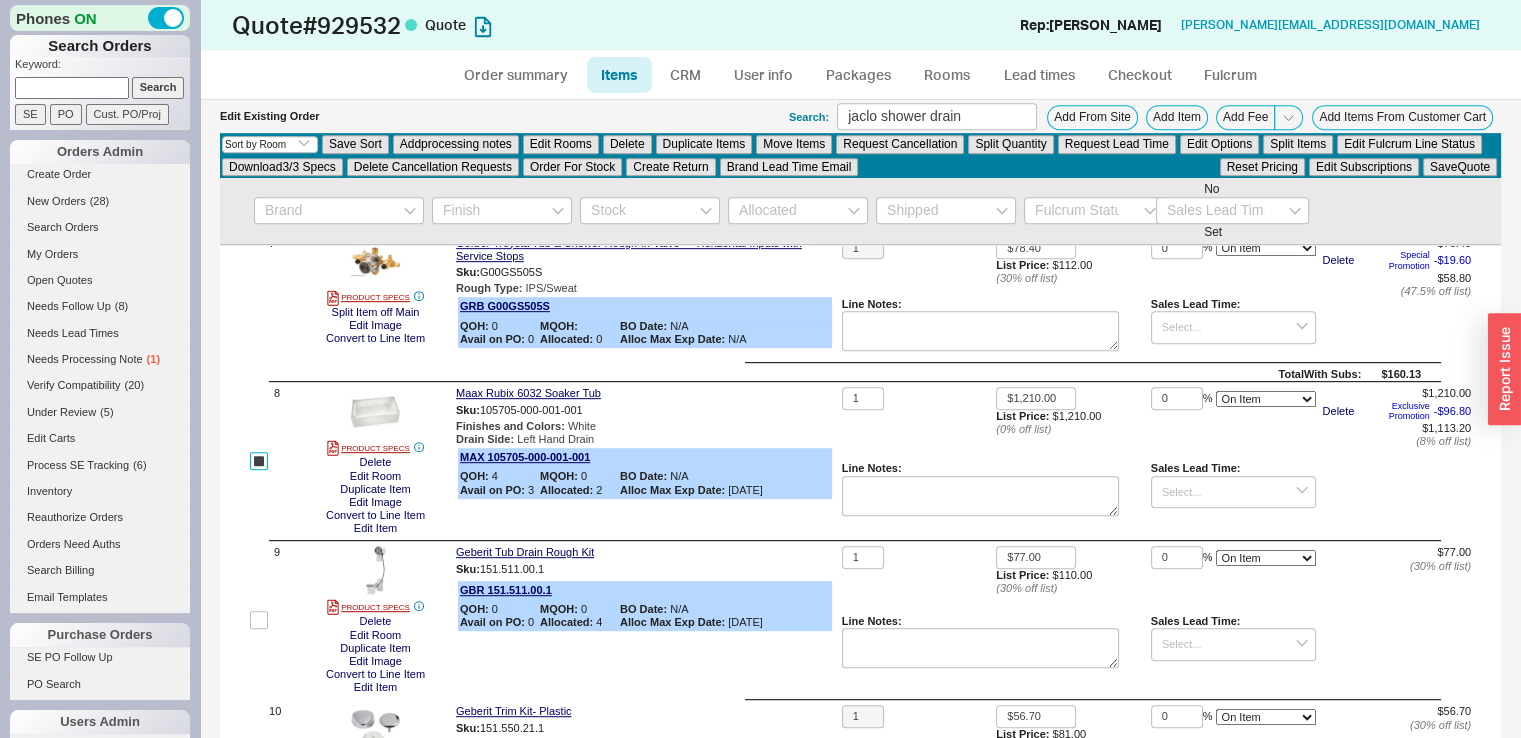 checkbox on "true" 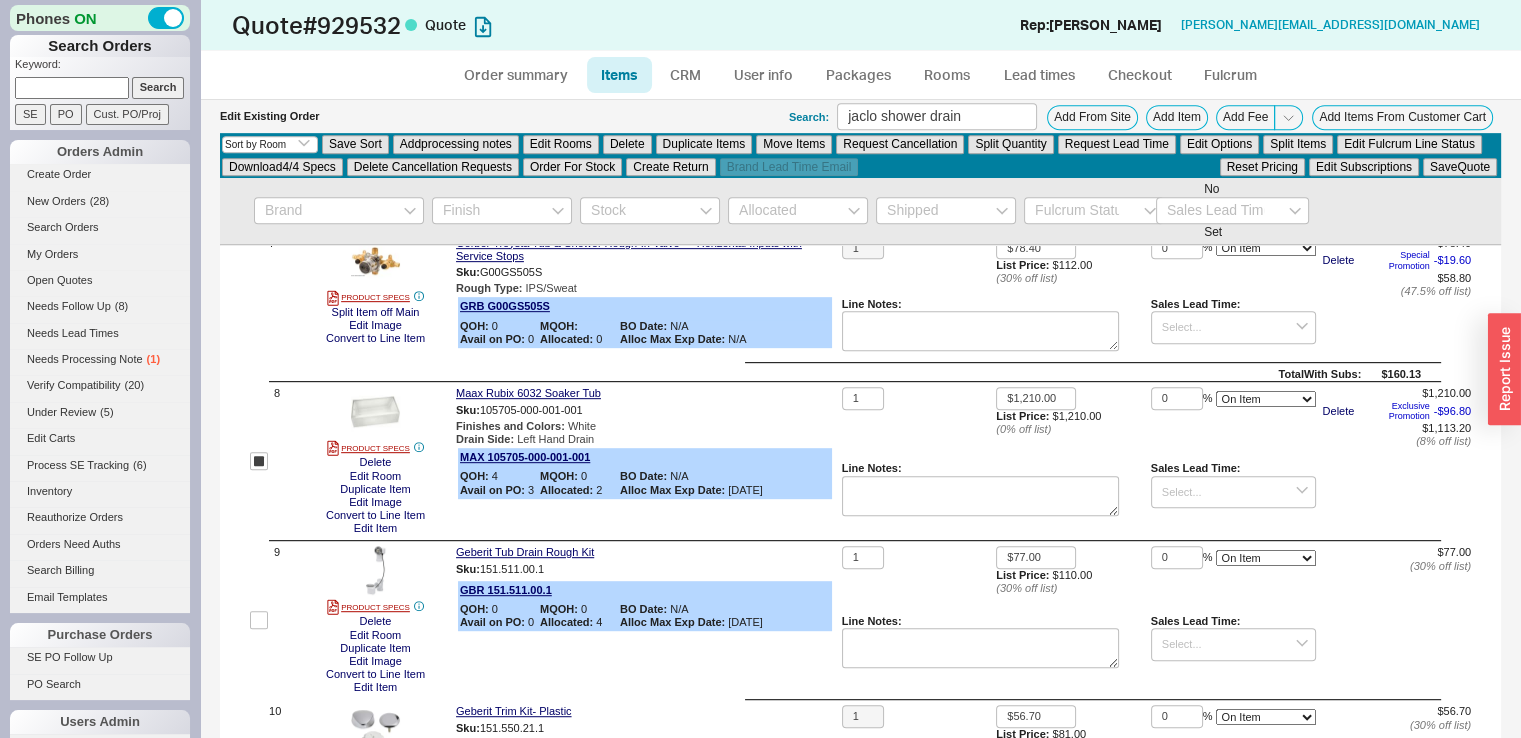 click at bounding box center (259, 620) 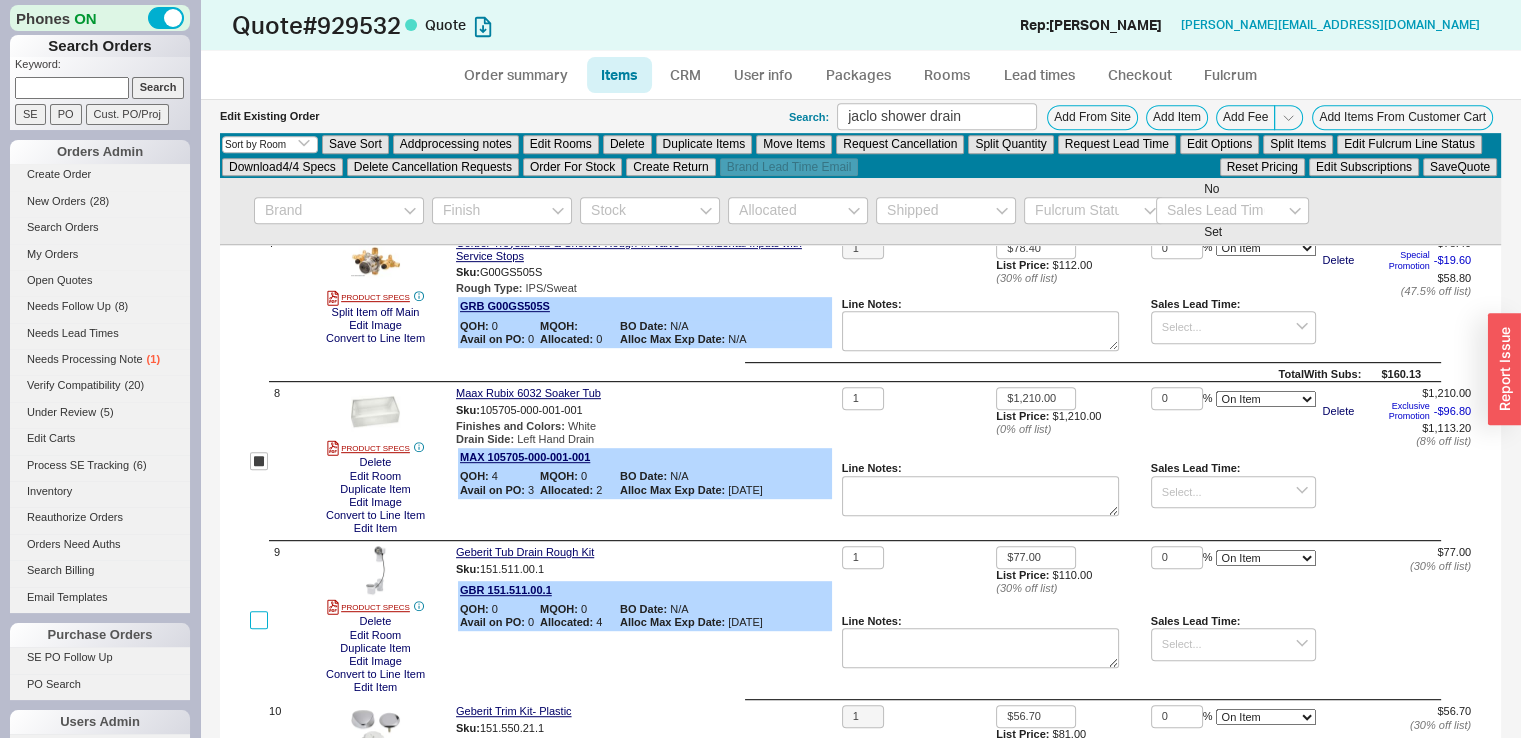 click at bounding box center (259, 620) 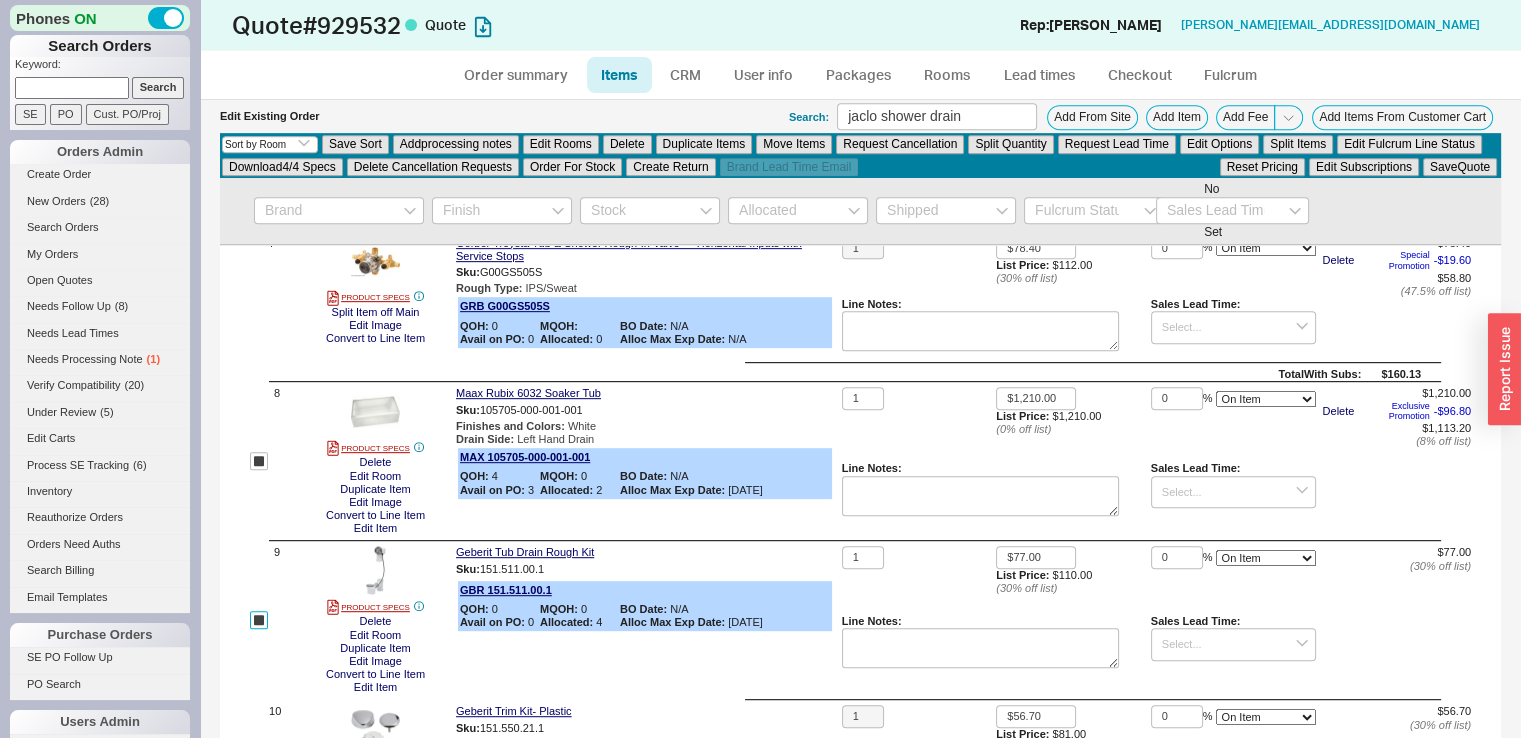 checkbox on "true" 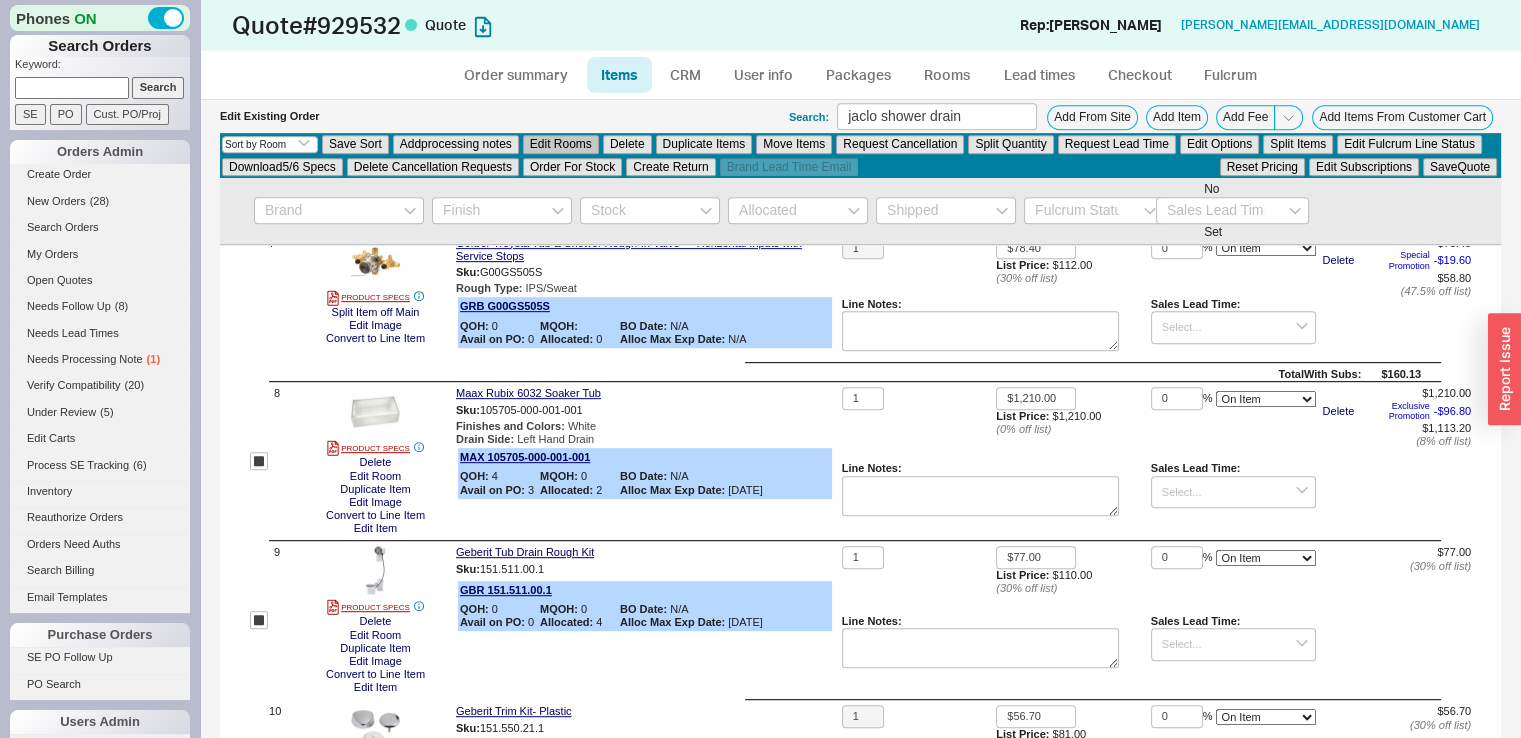 click on "Edit Rooms" at bounding box center (561, 144) 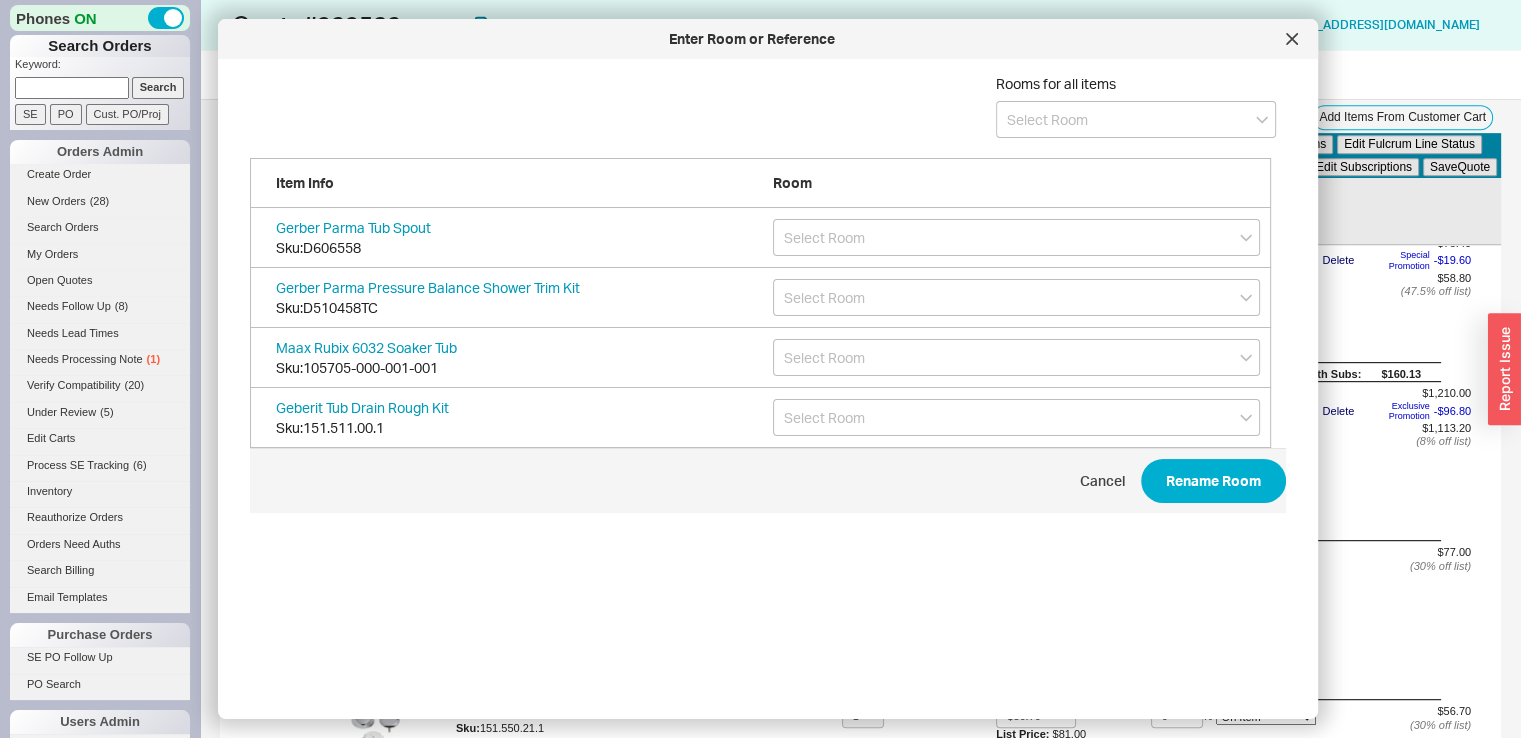 scroll, scrollTop: 16, scrollLeft: 16, axis: both 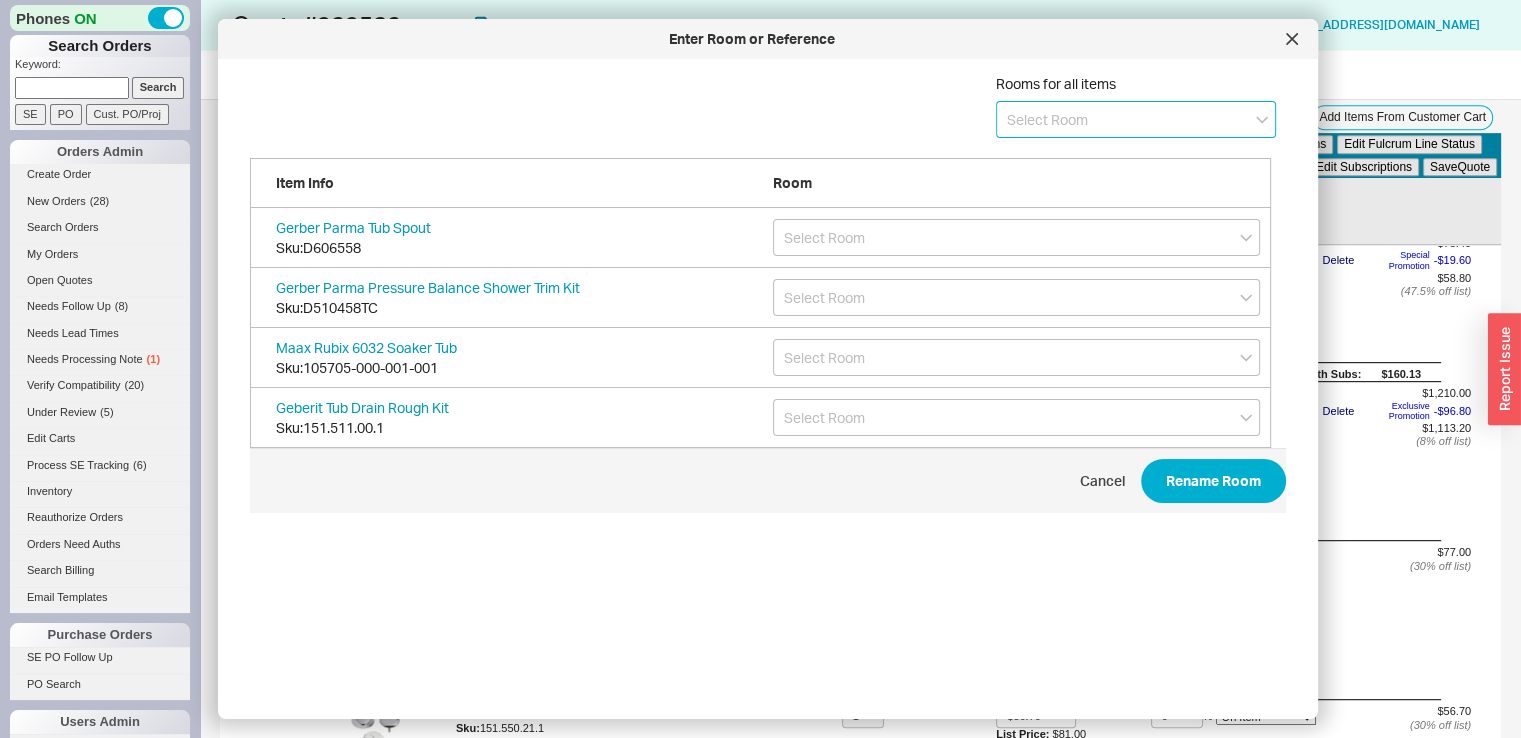 click at bounding box center (1136, 119) 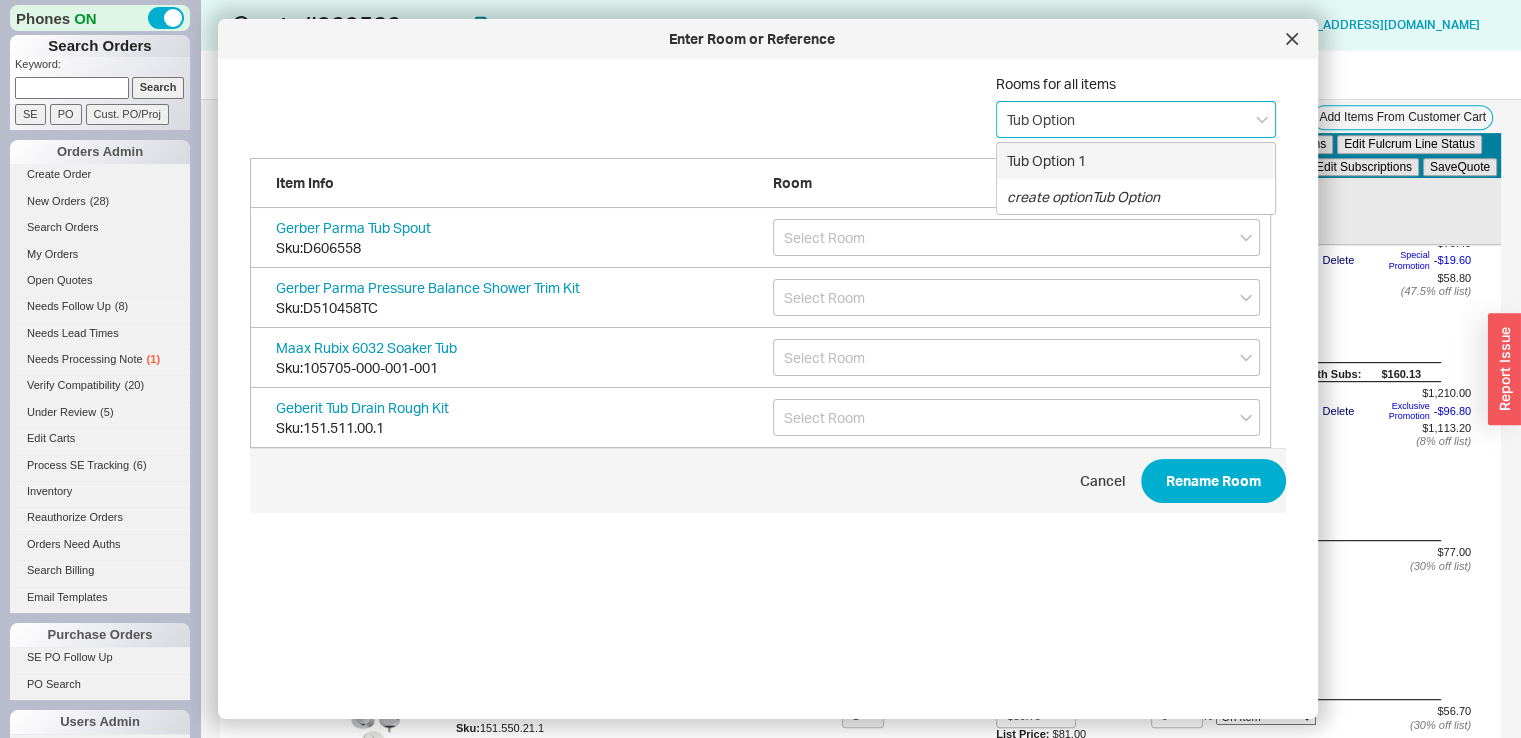 type on "Tub Option 2" 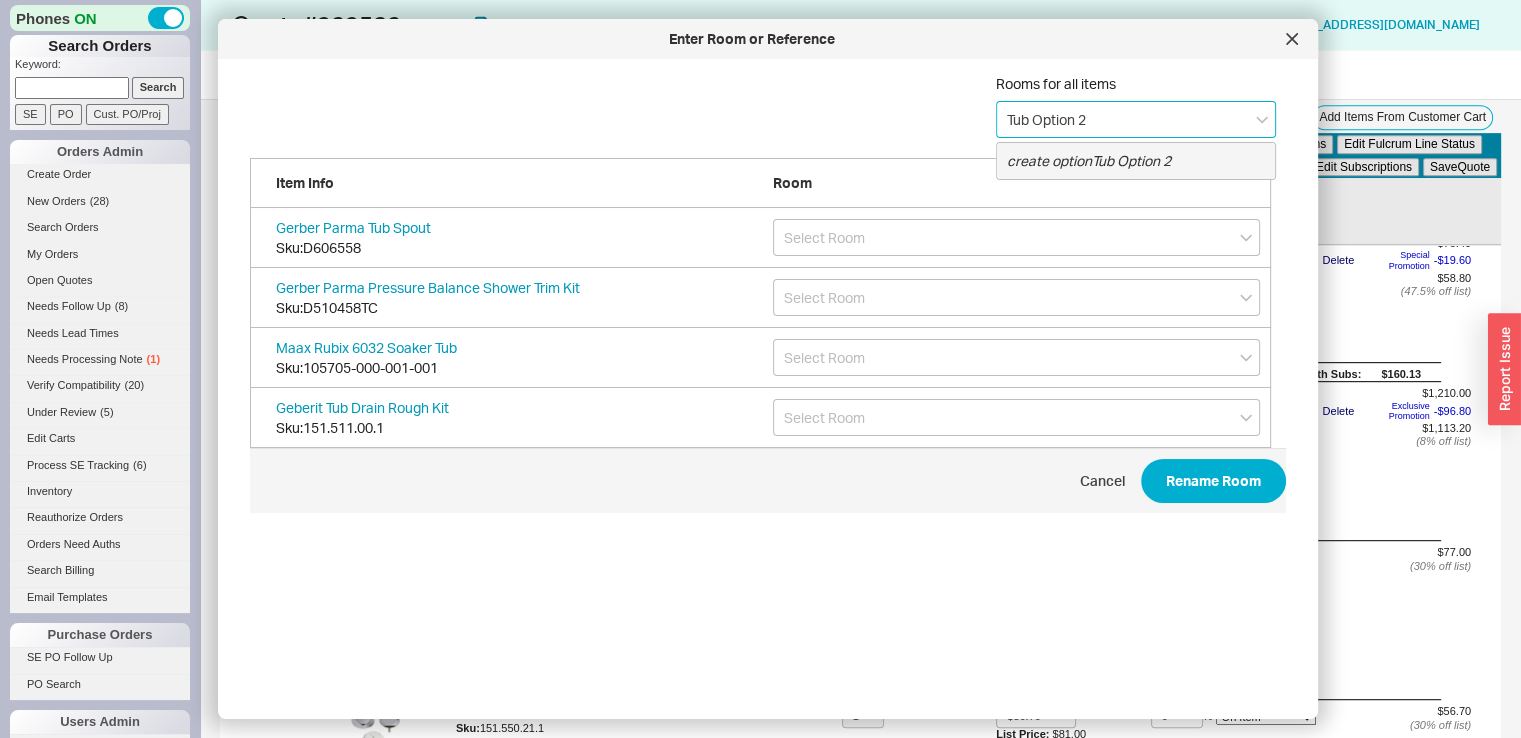 click on "create option  Tub Option 2" at bounding box center (1136, 161) 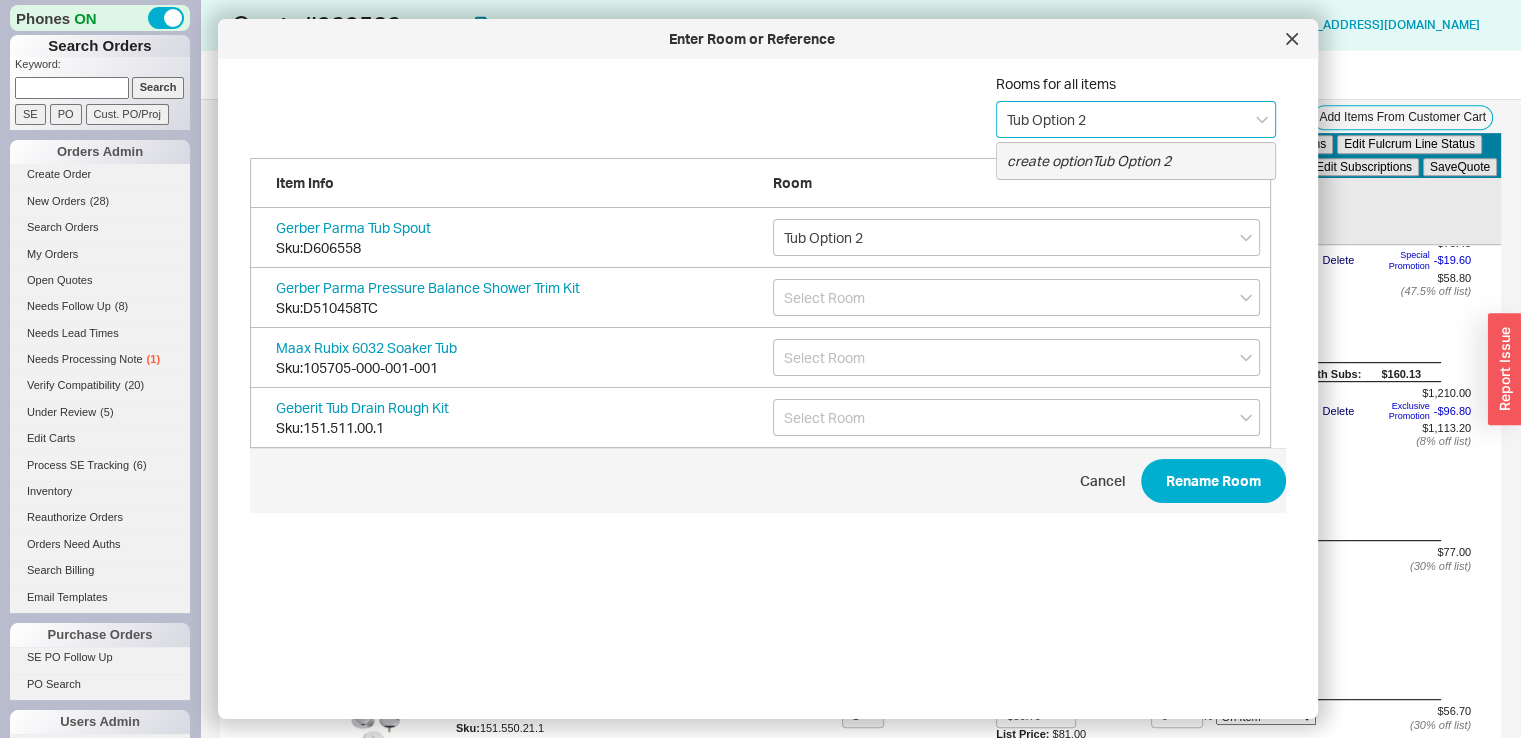type on "Tub Option 2" 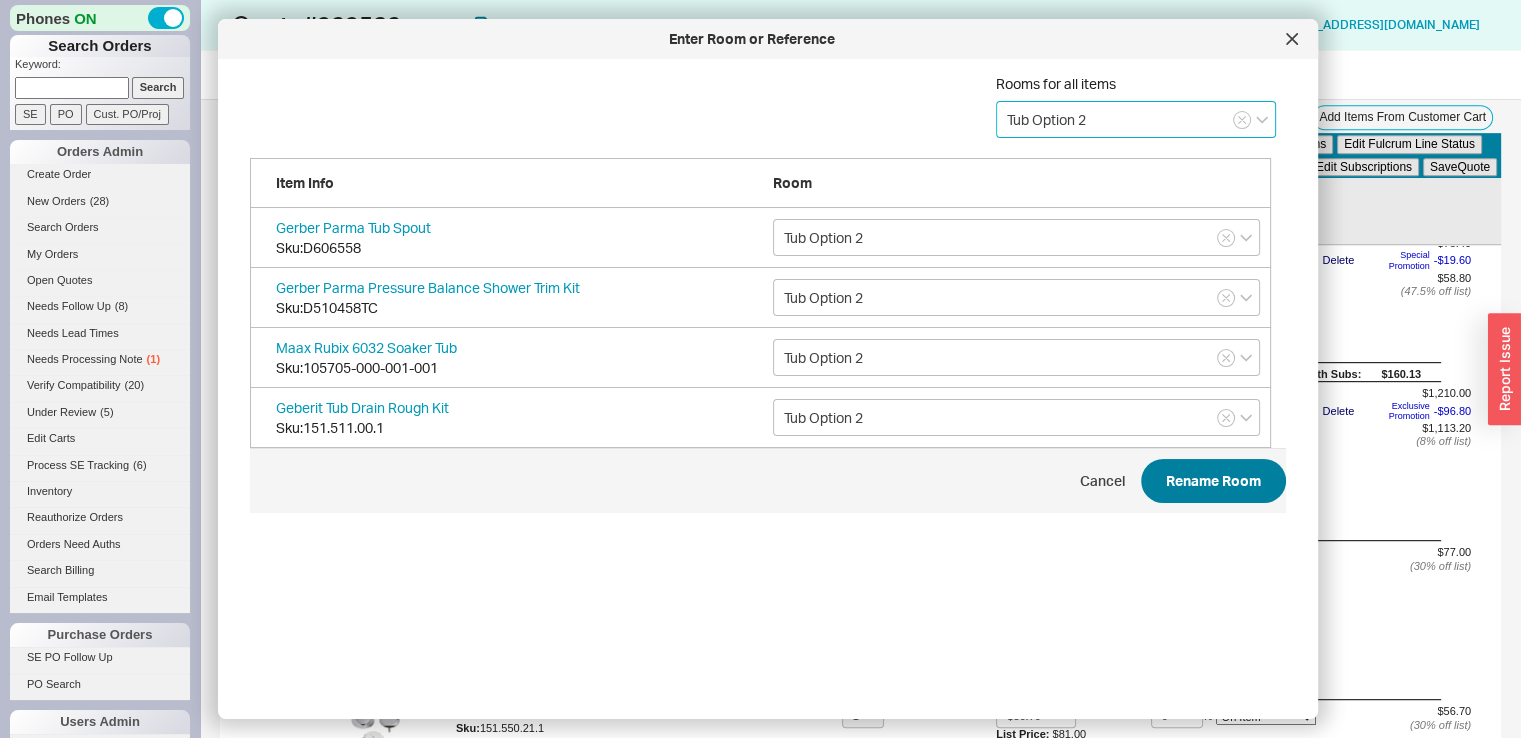 type on "Tub Option 2" 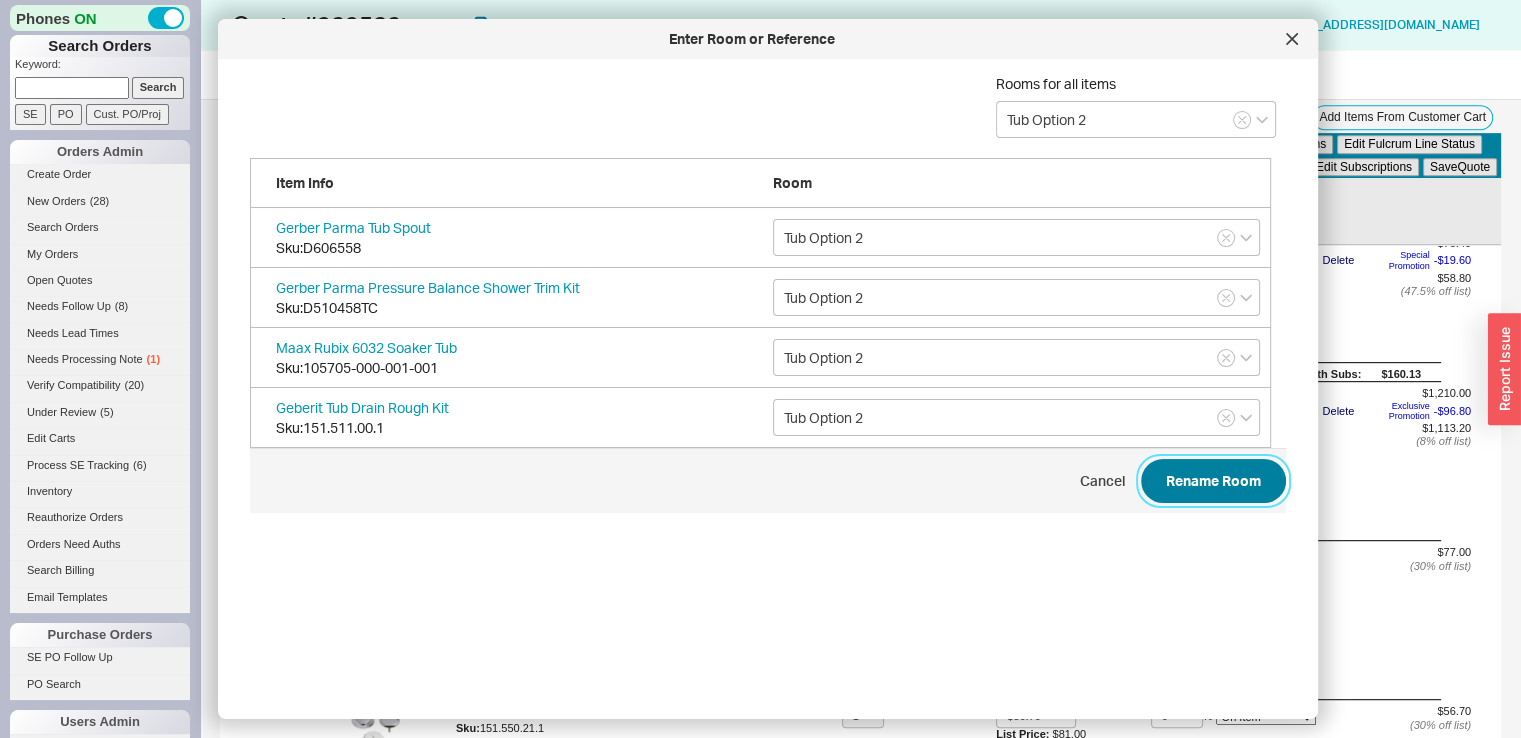 click on "Rename Room" at bounding box center (1213, 481) 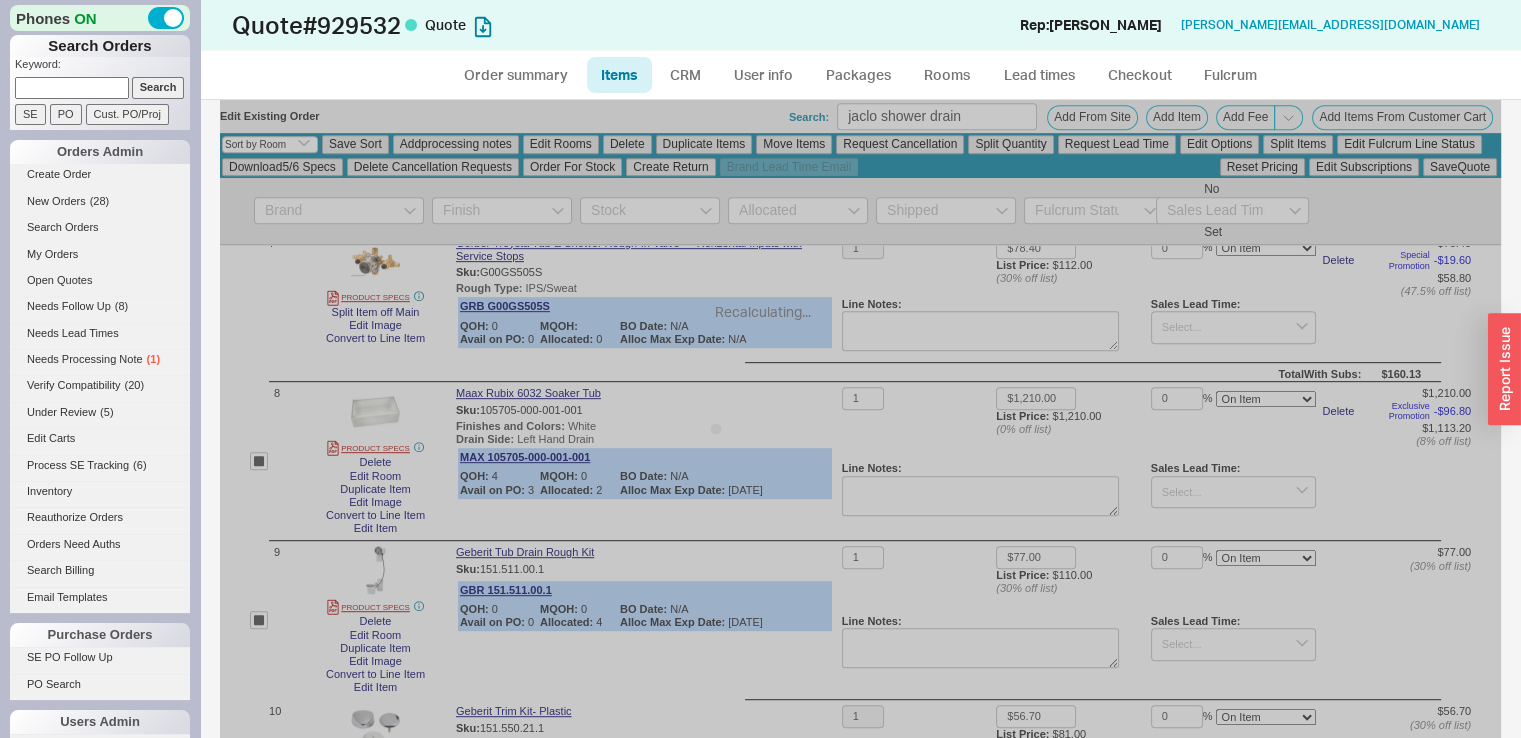 checkbox on "false" 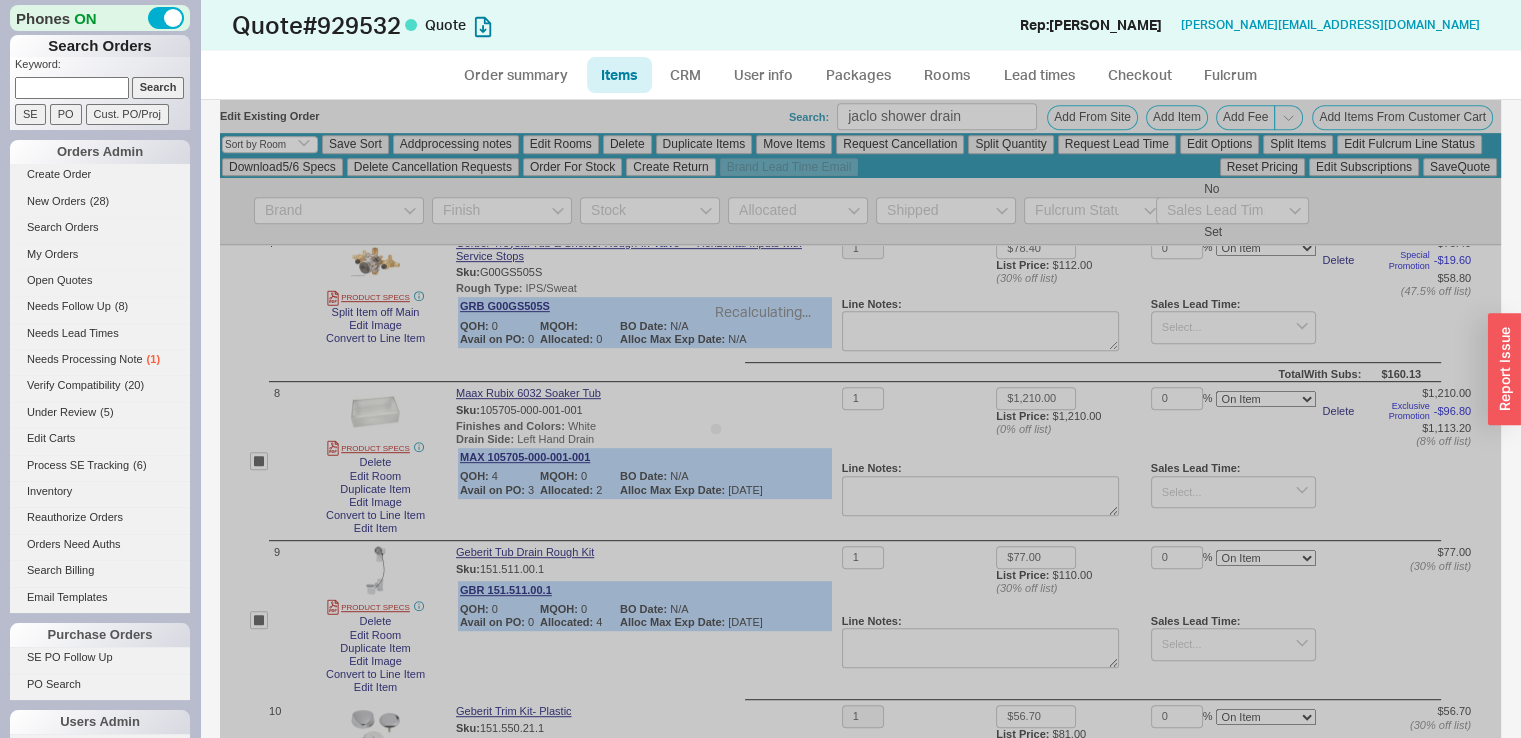 checkbox on "false" 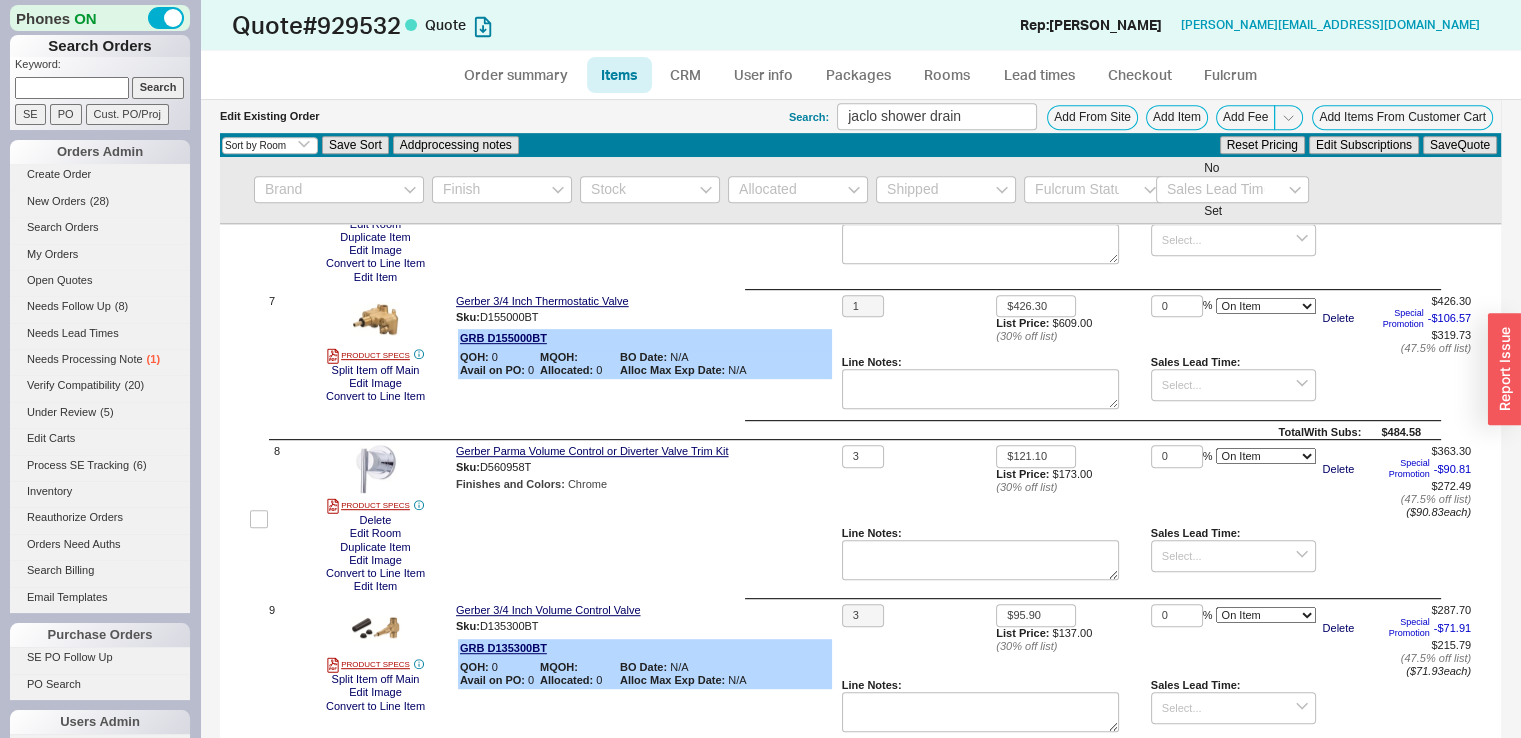 scroll, scrollTop: 987, scrollLeft: 0, axis: vertical 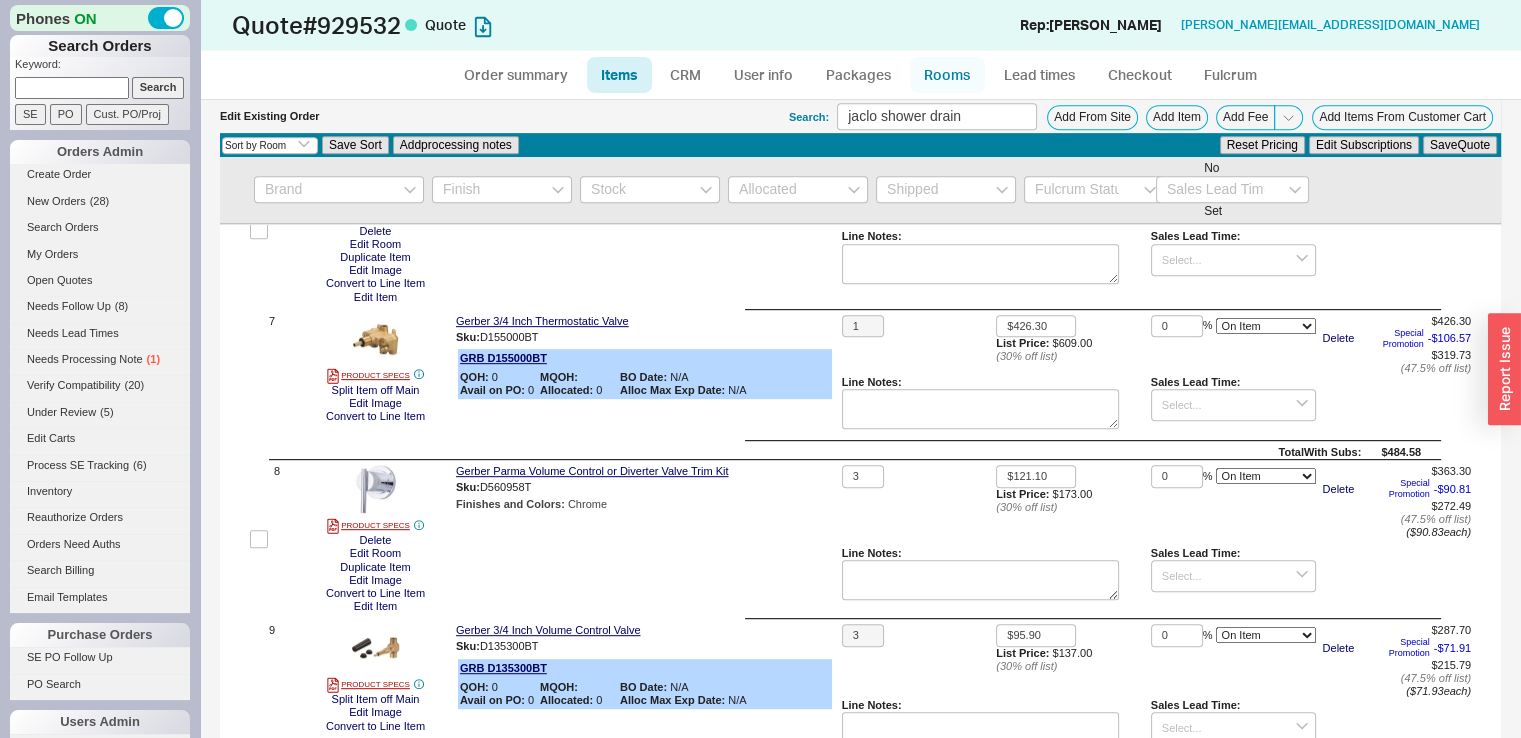 click on "Rooms" at bounding box center (947, 75) 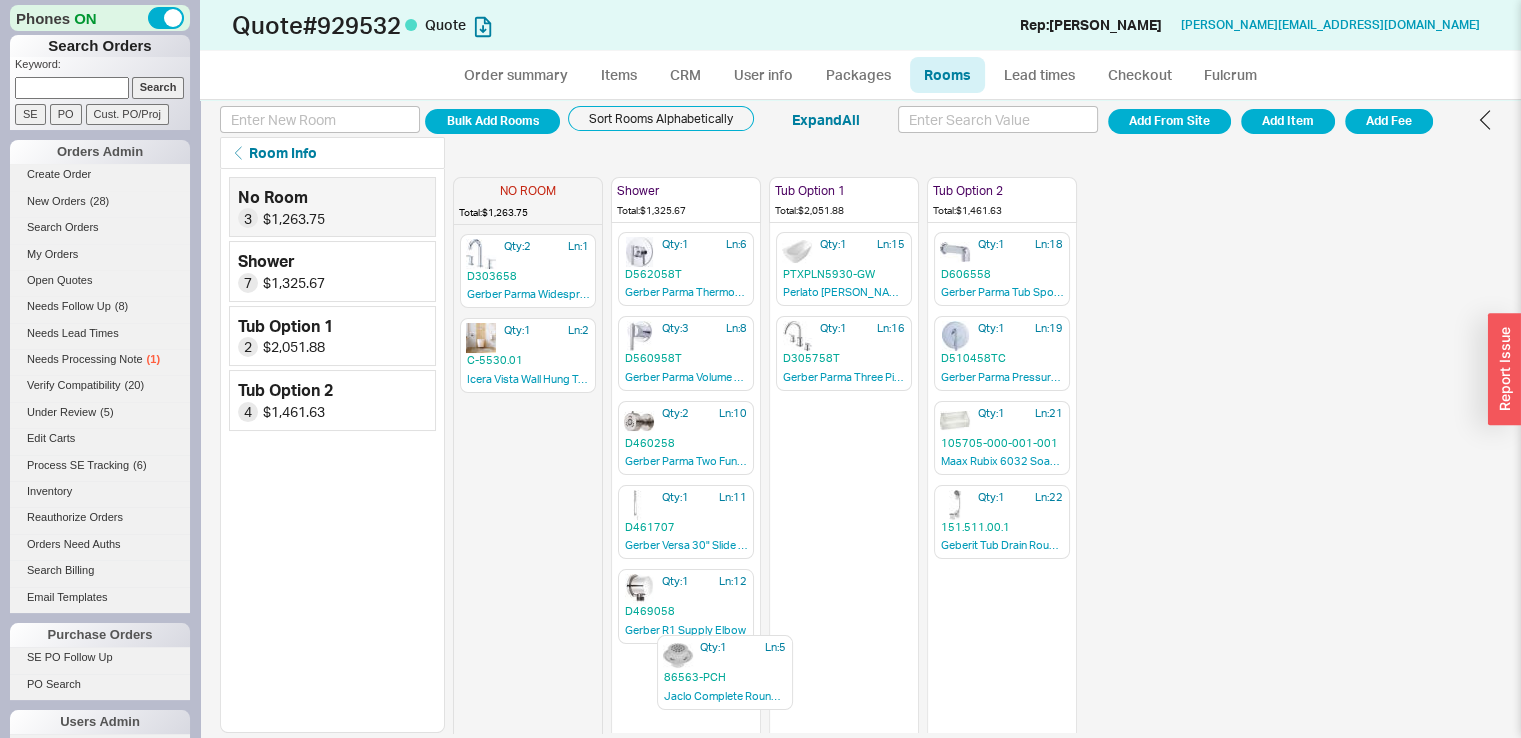 scroll, scrollTop: 166, scrollLeft: 0, axis: vertical 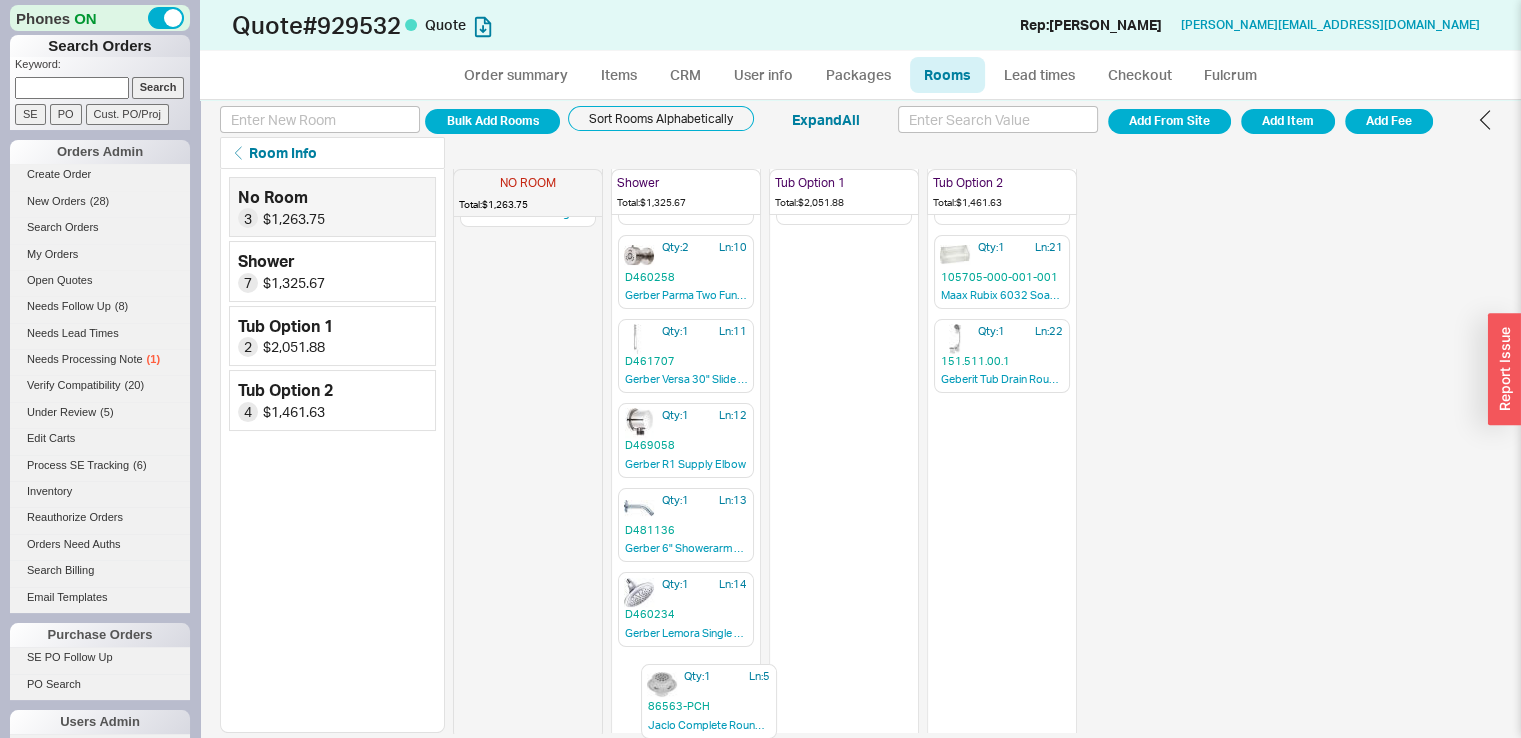 drag, startPoint x: 528, startPoint y: 425, endPoint x: 716, endPoint y: 690, distance: 324.91385 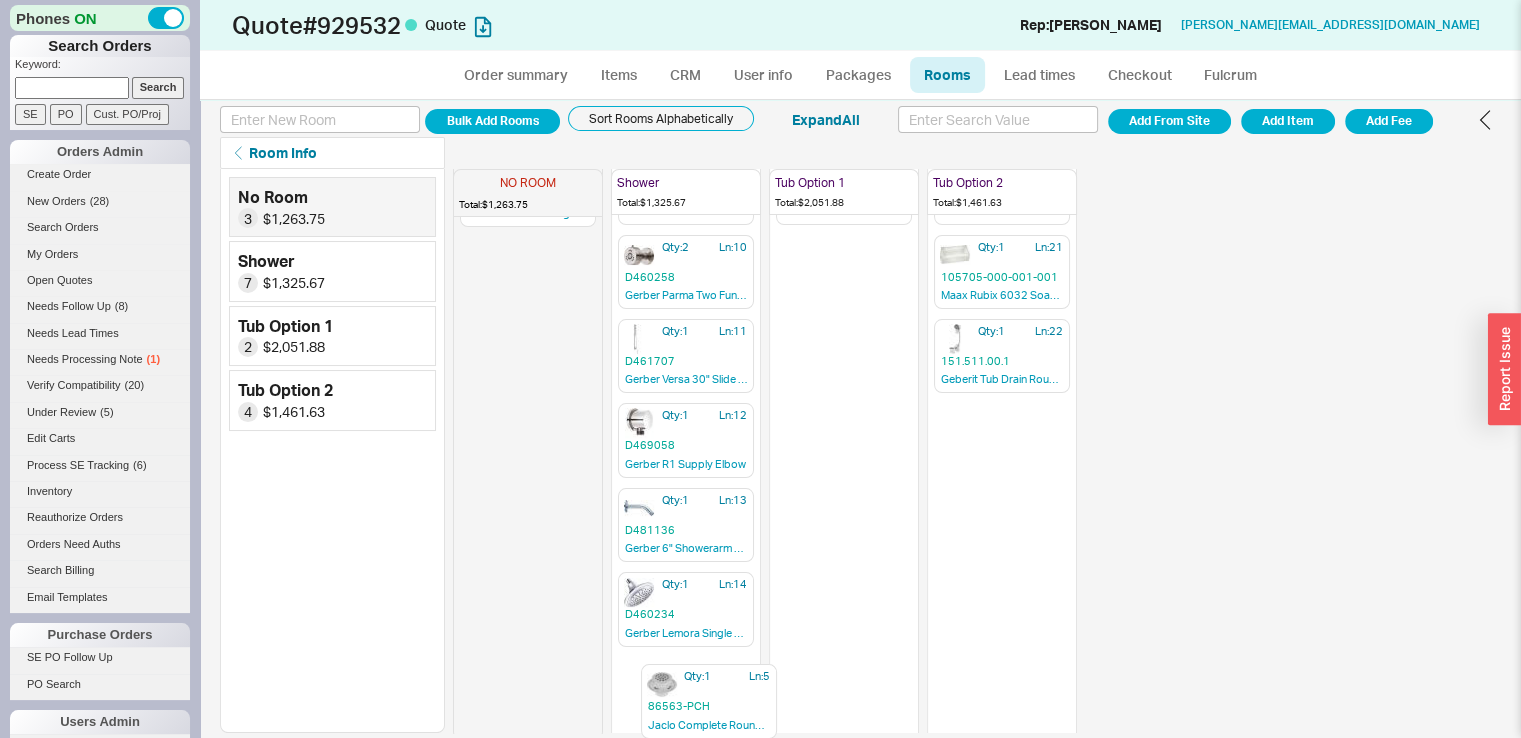 click on "NO ROOM Total:  $1,263.75 Qty:  2 Ln:  1 D303658 Gerber   Parma Widespread Lavatory Faucet Qty:  1 Ln:  2 C-5530.01 Icera   Vista Wall Hung Toilet Qty:  1 Ln:  5 86563-PCH Jaclo   Complete Round Shower Drain Shower Total:  $1,325.67 Qty:  1 Ln:  6 D562058T Gerber   Parma Thermostatic Shower Valve TRIM Qty:  3 Ln:  8 D560958T Gerber   Parma Volume Control or Diverter Valve Trim Kit Qty:  2 Ln:  10 D460258 Gerber   Parma Two Function Wall Mount Body Spray Qty:  1 Ln:  11 D461707 Gerber   Versa 30" Slide Bar Assembly with Showerstick Handshower Qty:  1 Ln:  12 D469058 Gerber   R1 Supply Elbow Qty:  1 Ln:  13 D481136 Gerber   6" Showerarm with Escutcheon Qty:  1 Ln:  14 D460234 Gerber   Lemora Single Function Shower Head Tub Option 1 Total:  $2,051.88 Qty:  1 Ln:  15 PTXPLN5930-GW Perlato   Palencia Soaker Tub Qty:  1 Ln:  16 D305758T Gerber   Parma Three Piece Roman Tub Trim Kit Tub Option 2 Total:  $1,461.63 Qty:  1 Ln:  18 D606558 Gerber   Parma Tub Spout Qty:  1 Ln:  19 D510458TC Gerber   Qty:  1 Ln:  21 Maax" at bounding box center [977, 451] 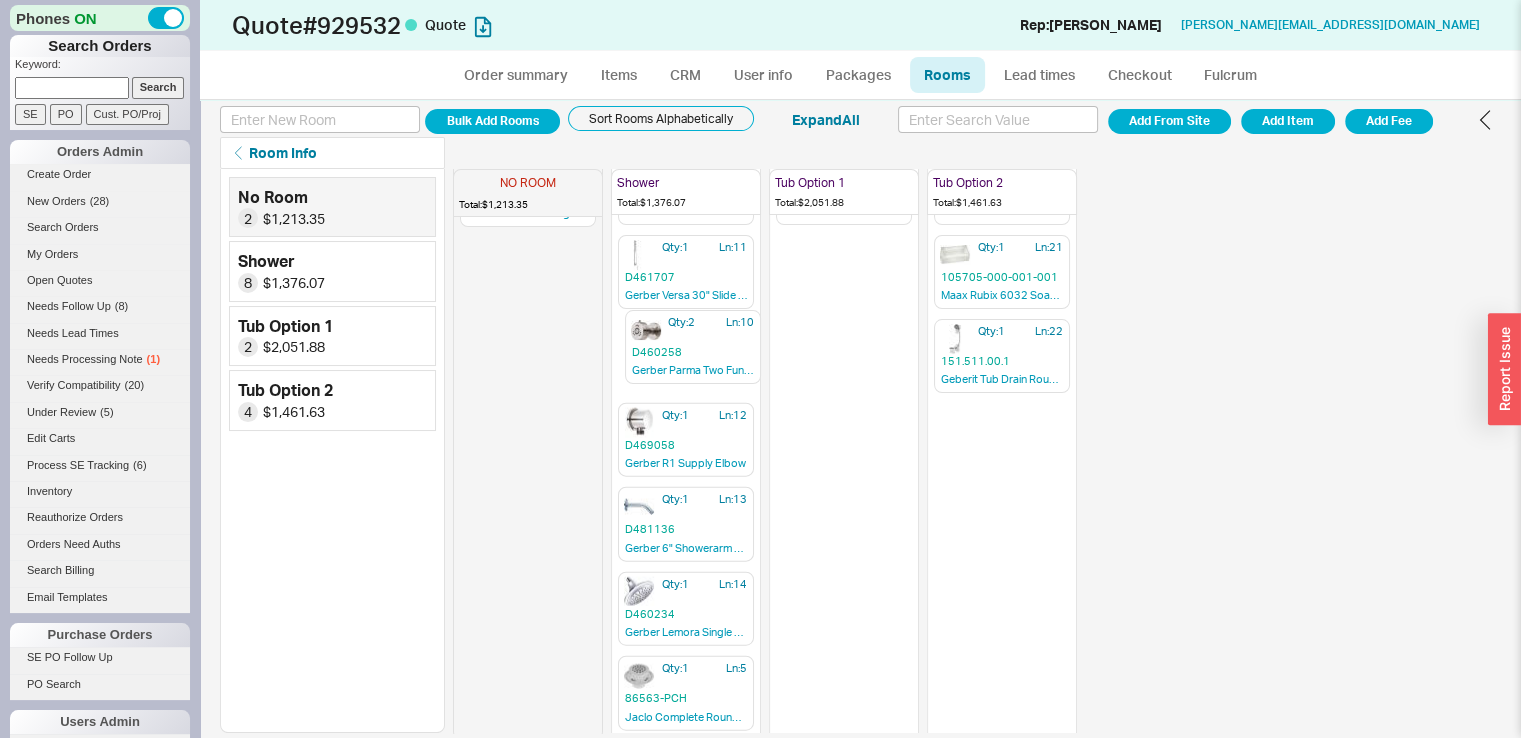 scroll, scrollTop: 165, scrollLeft: 0, axis: vertical 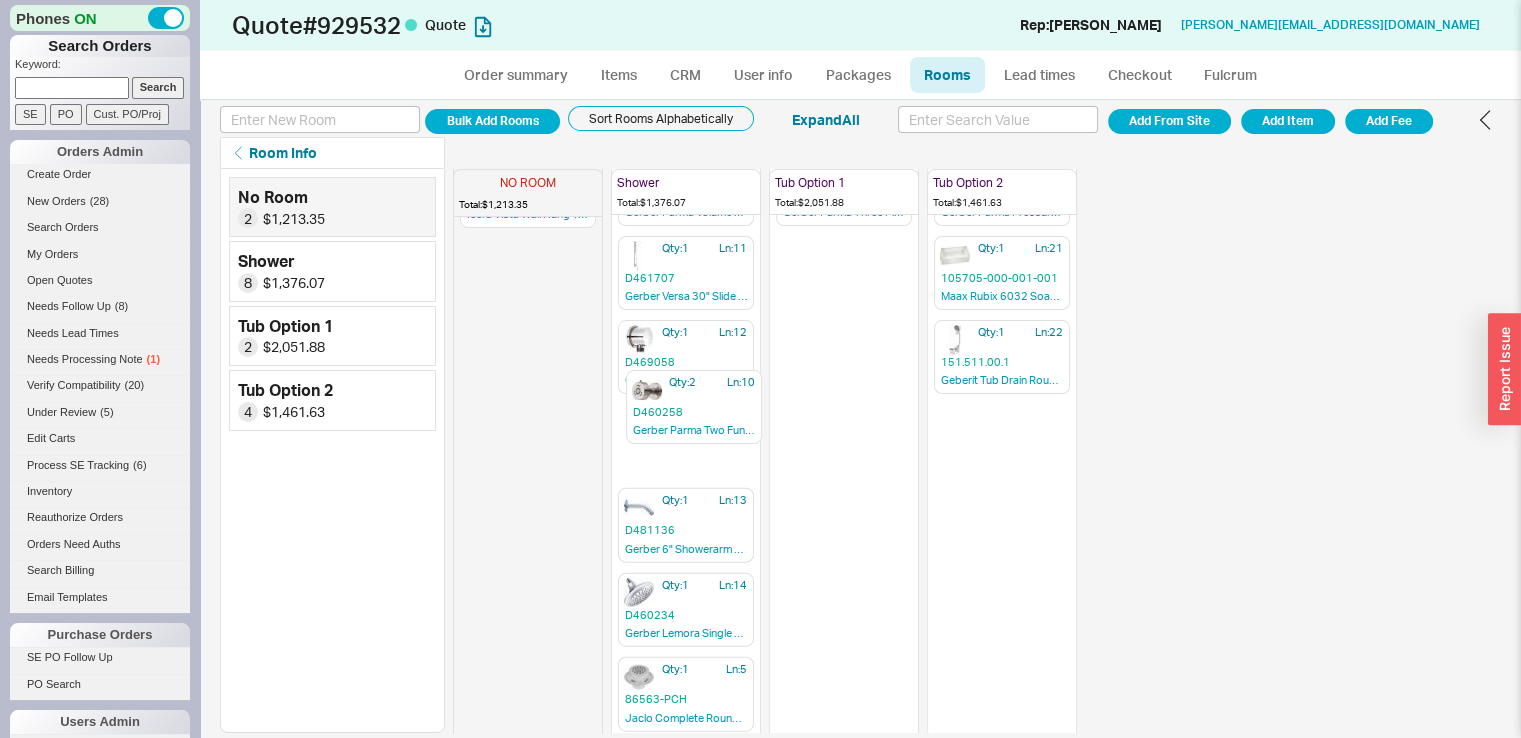 drag, startPoint x: 671, startPoint y: 272, endPoint x: 679, endPoint y: 420, distance: 148.21606 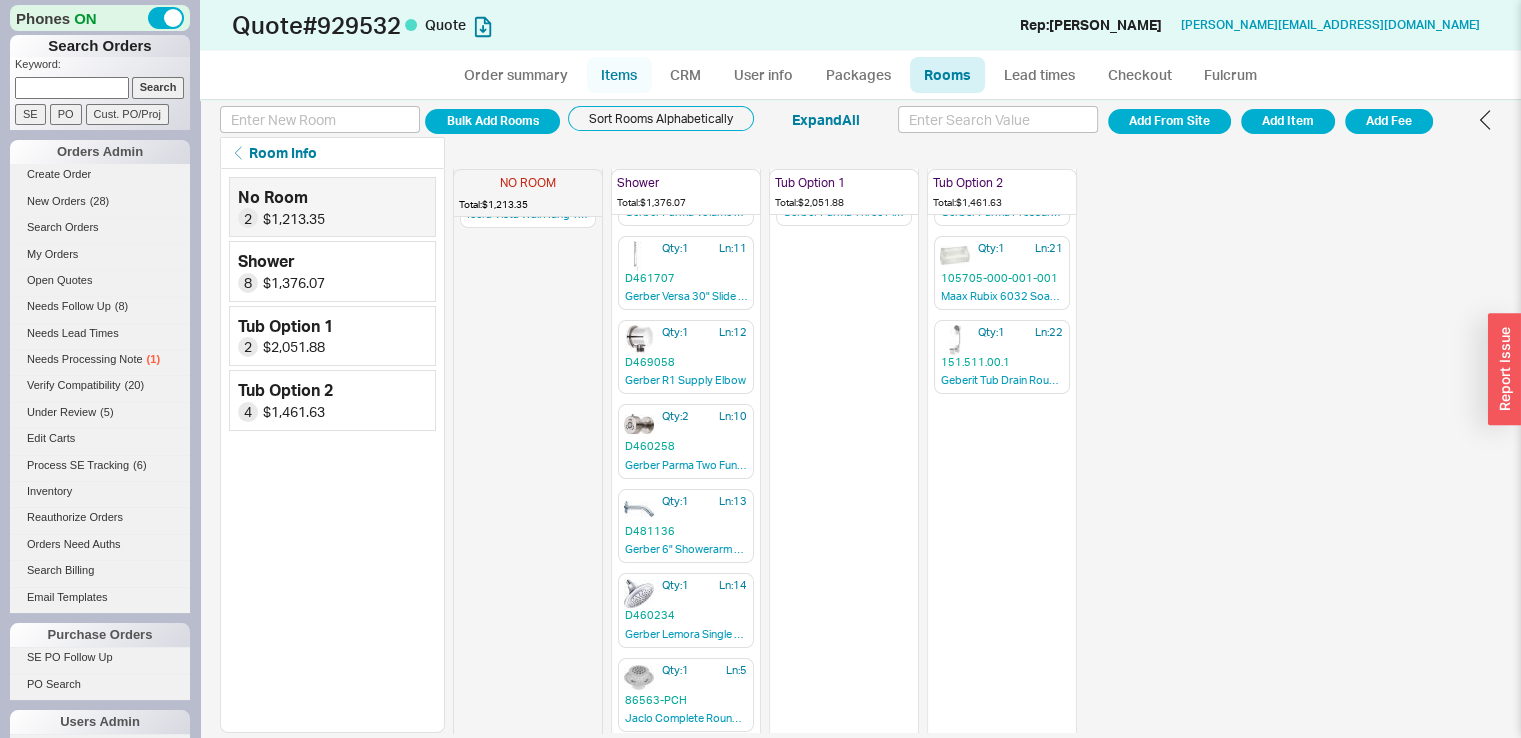 click on "Items" at bounding box center (619, 75) 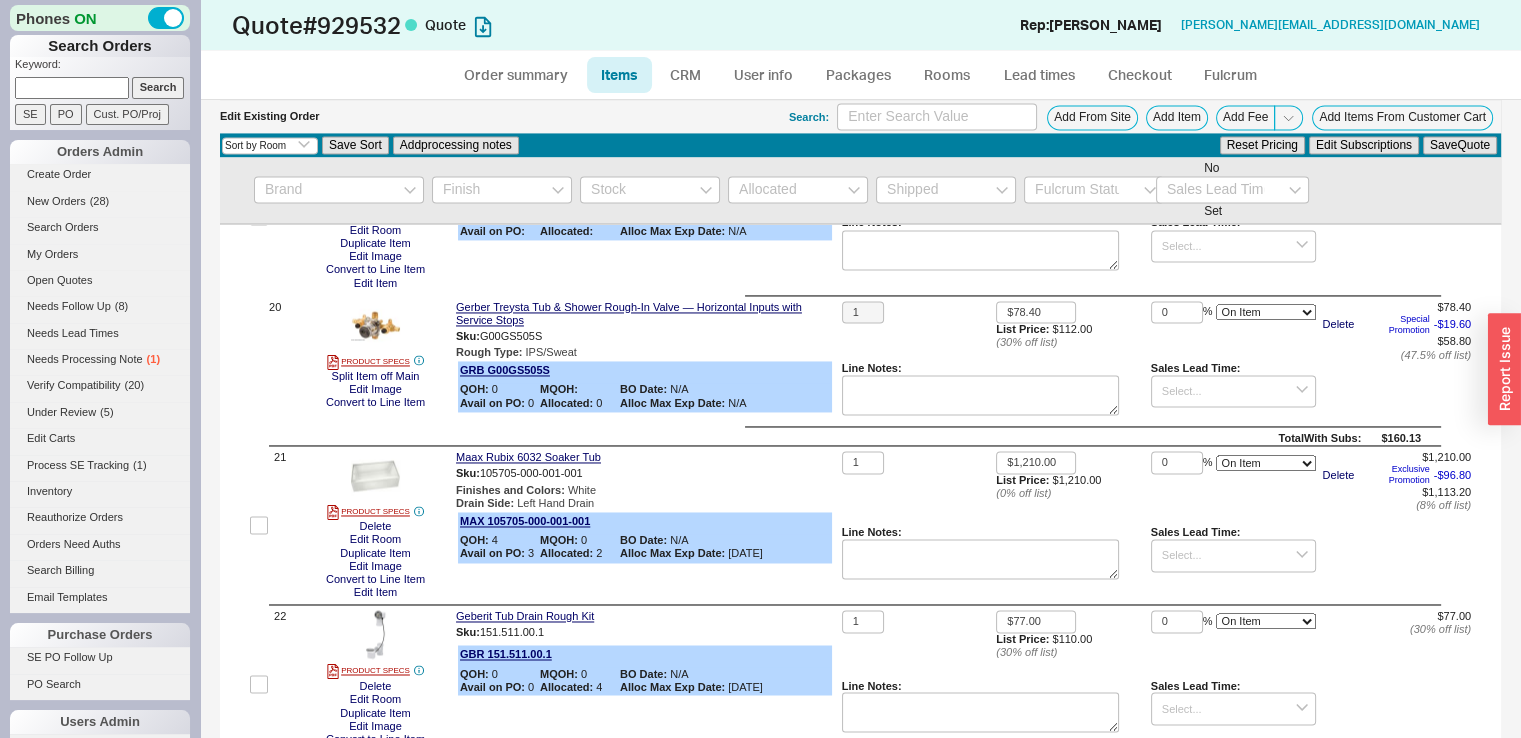 scroll, scrollTop: 3319, scrollLeft: 0, axis: vertical 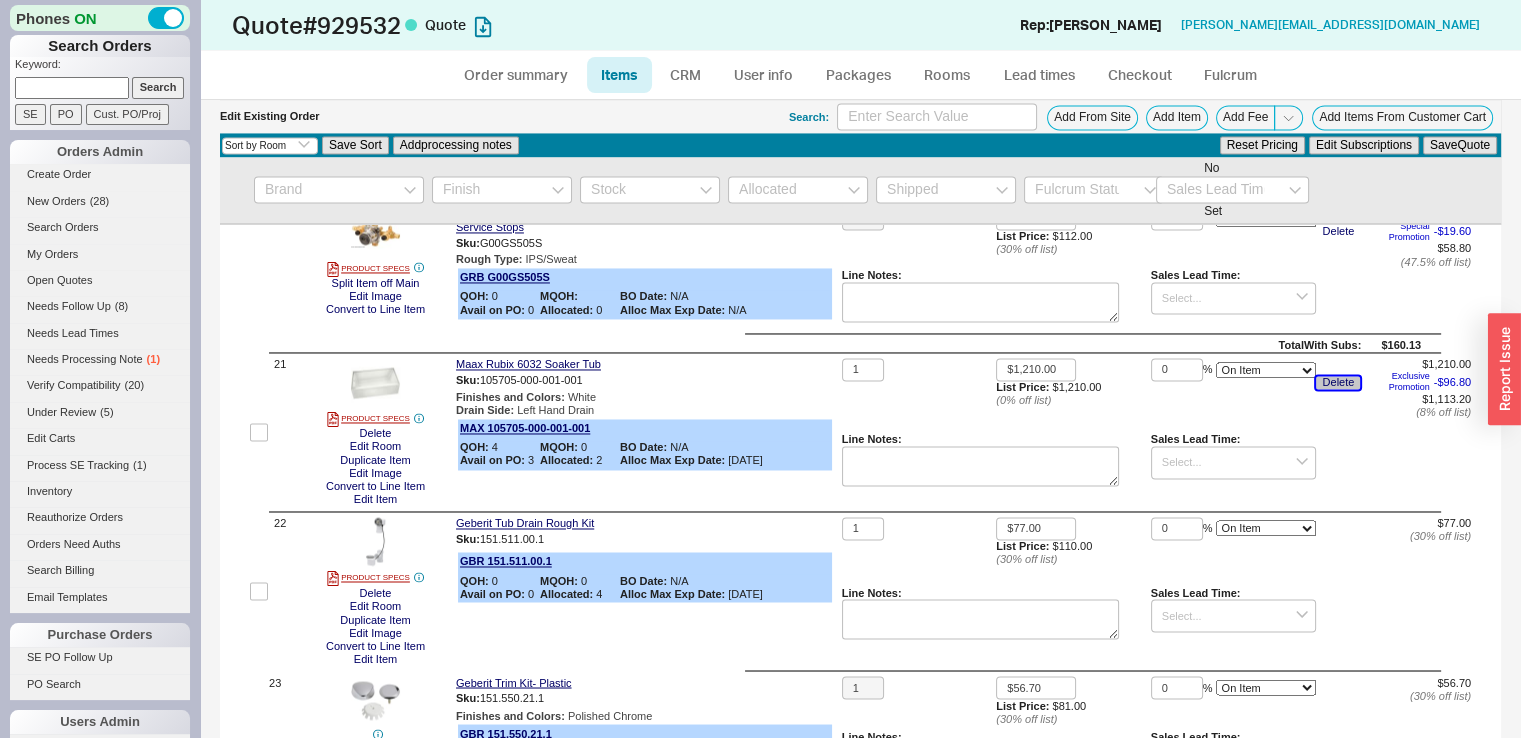 click on "Delete" at bounding box center (1338, 382) 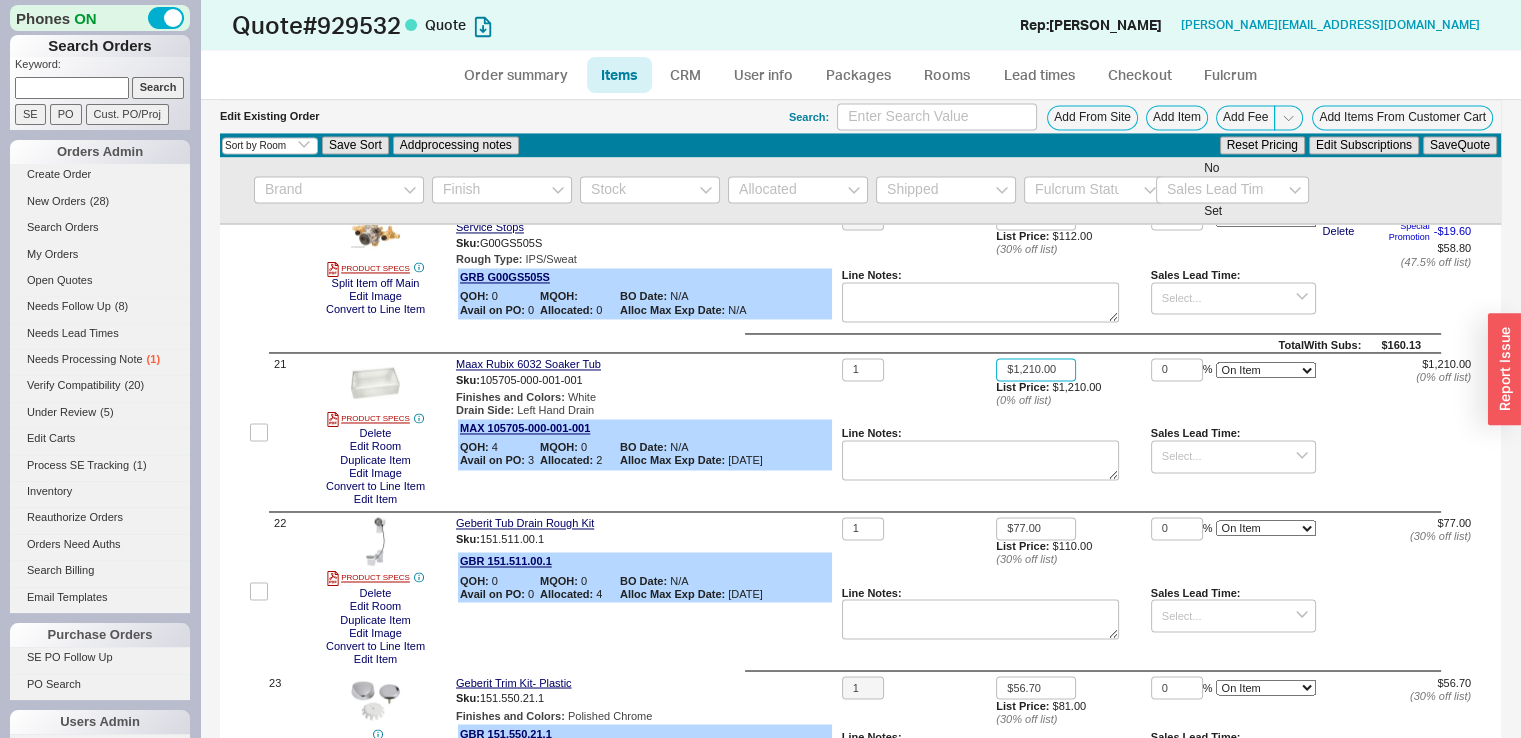 click on "$1,210.00" at bounding box center [1036, 369] 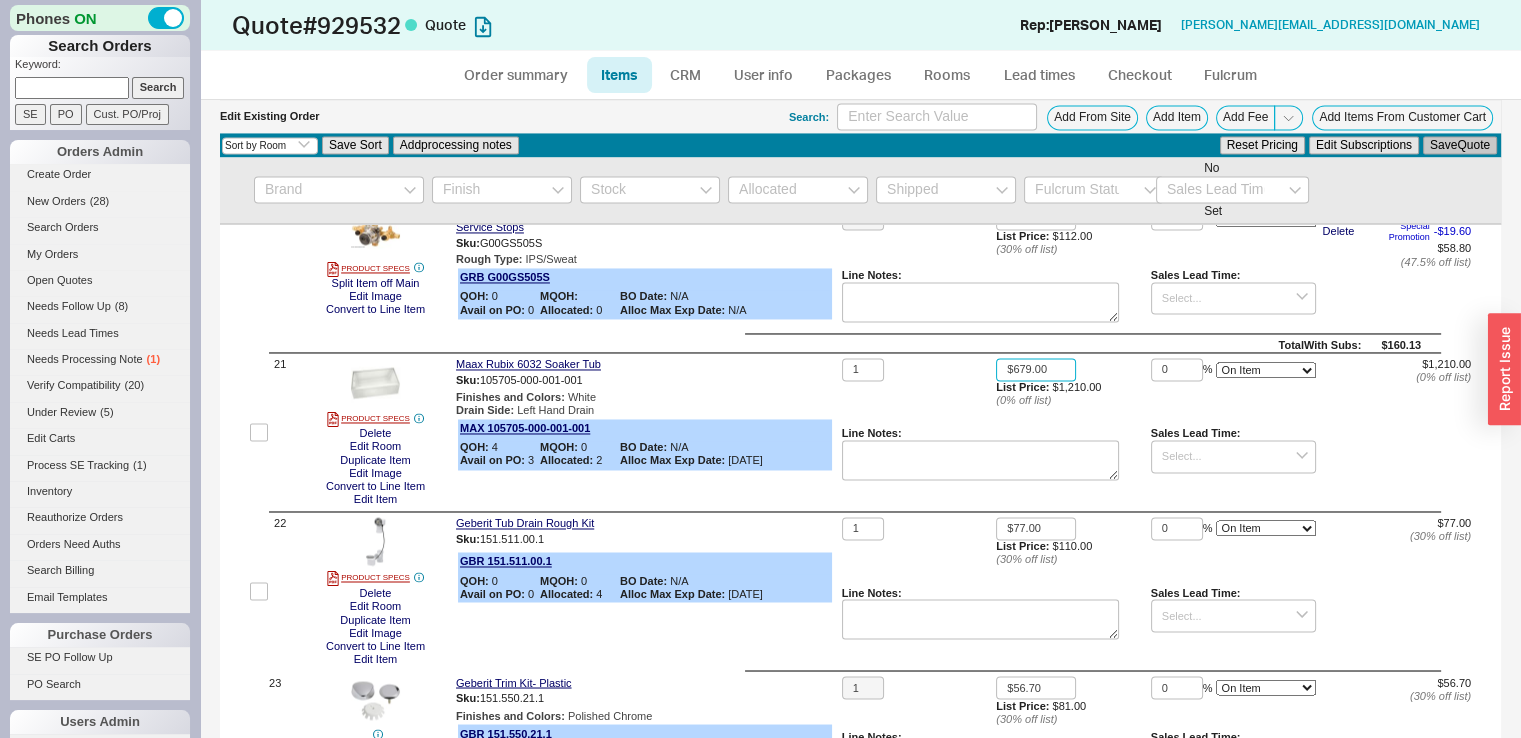 type on "$679.00" 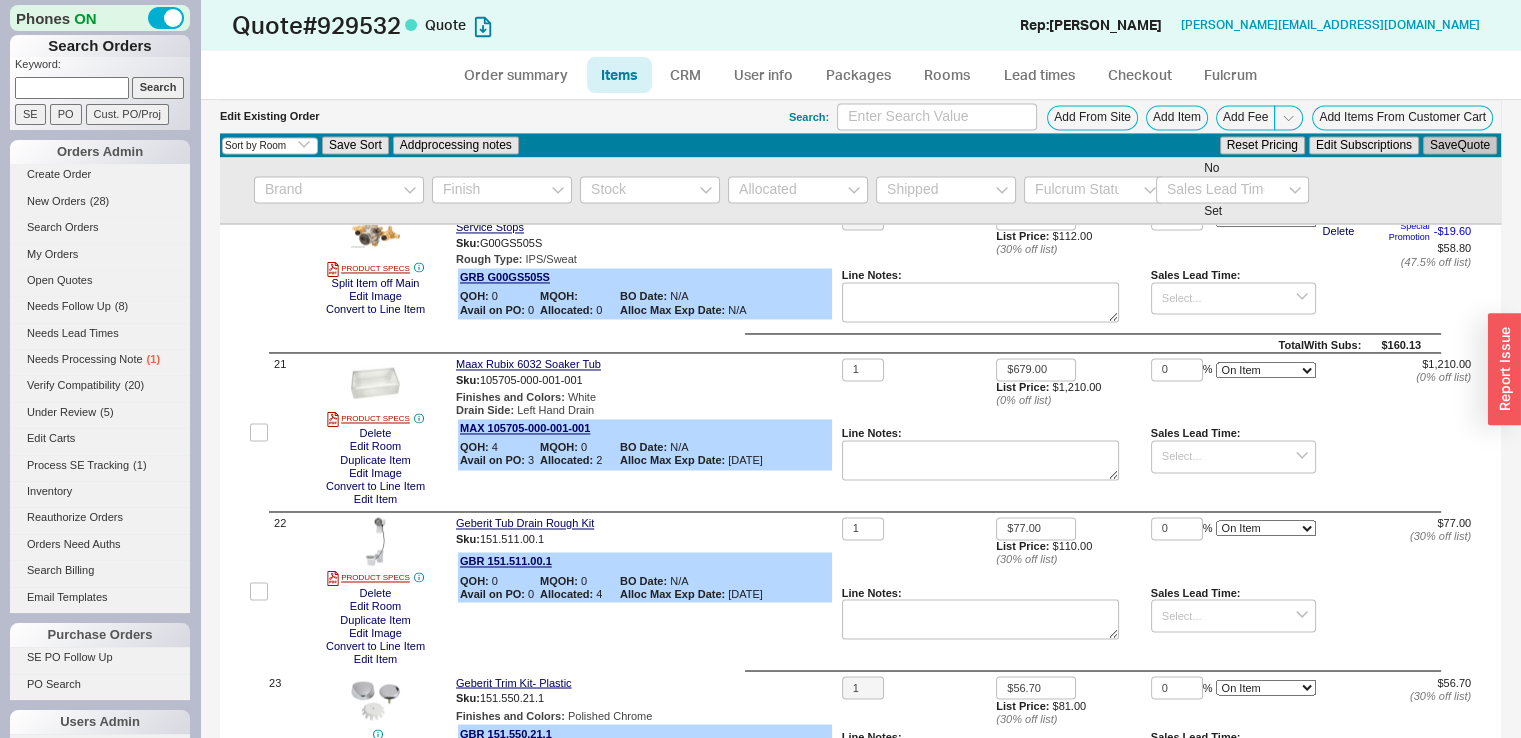 click on "Save  Quote" at bounding box center (1460, 145) 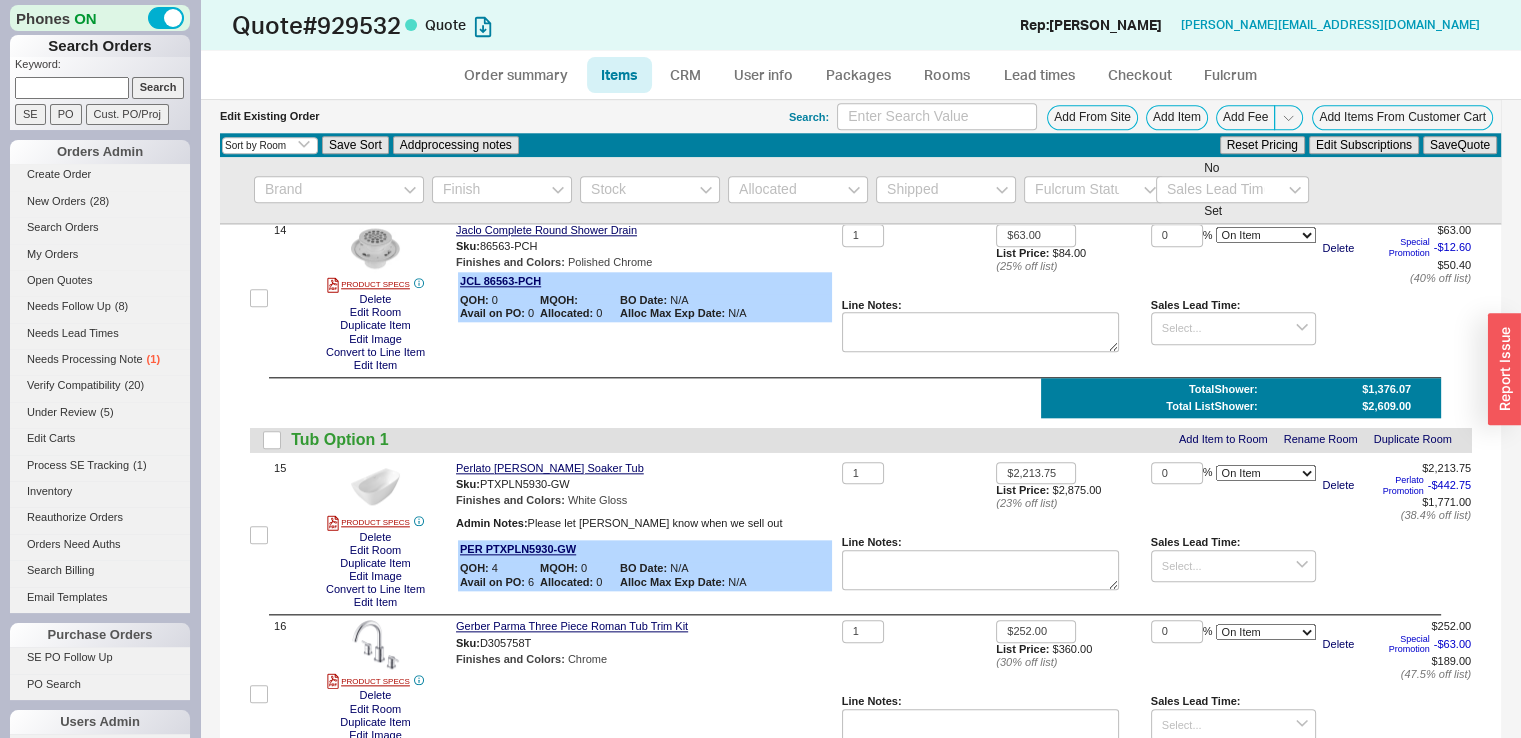 scroll, scrollTop: 2219, scrollLeft: 0, axis: vertical 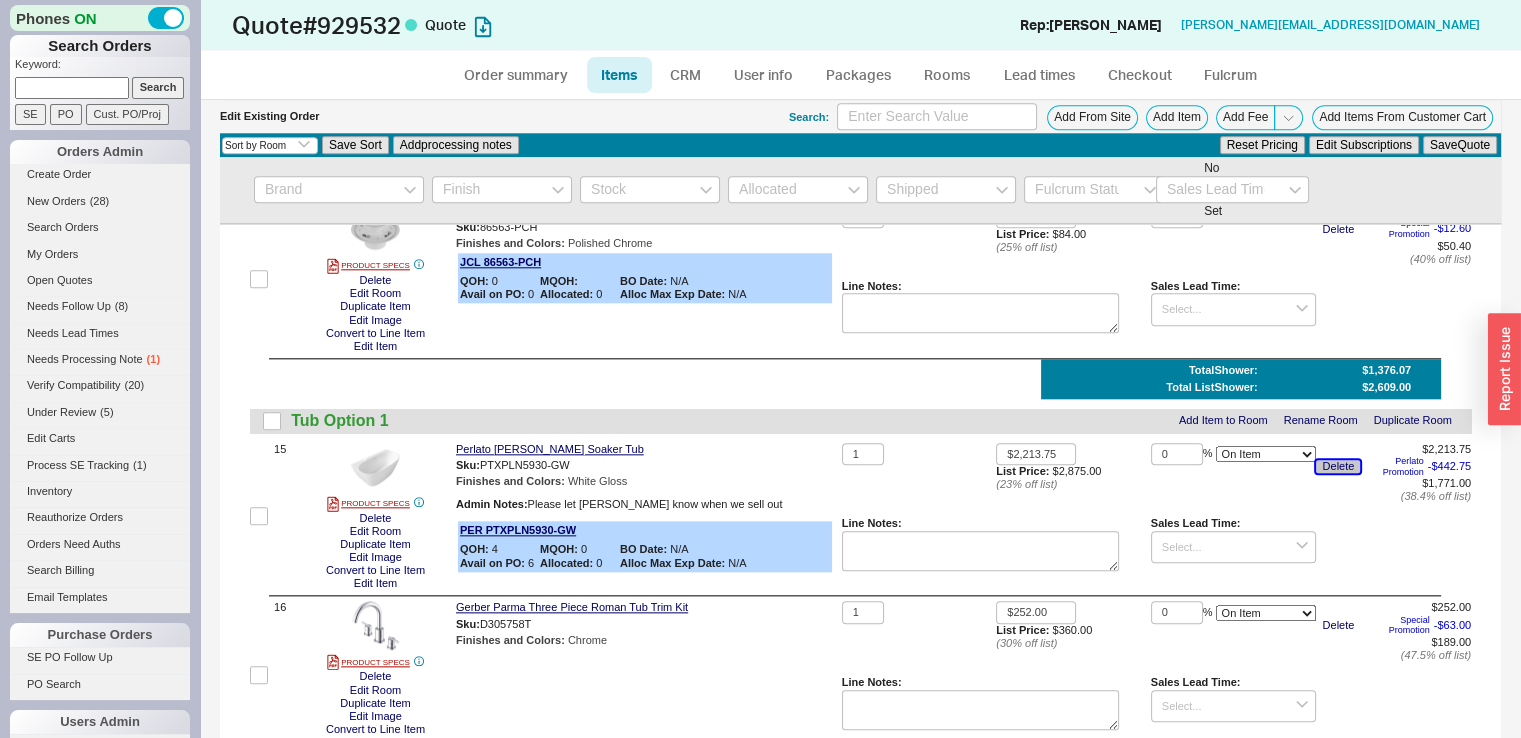 click on "Delete" at bounding box center (1338, 466) 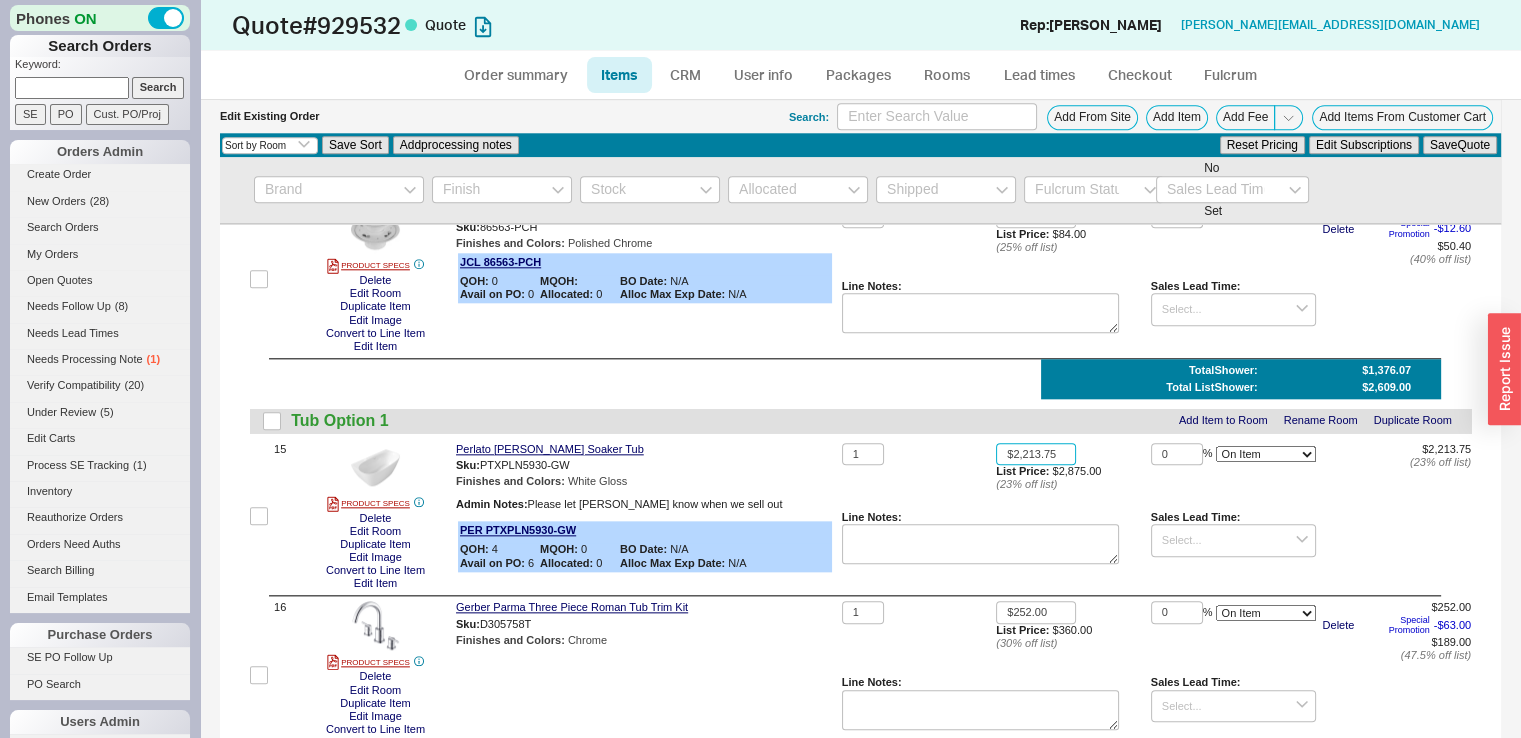 click on "$2,213.75" at bounding box center [1036, 454] 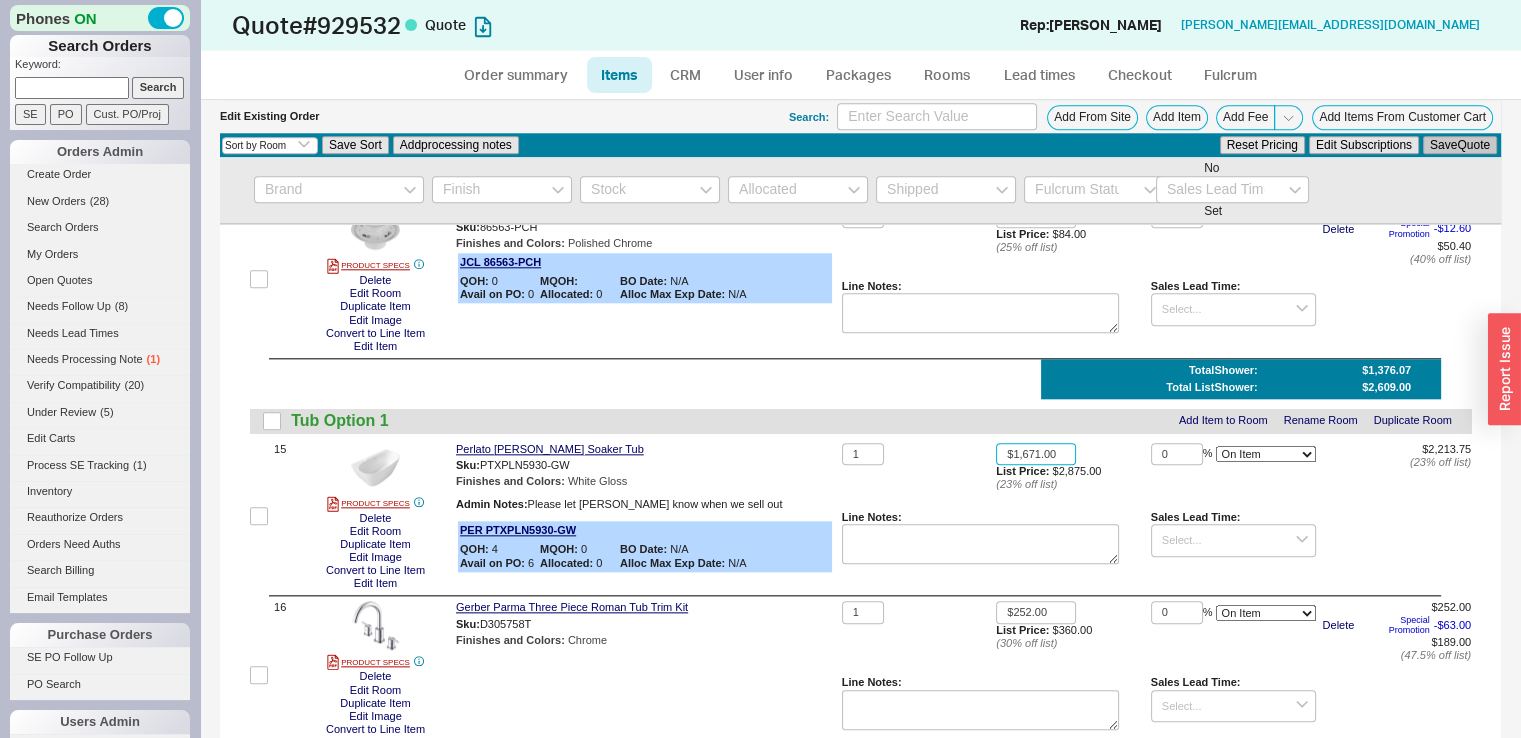 type on "$1,671.00" 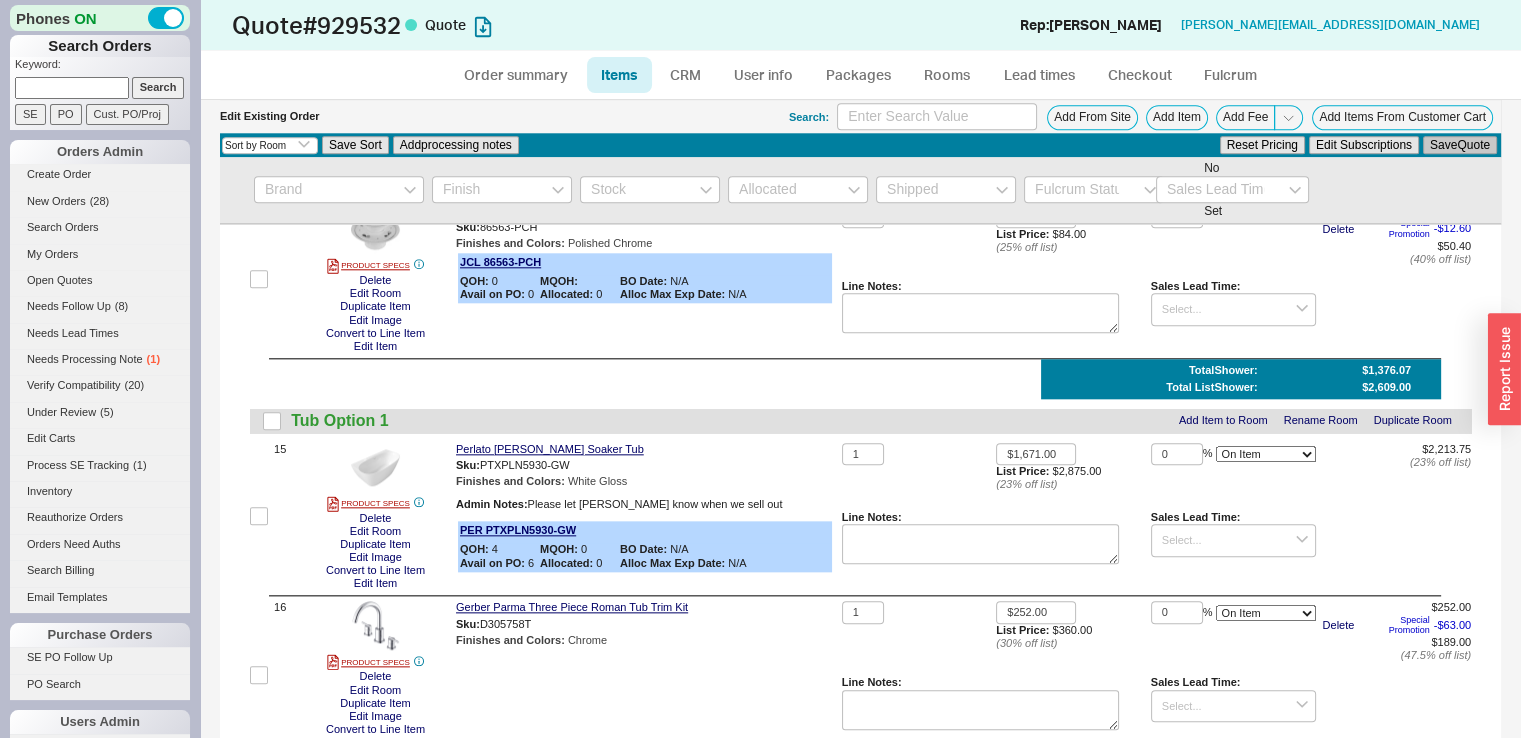 click on "Save  Quote" at bounding box center (1460, 145) 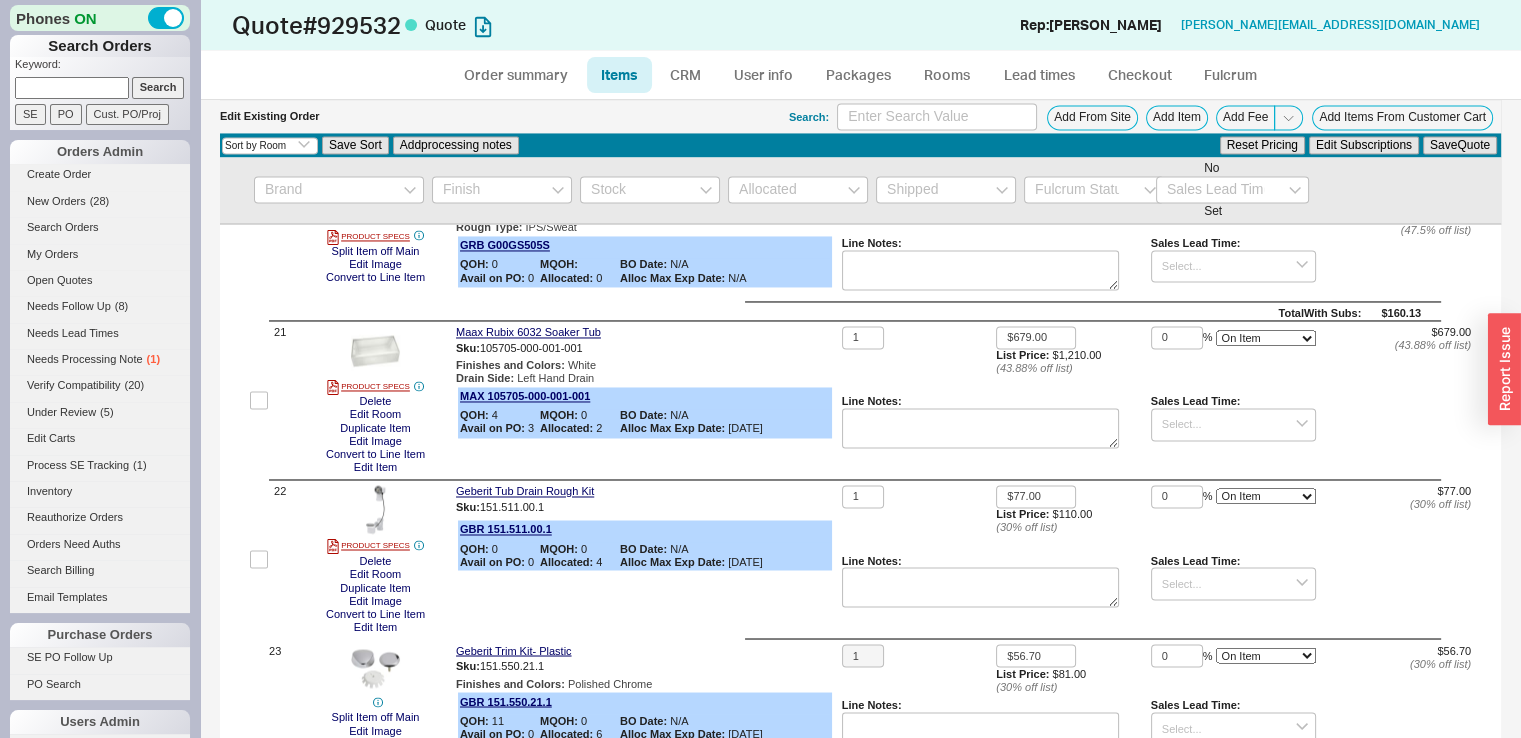 scroll, scrollTop: 3357, scrollLeft: 0, axis: vertical 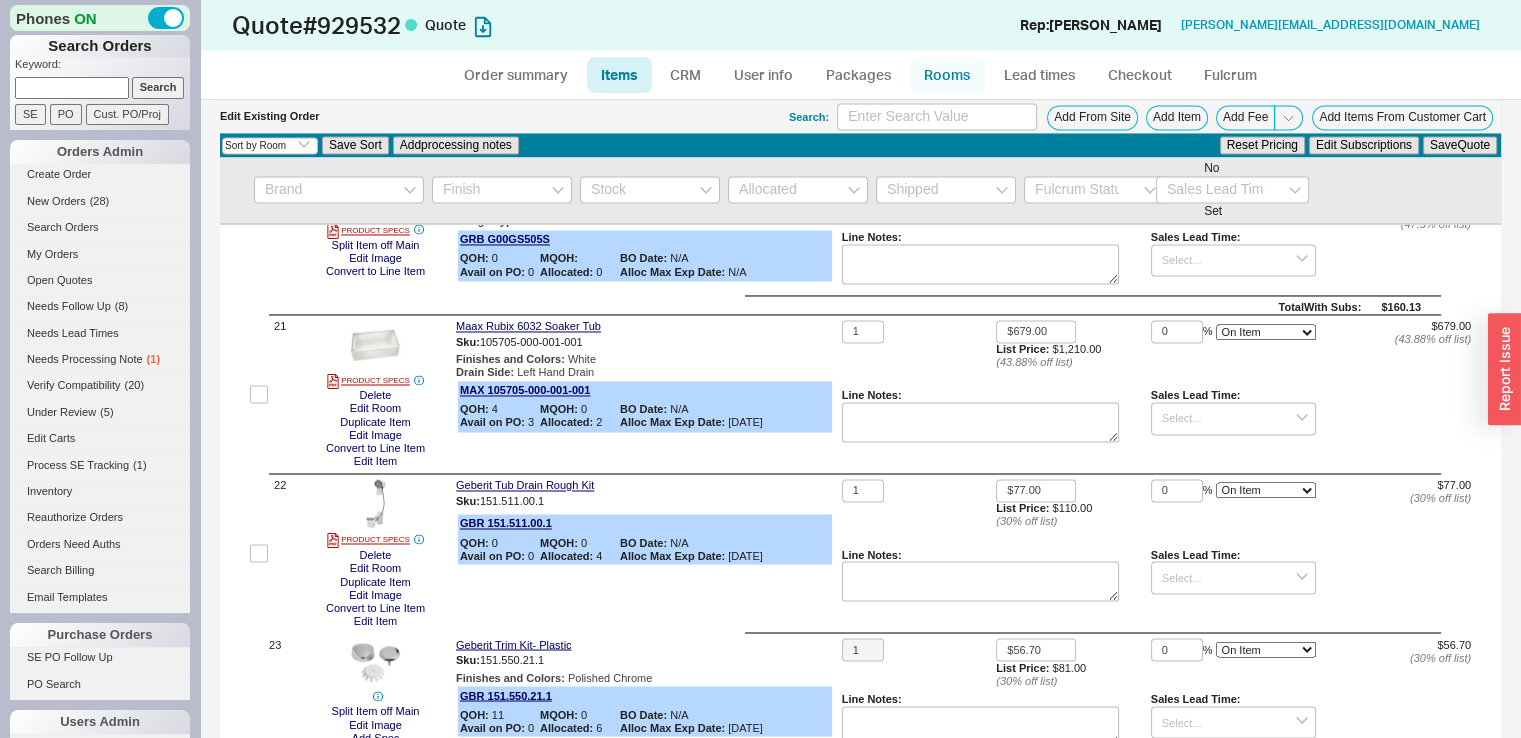 click on "Rooms" at bounding box center [947, 75] 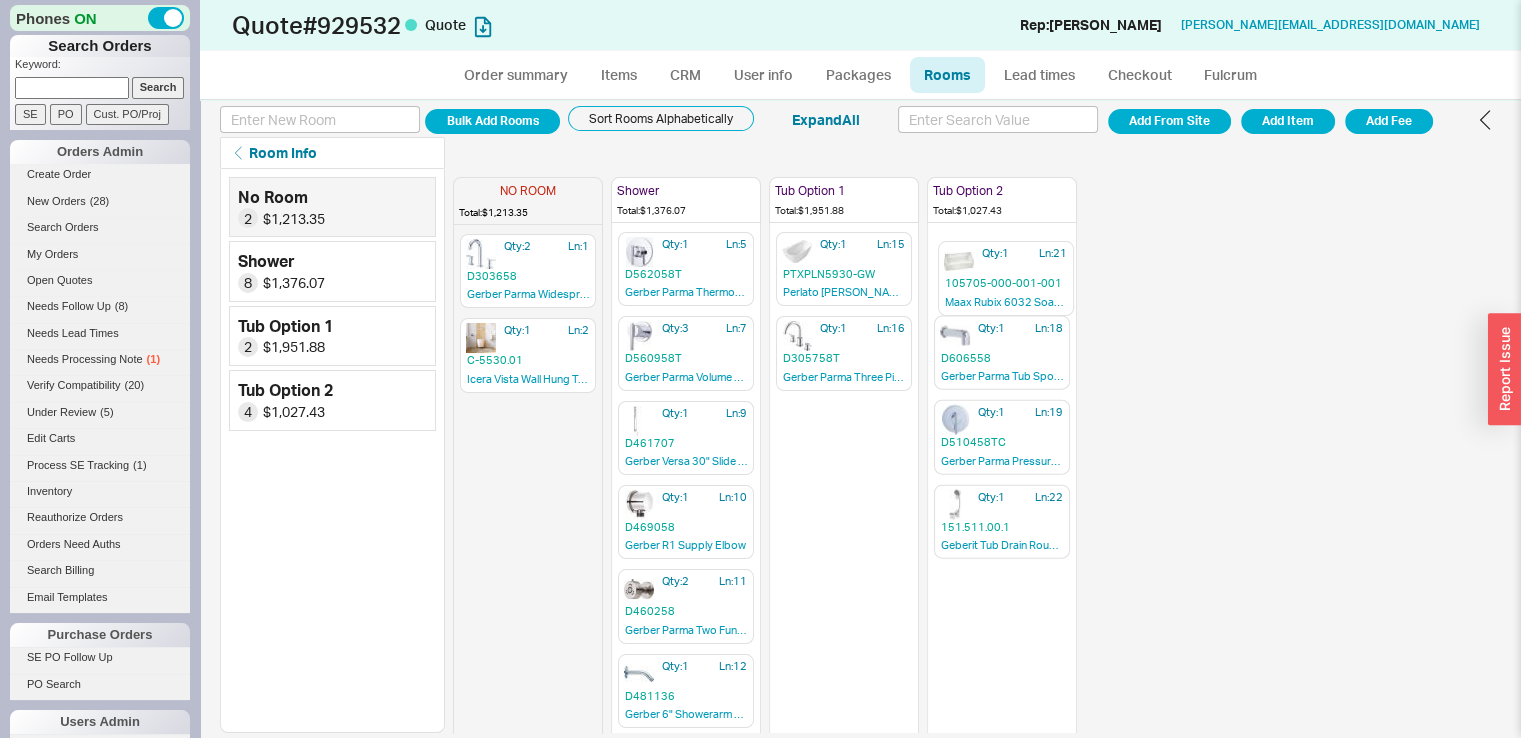 drag, startPoint x: 988, startPoint y: 457, endPoint x: 993, endPoint y: 305, distance: 152.08221 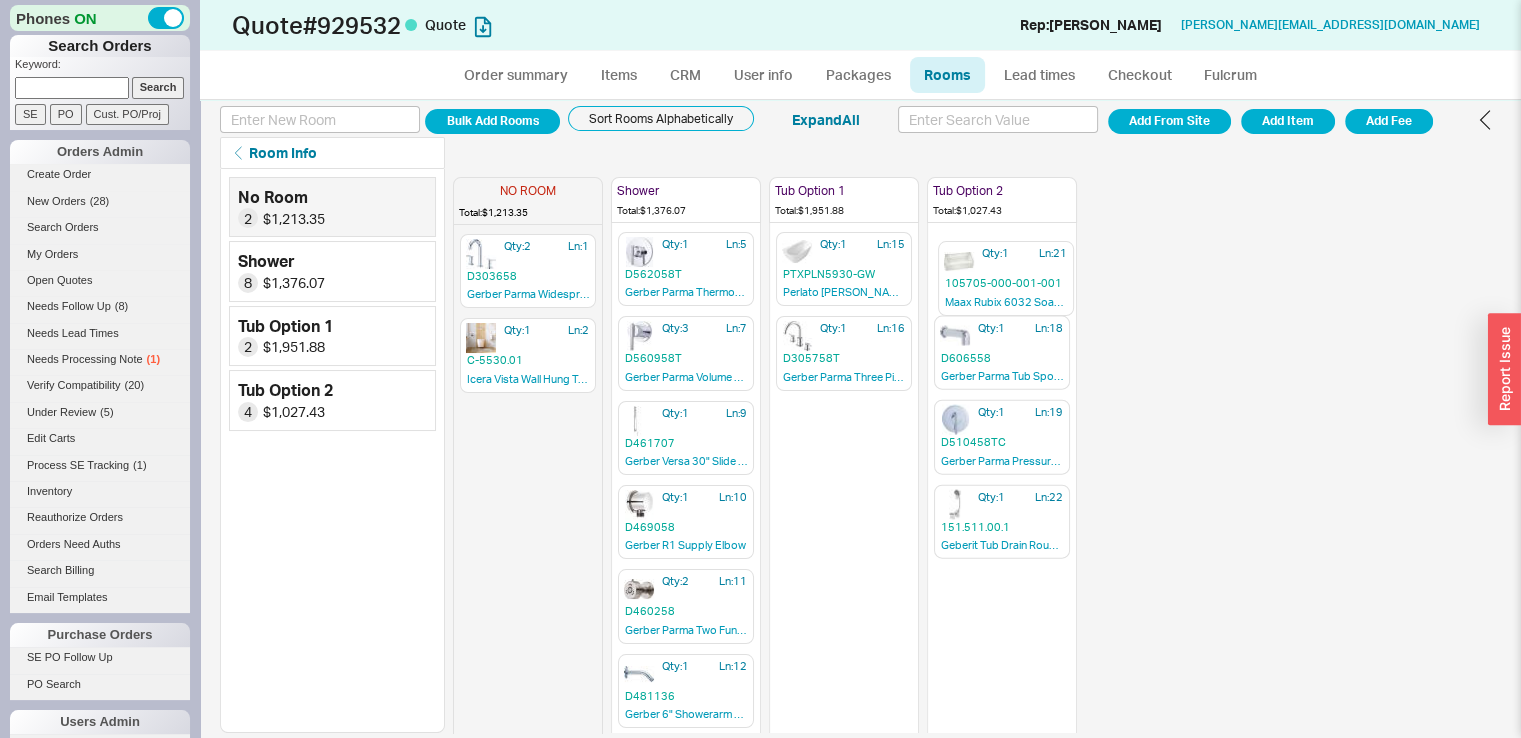 click on "NO ROOM Total:  $1,213.35 Qty:  2 Ln:  1 D303658 Gerber   Parma Widespread Lavatory Faucet Qty:  1 Ln:  2 C-5530.01 Icera   Vista Wall Hung Toilet Shower Total:  $1,376.07 Qty:  1 Ln:  5 D562058T Gerber   Parma Thermostatic Shower Valve TRIM Qty:  3 Ln:  7 D560958T Gerber   Parma Volume Control or Diverter Valve Trim Kit Qty:  1 Ln:  9 D461707 Gerber   Versa 30" Slide Bar Assembly with Showerstick Handshower Qty:  1 Ln:  10 D469058 Gerber   R1 Supply Elbow Qty:  2 Ln:  11 D460258 Gerber   Parma Two Function Wall Mount Body Spray Qty:  1 Ln:  12 D481136 Gerber   6" Showerarm with Escutcheon Qty:  1 Ln:  13 D460234 Gerber   Lemora Single Function Shower Head Qty:  1 Ln:  14 86563-PCH Jaclo   Complete Round Shower Drain Tub Option 1 Total:  $1,951.88 Qty:  1 Ln:  15 PTXPLN5930-GW Perlato   Palencia Soaker Tub Qty:  1 Ln:  16 D305758T Gerber   Parma Three Piece Roman Tub Trim Kit Tub Option 2 Total:  $1,027.43 Qty:  1 Ln:  18 D606558 Gerber   Parma Tub Spout Qty:  1 Ln:  19 D510458TC Gerber   Qty:  1 Ln:  21 Maax" at bounding box center [765, 451] 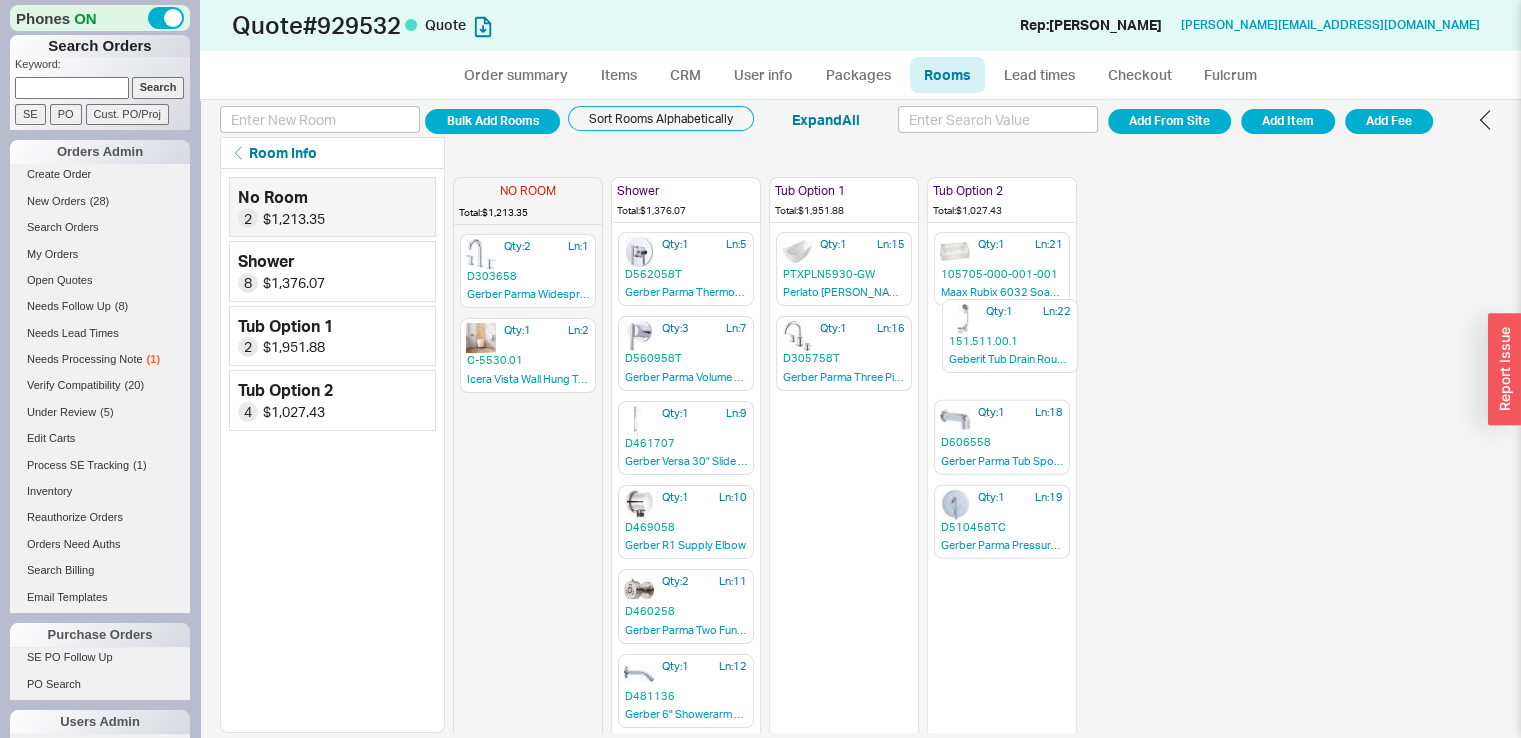 drag, startPoint x: 977, startPoint y: 539, endPoint x: 985, endPoint y: 352, distance: 187.17105 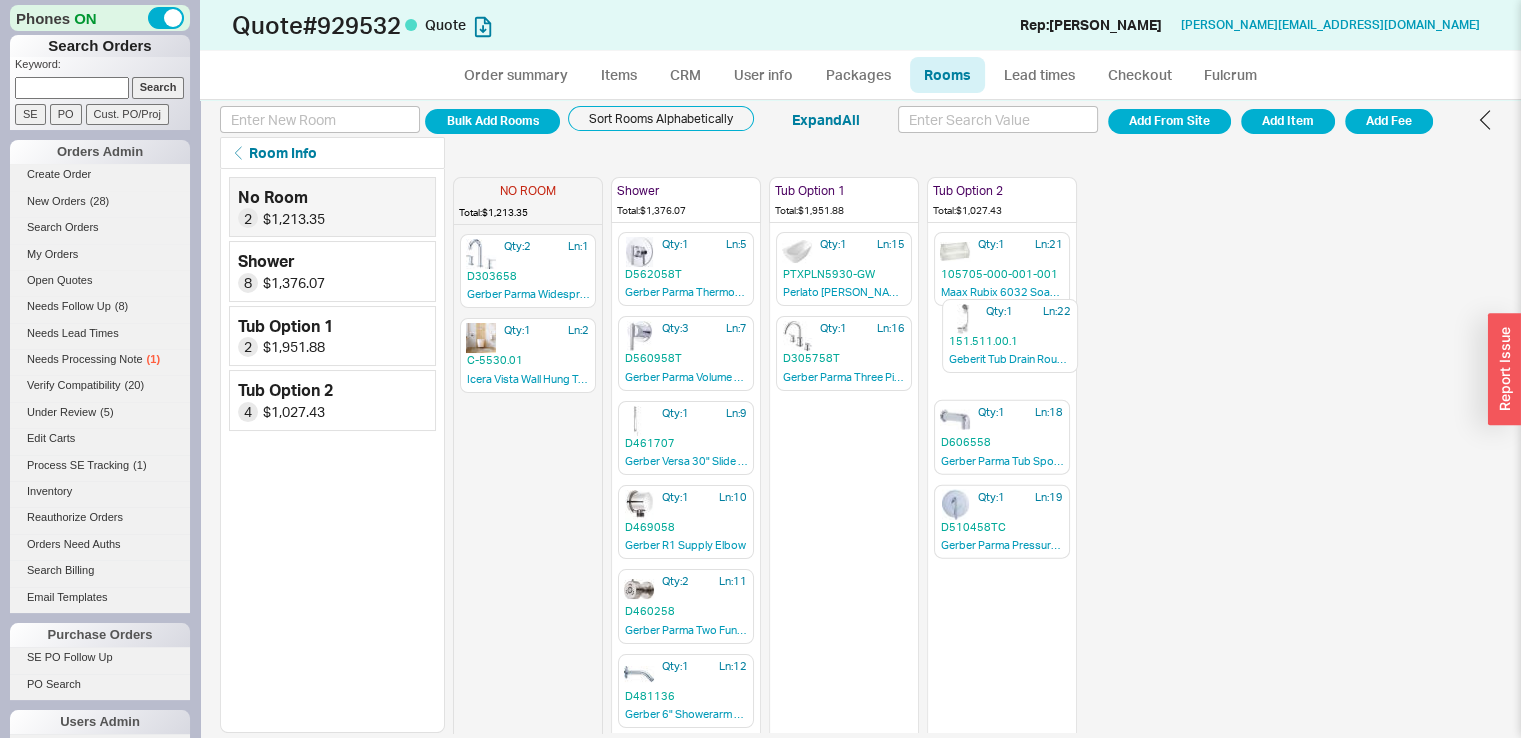 click on "NO ROOM Total:  $1,213.35 Qty:  2 Ln:  1 D303658 Gerber   Parma Widespread Lavatory Faucet Qty:  1 Ln:  2 C-5530.01 Icera   Vista Wall Hung Toilet Shower Total:  $1,376.07 Qty:  1 Ln:  5 D562058T Gerber   Parma Thermostatic Shower Valve TRIM Qty:  3 Ln:  7 D560958T Gerber   Parma Volume Control or Diverter Valve Trim Kit Qty:  1 Ln:  9 D461707 Gerber   Versa 30" Slide Bar Assembly with Showerstick Handshower Qty:  1 Ln:  10 D469058 Gerber   R1 Supply Elbow Qty:  2 Ln:  11 D460258 Gerber   Parma Two Function Wall Mount Body Spray Qty:  1 Ln:  12 D481136 Gerber   6" Showerarm with Escutcheon Qty:  1 Ln:  13 D460234 Gerber   Lemora Single Function Shower Head Qty:  1 Ln:  14 86563-PCH Jaclo   Complete Round Shower Drain Tub Option 1 Total:  $1,951.88 Qty:  1 Ln:  15 PTXPLN5930-GW Perlato   Palencia Soaker Tub Qty:  1 Ln:  16 D305758T Gerber   Parma Three Piece Roman Tub Trim Kit Tub Option 2 Total:  $1,027.43 Qty:  1 Ln:  21 105705-000-001-001 Maax   Rubix 6032 Soaker Tub Qty:  1 Ln:  18 D606558 Gerber   Qty:  1" at bounding box center (765, 451) 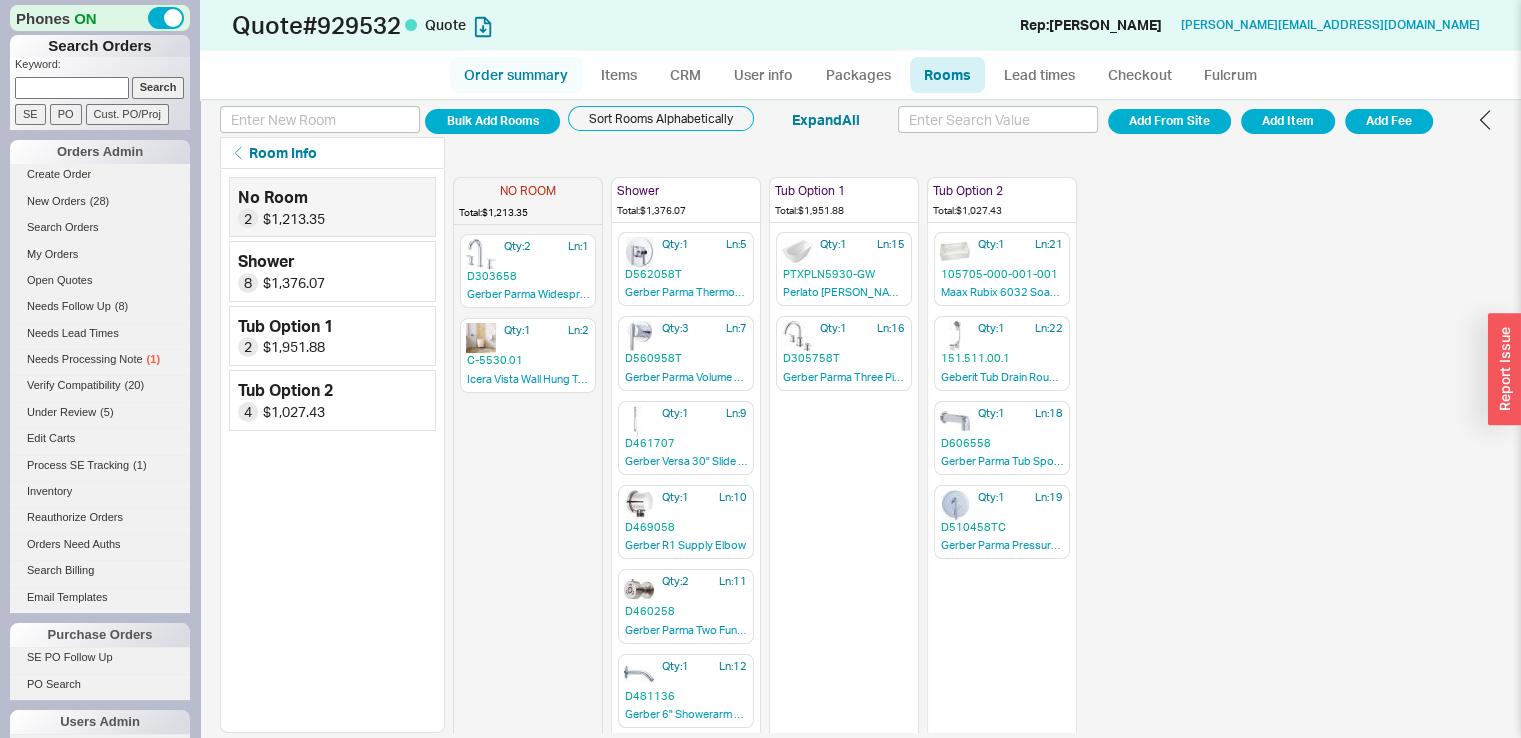 click on "Order summary" at bounding box center (516, 75) 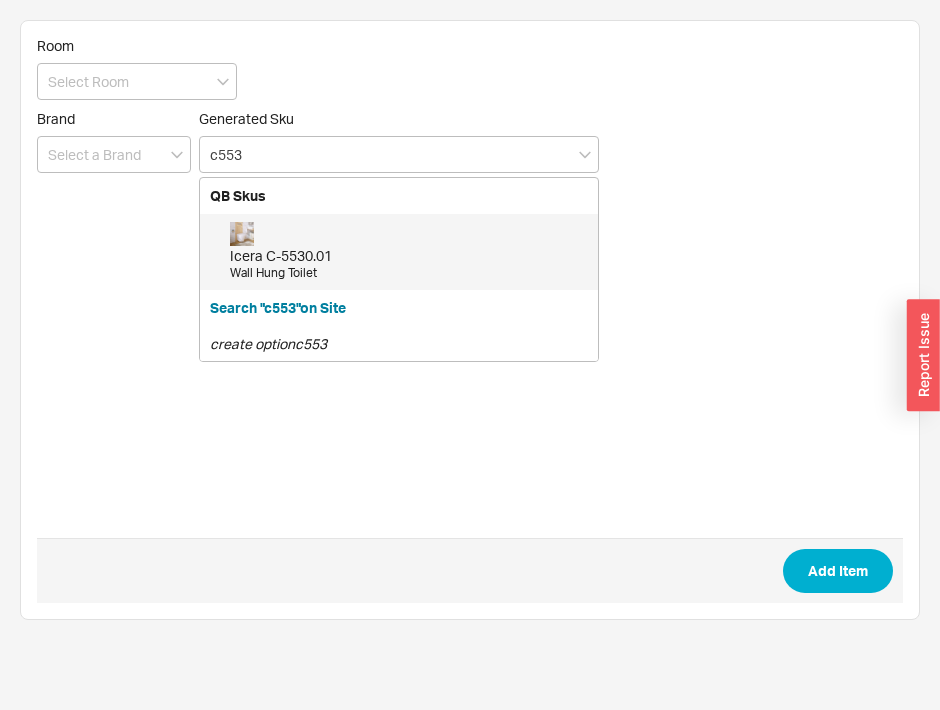 scroll, scrollTop: 0, scrollLeft: 0, axis: both 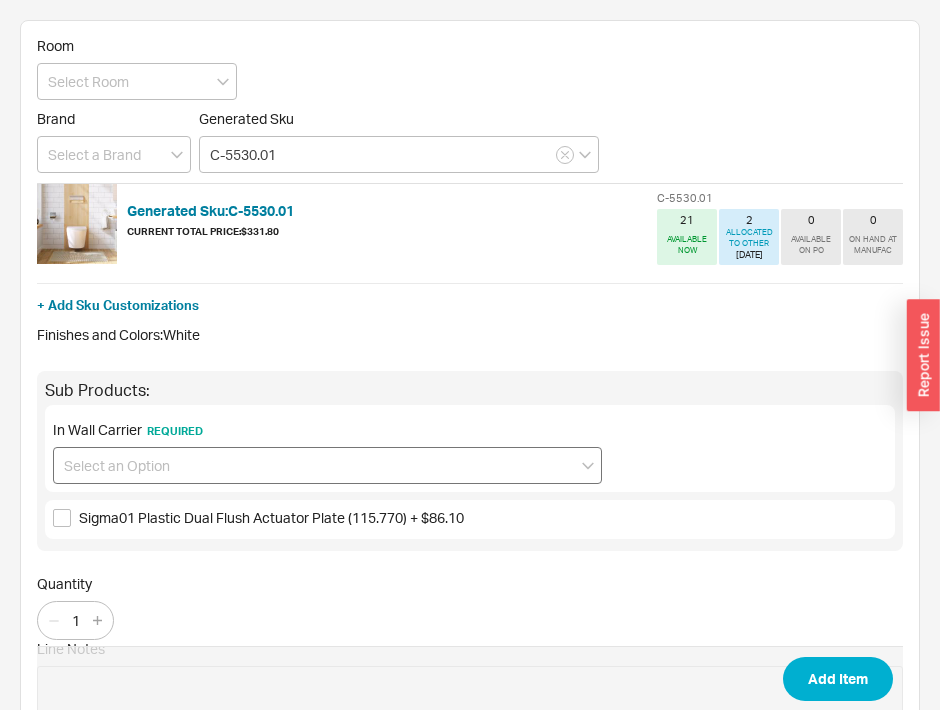 type on "C-5530.01" 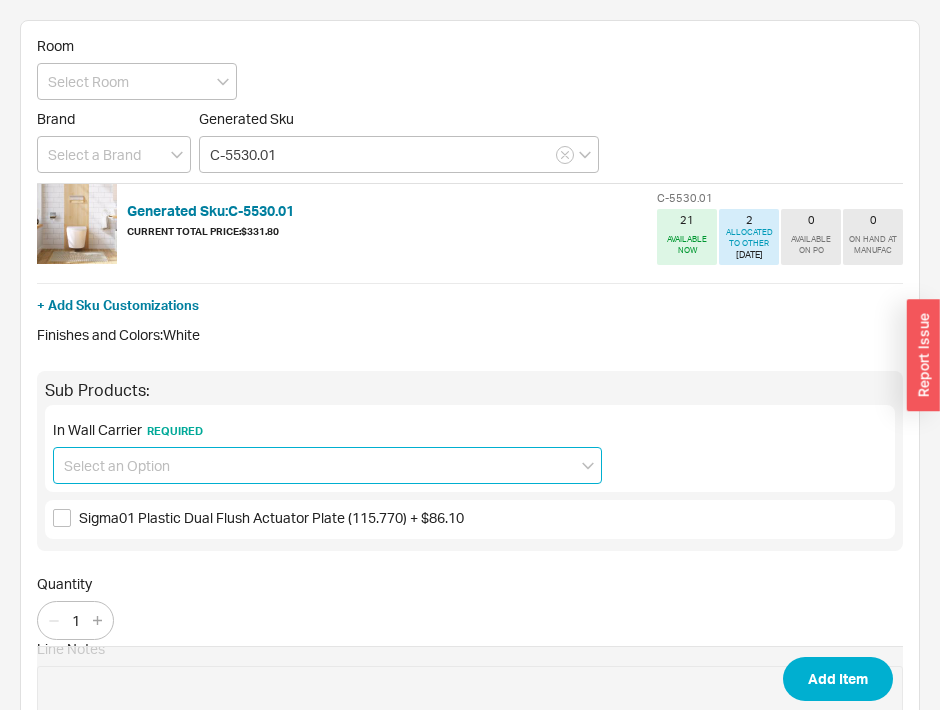 click at bounding box center (327, 465) 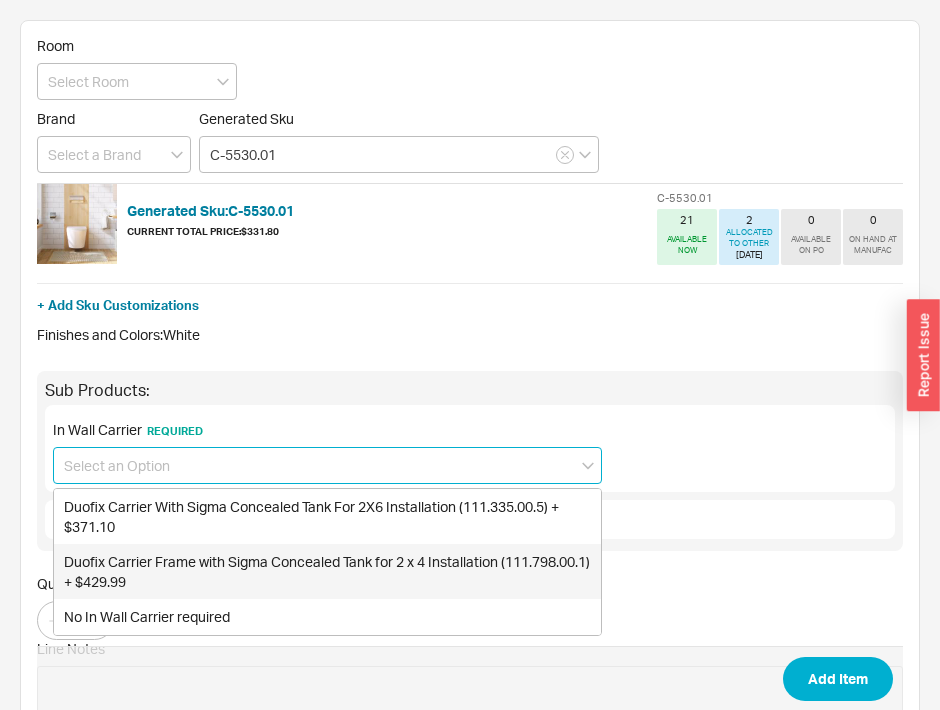 click on "Duofix Carrier Frame with Sigma Concealed Tank for 2 x 4 Installation (111.798.00.1) + $429.99" at bounding box center (327, 571) 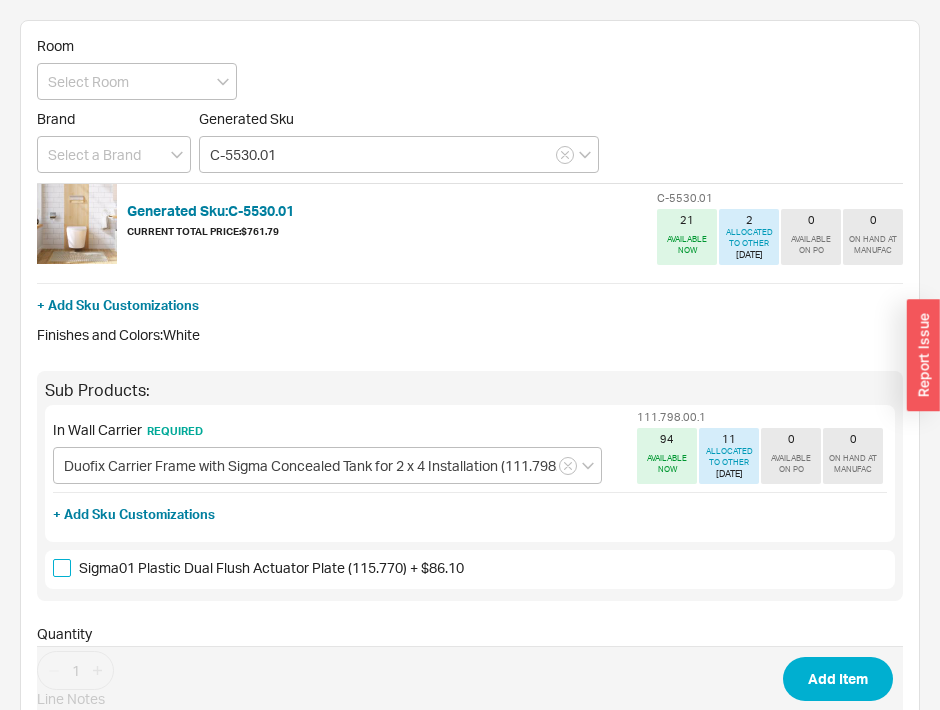 click on "Sigma01 Plastic Dual Flush Actuator Plate (115.770)  + $86.10" at bounding box center (62, 568) 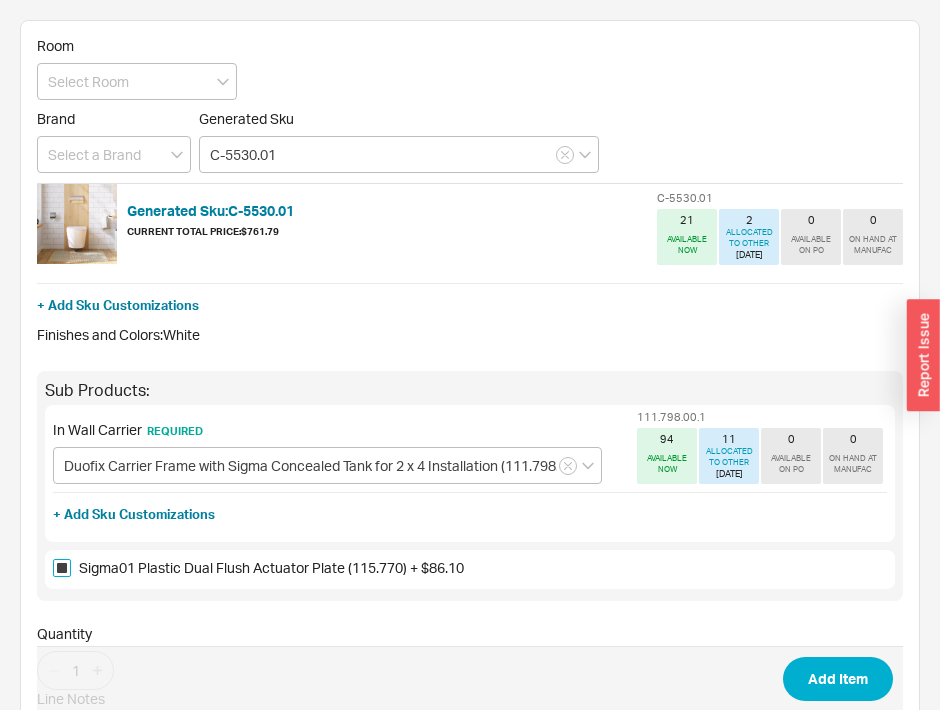 checkbox on "true" 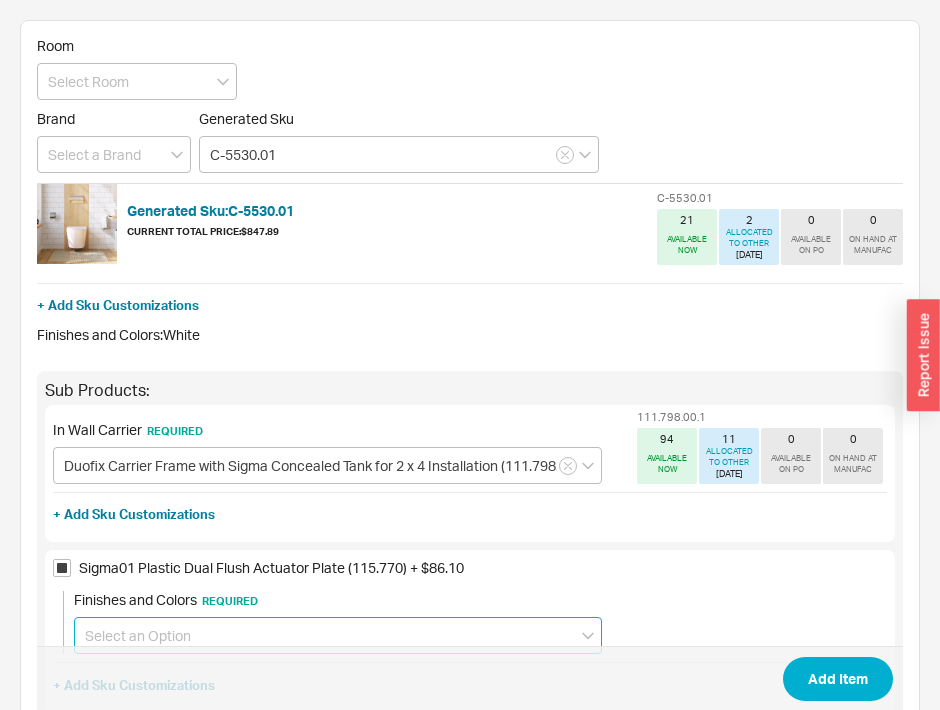 click at bounding box center [338, 635] 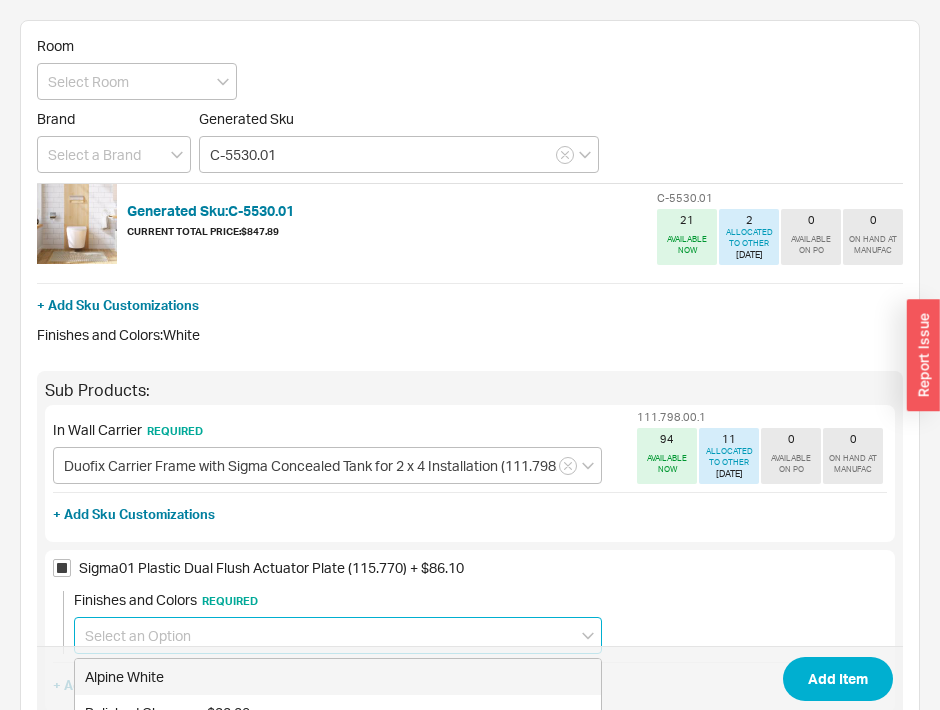 click on "Alpine White" at bounding box center [338, 677] 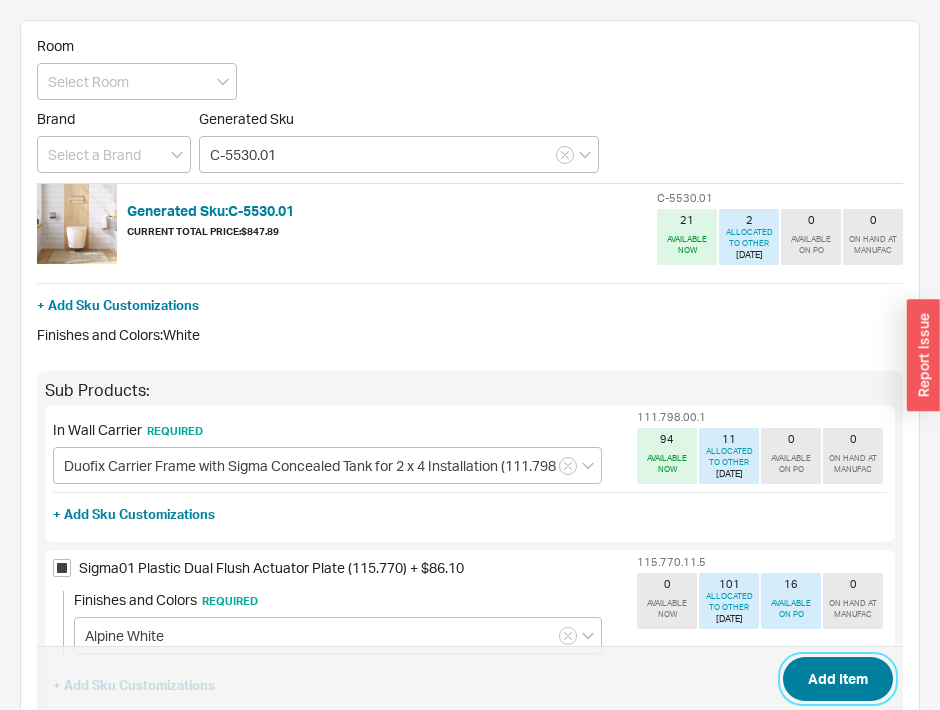 click on "Add Item" at bounding box center (838, 679) 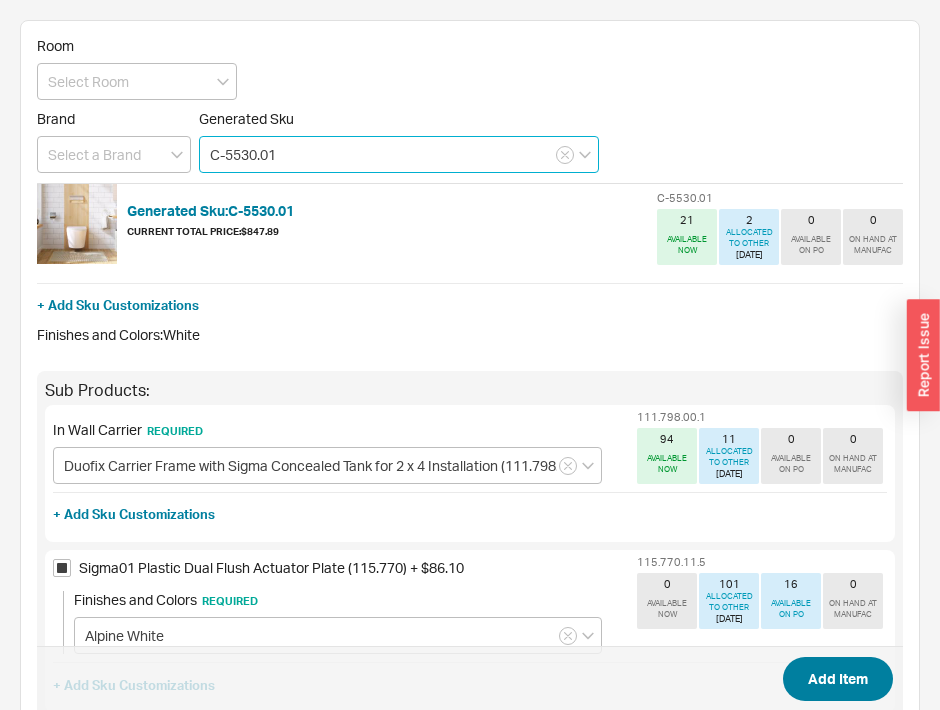 type 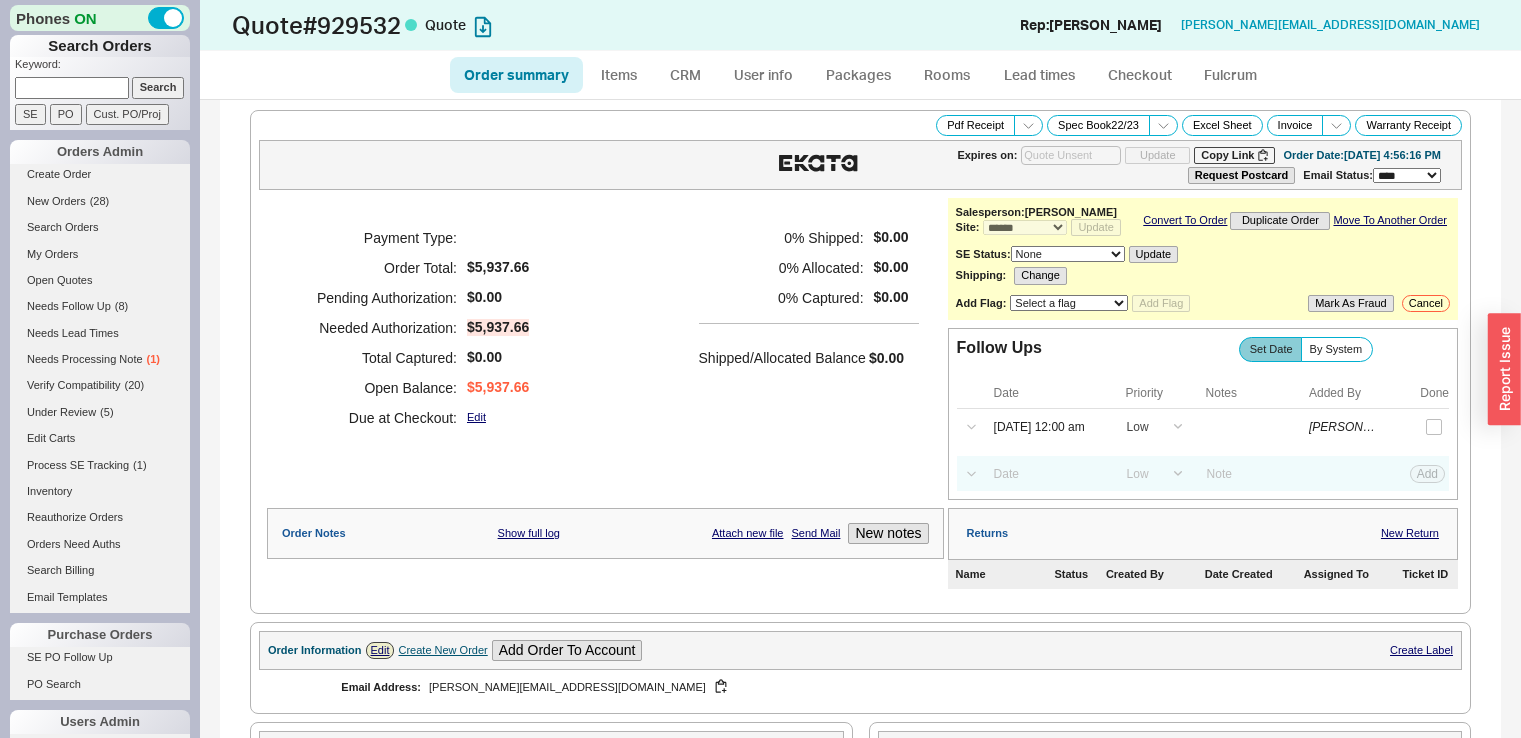 select on "*" 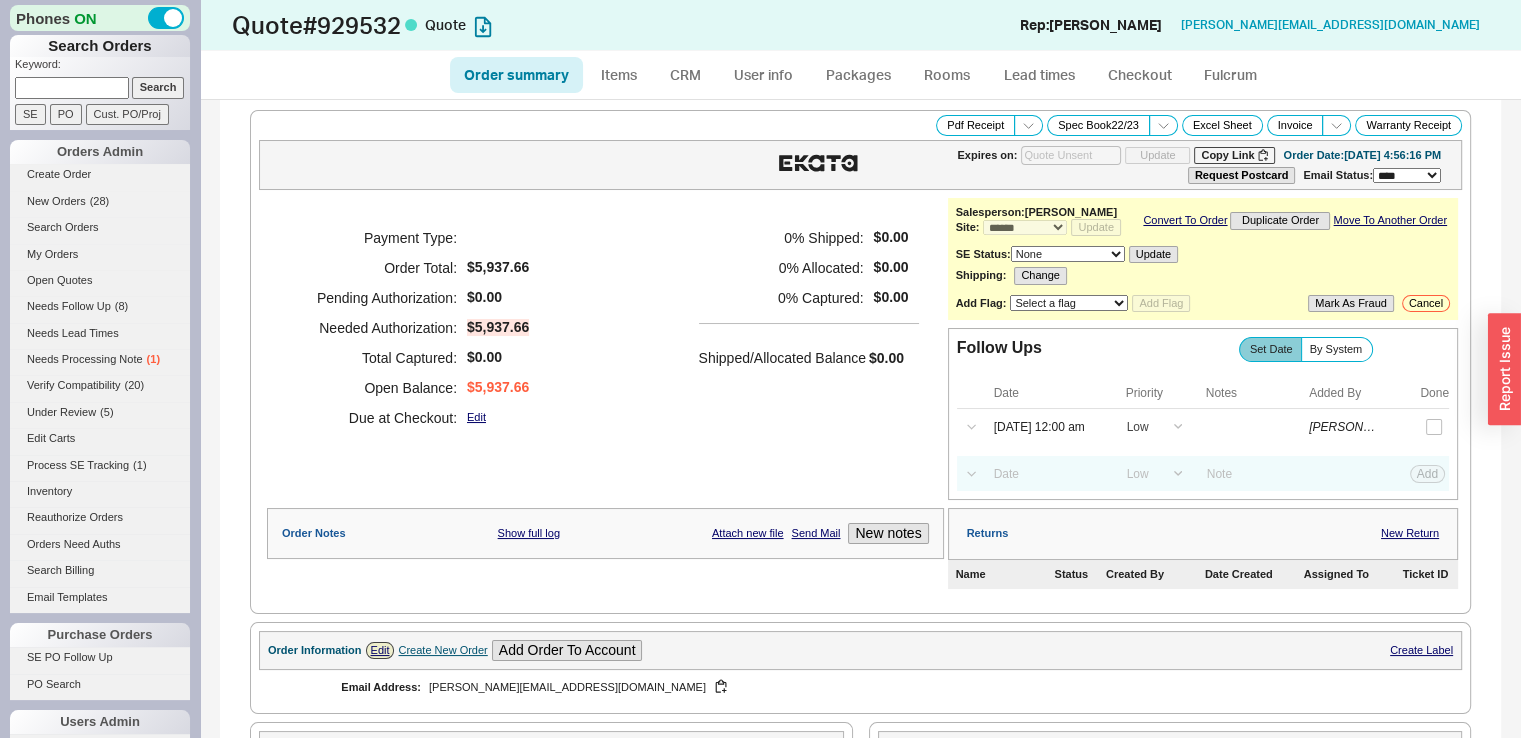 scroll, scrollTop: 0, scrollLeft: 0, axis: both 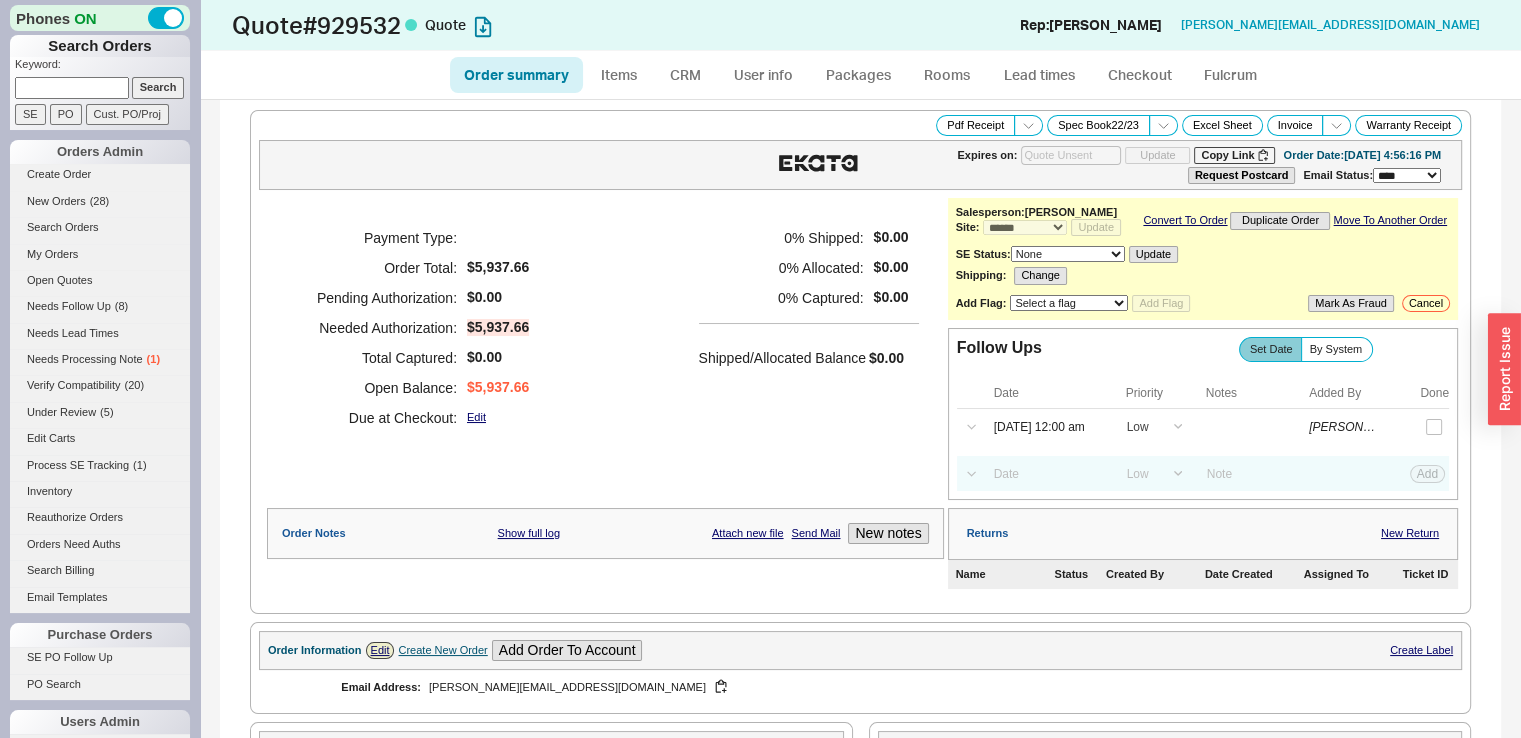 click on "Order Notes Show full log Attach new file Send Mail New notes" at bounding box center (605, 533) 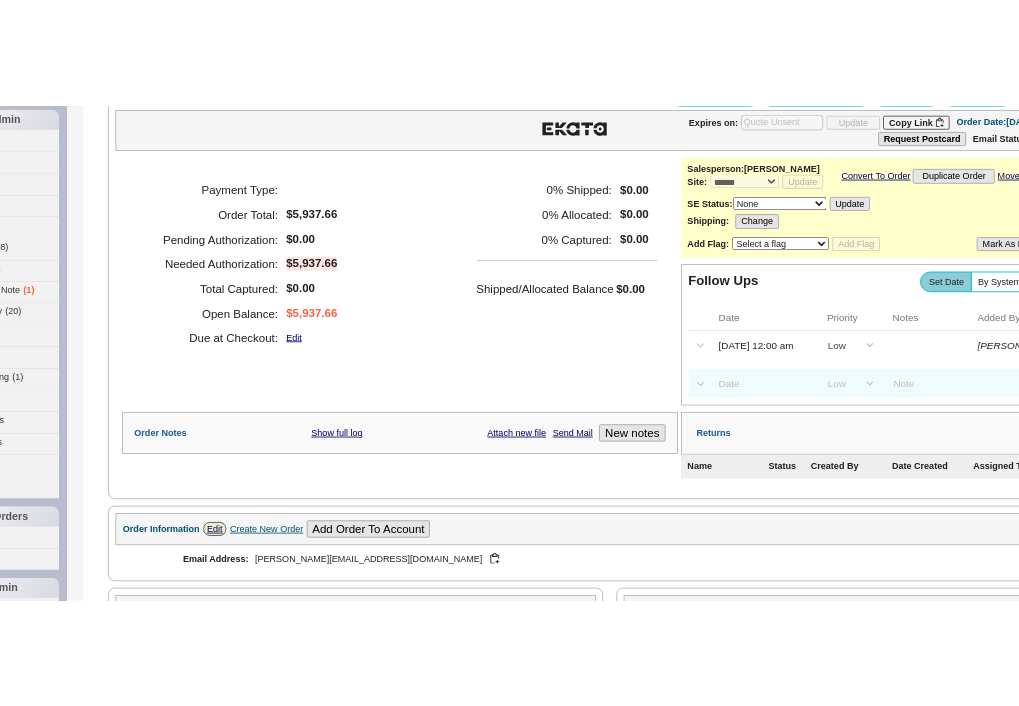 scroll, scrollTop: 0, scrollLeft: 0, axis: both 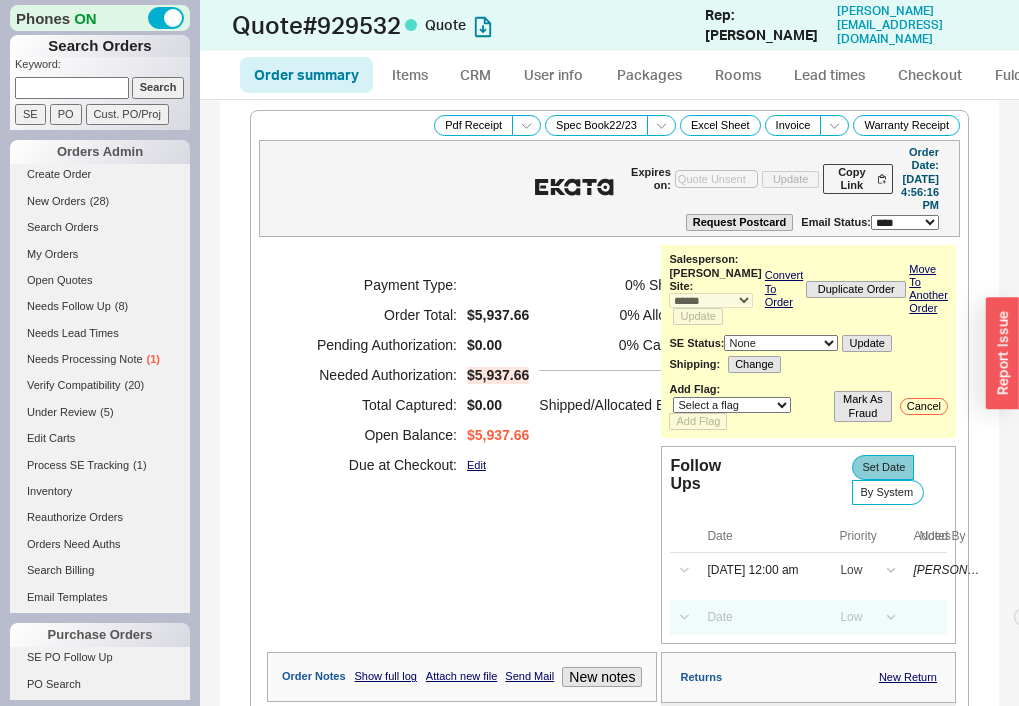 select on "*" 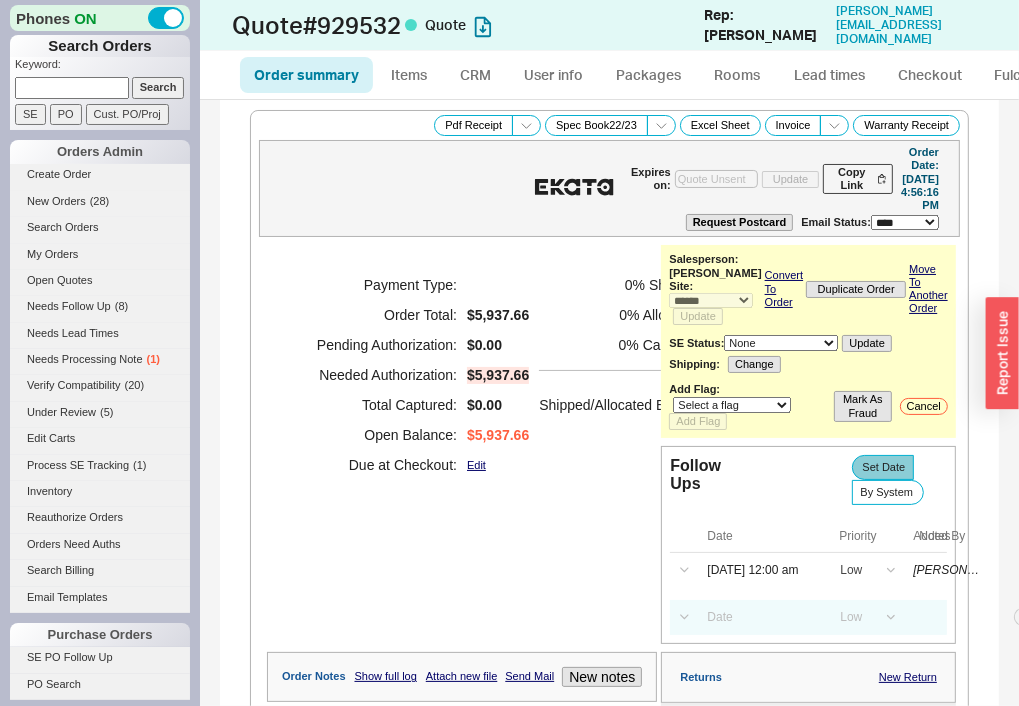 scroll, scrollTop: 0, scrollLeft: 0, axis: both 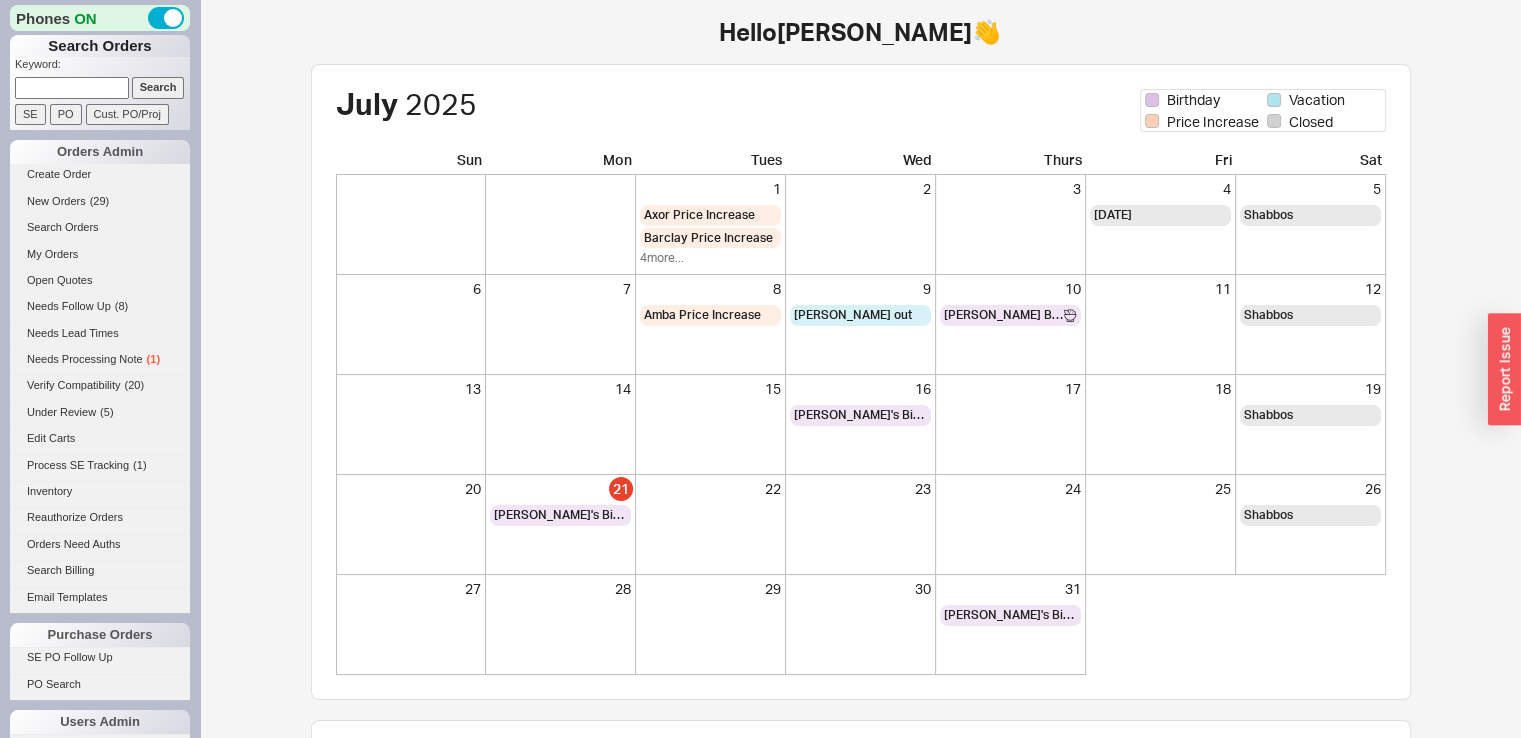 click at bounding box center [72, 87] 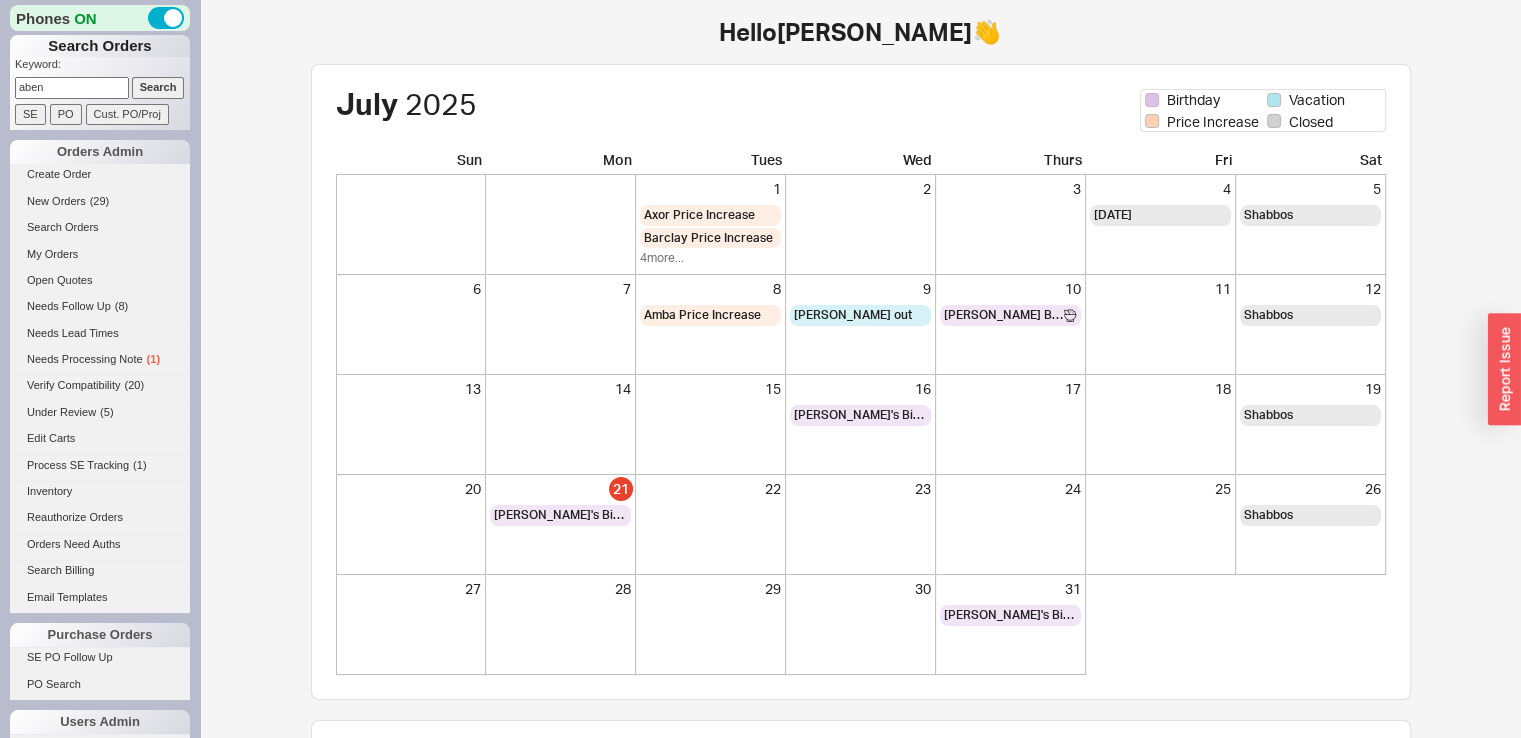 type on "aben@art" 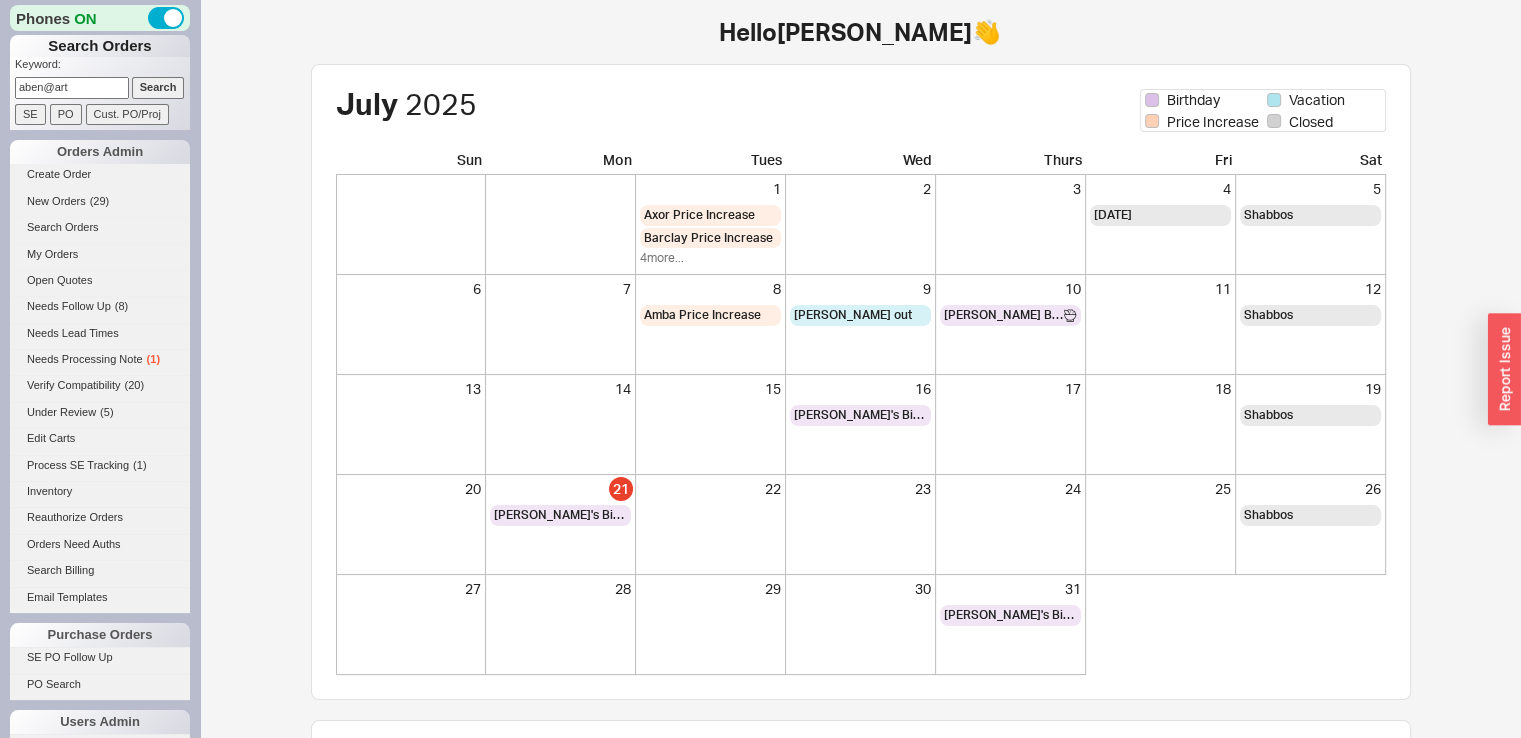 click on "Search" at bounding box center (158, 87) 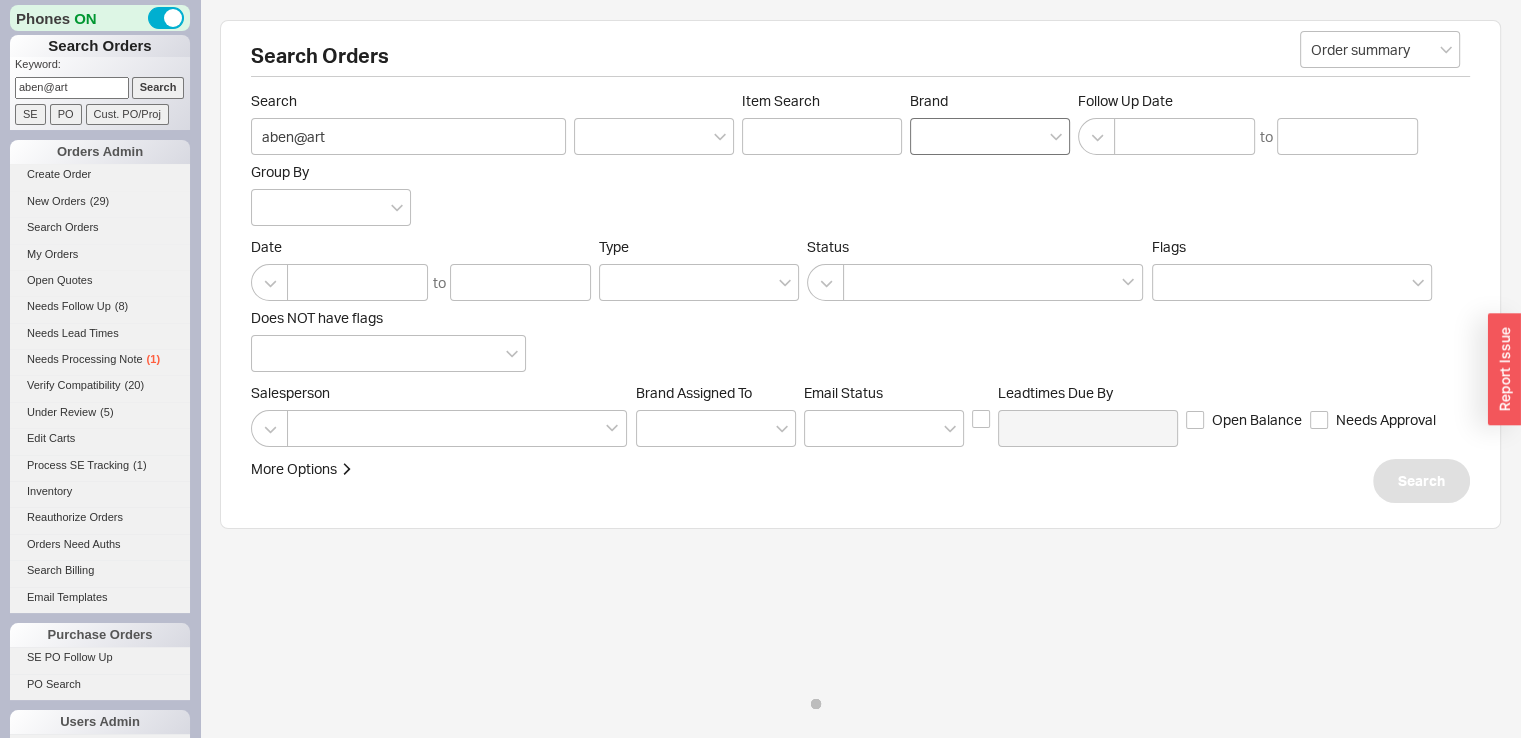 click at bounding box center (990, 136) 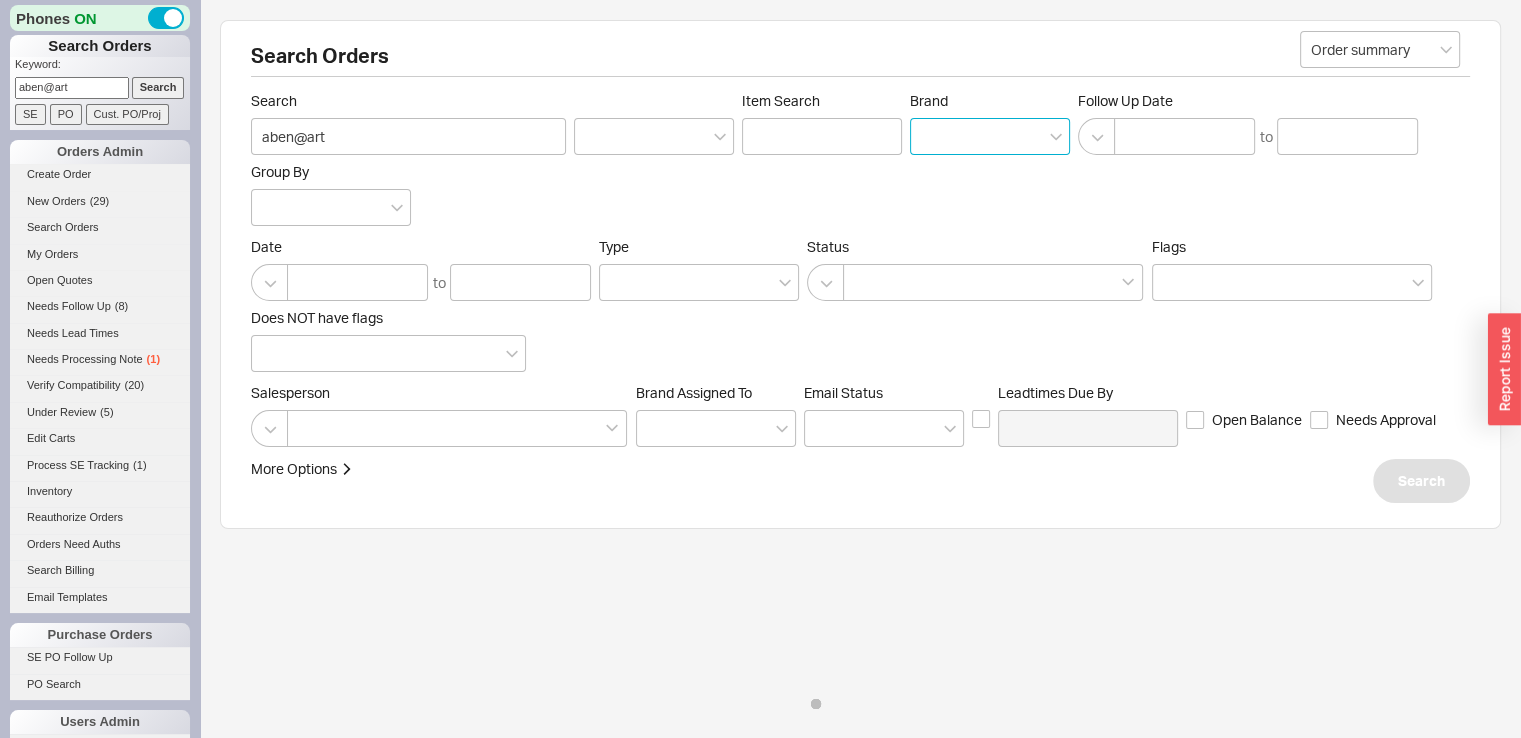 click on "Brand" at bounding box center (928, 136) 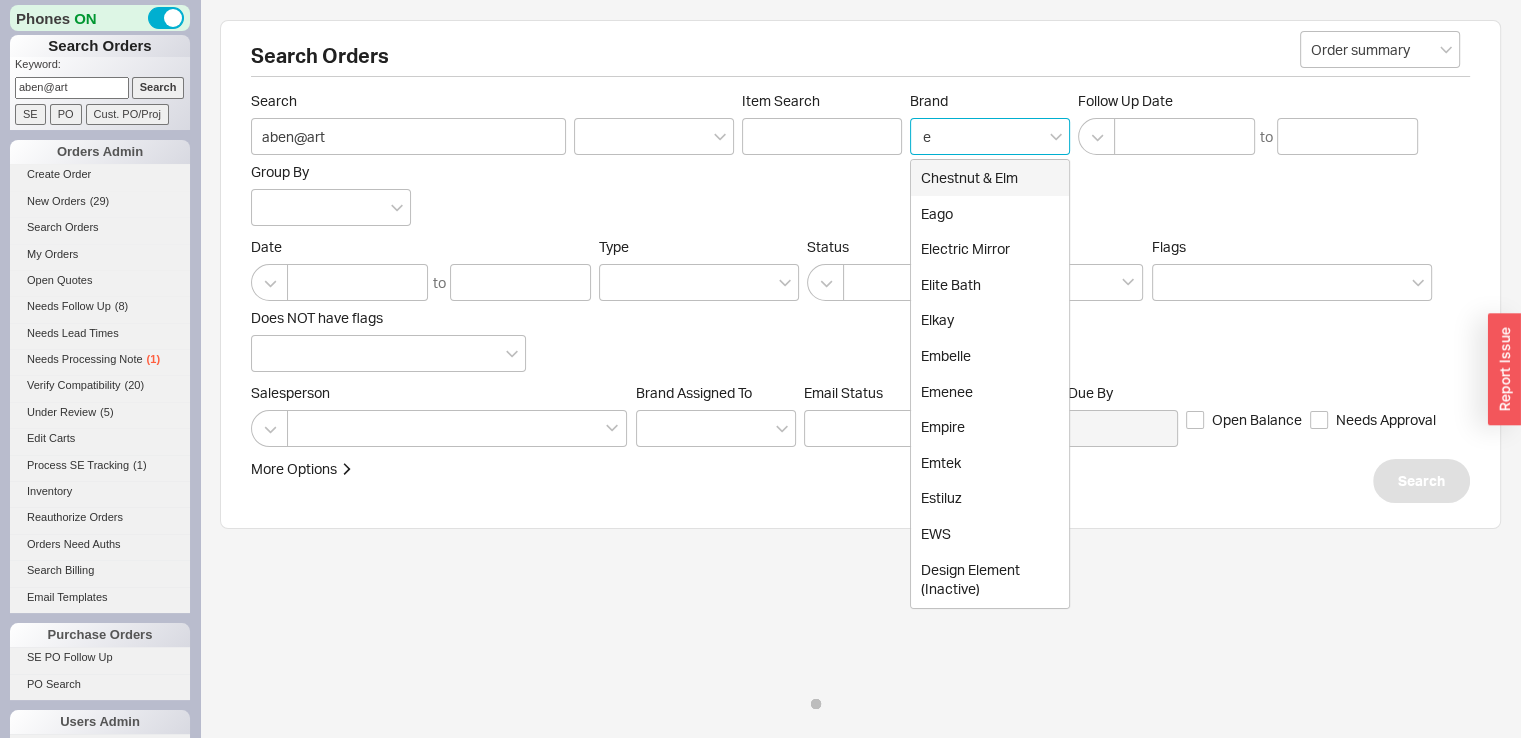 type on "em" 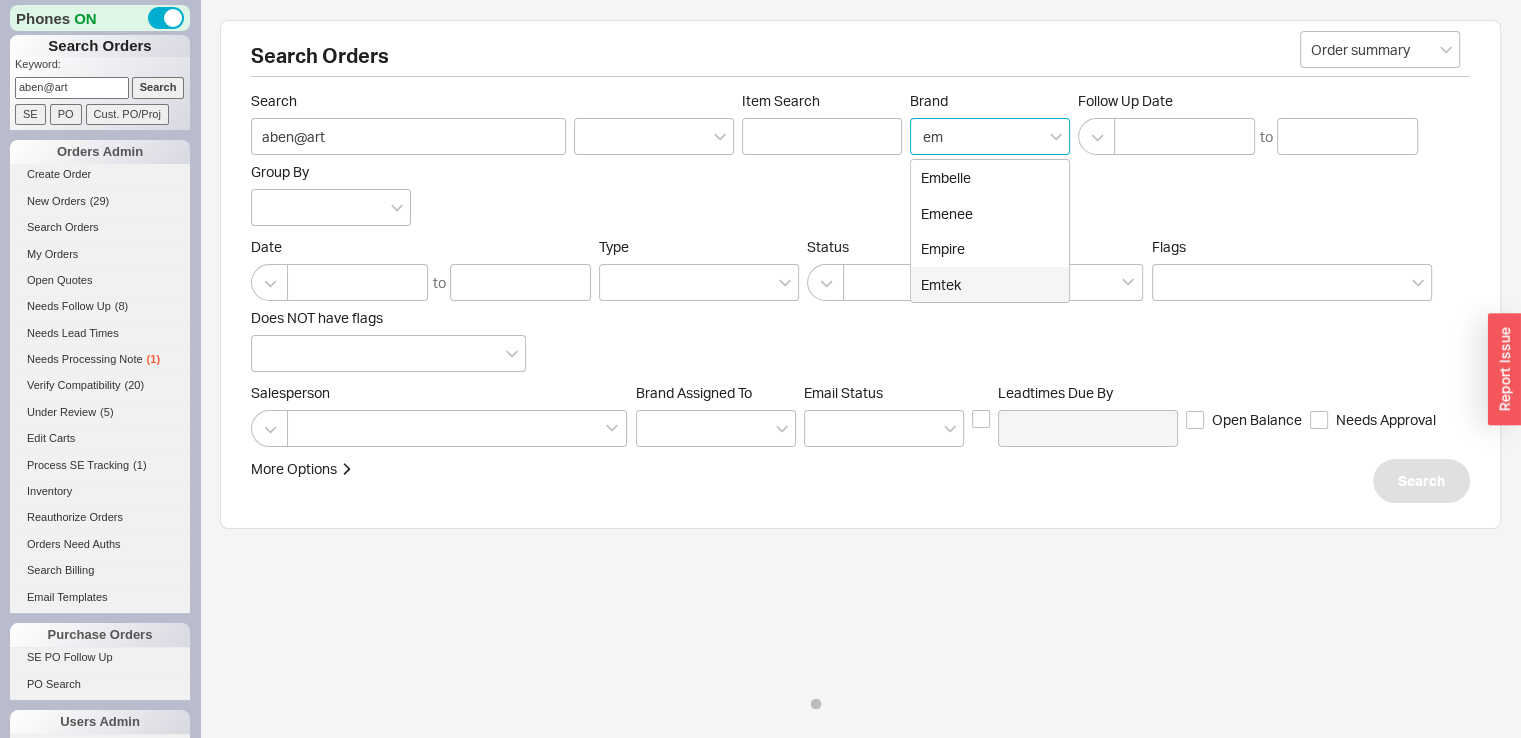 click on "Emtek" at bounding box center [990, 285] 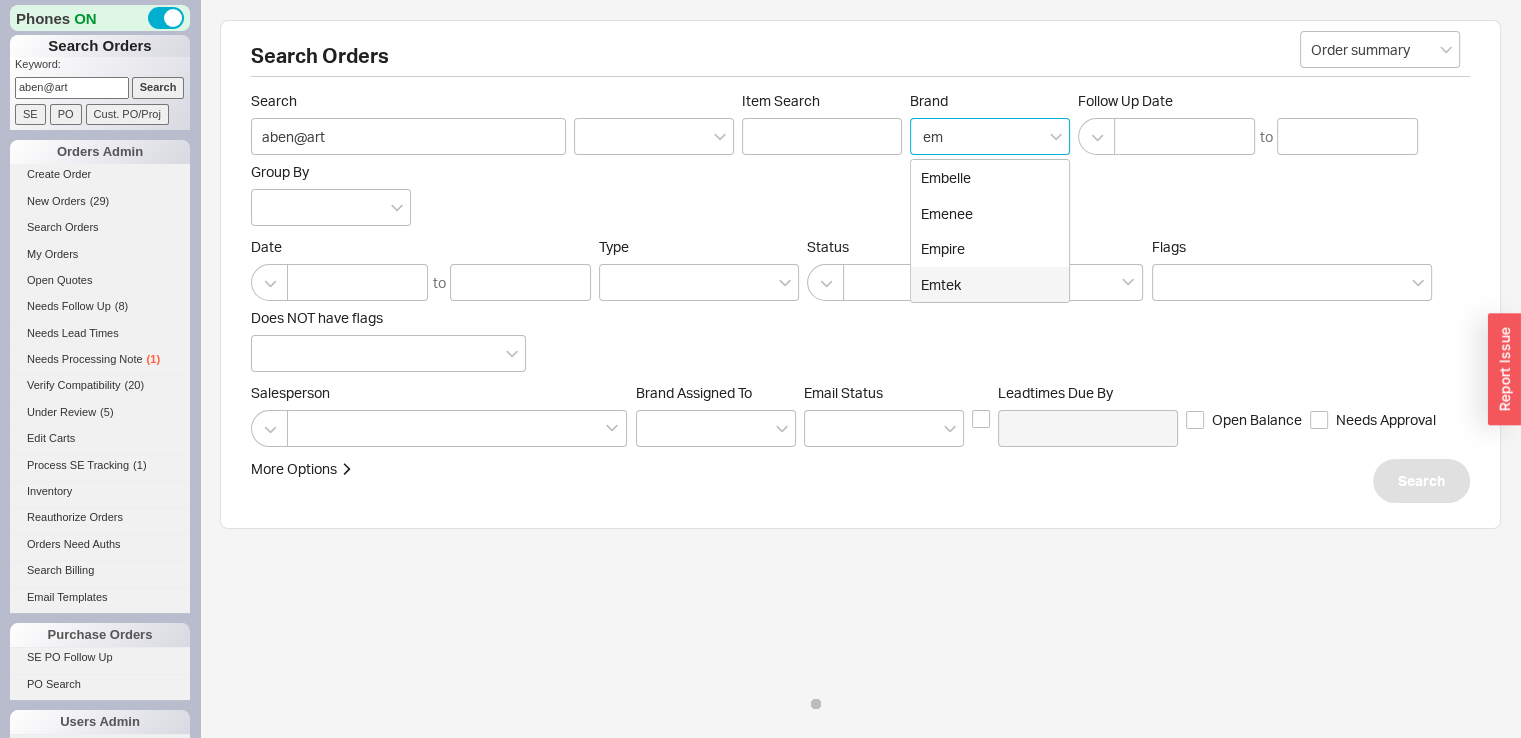 type on "Brand" 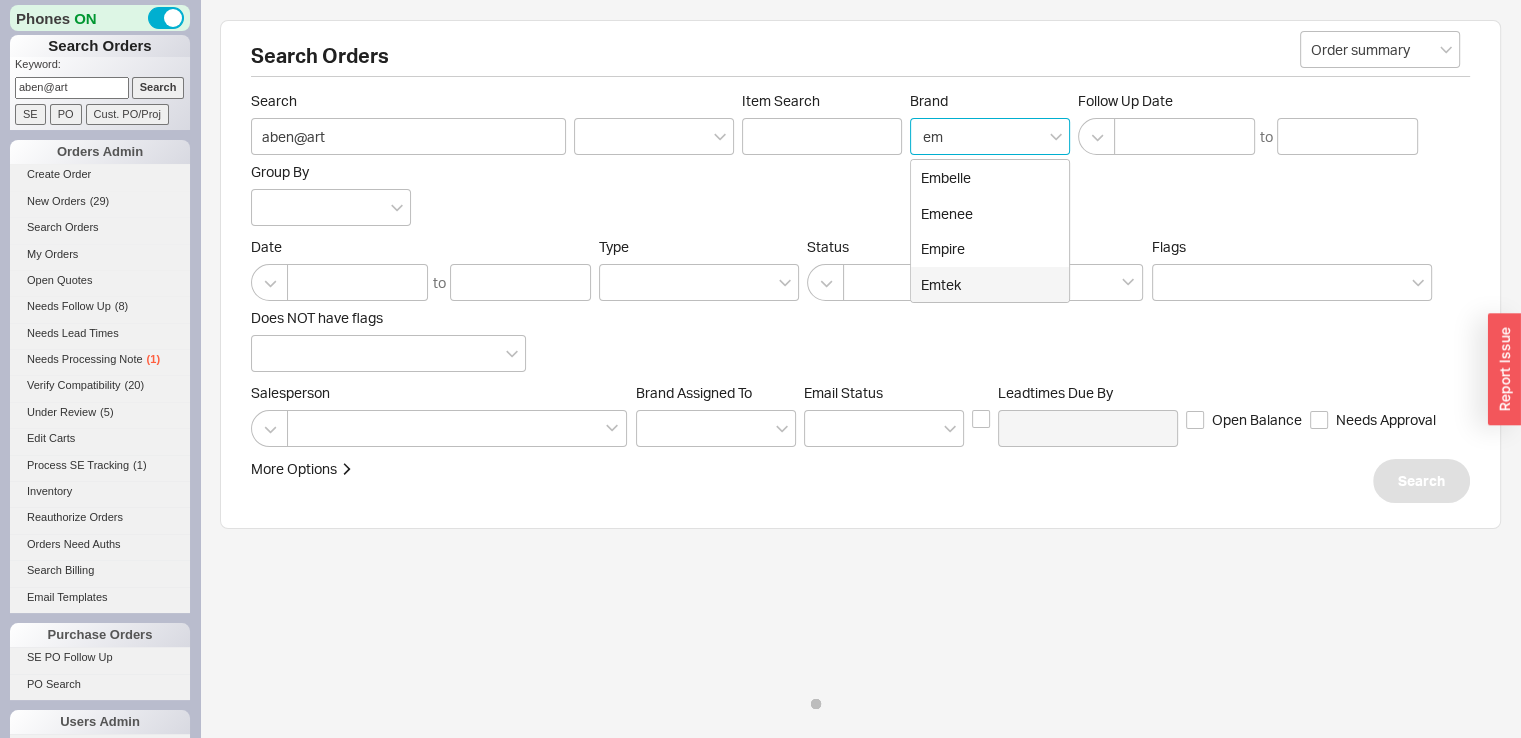 type 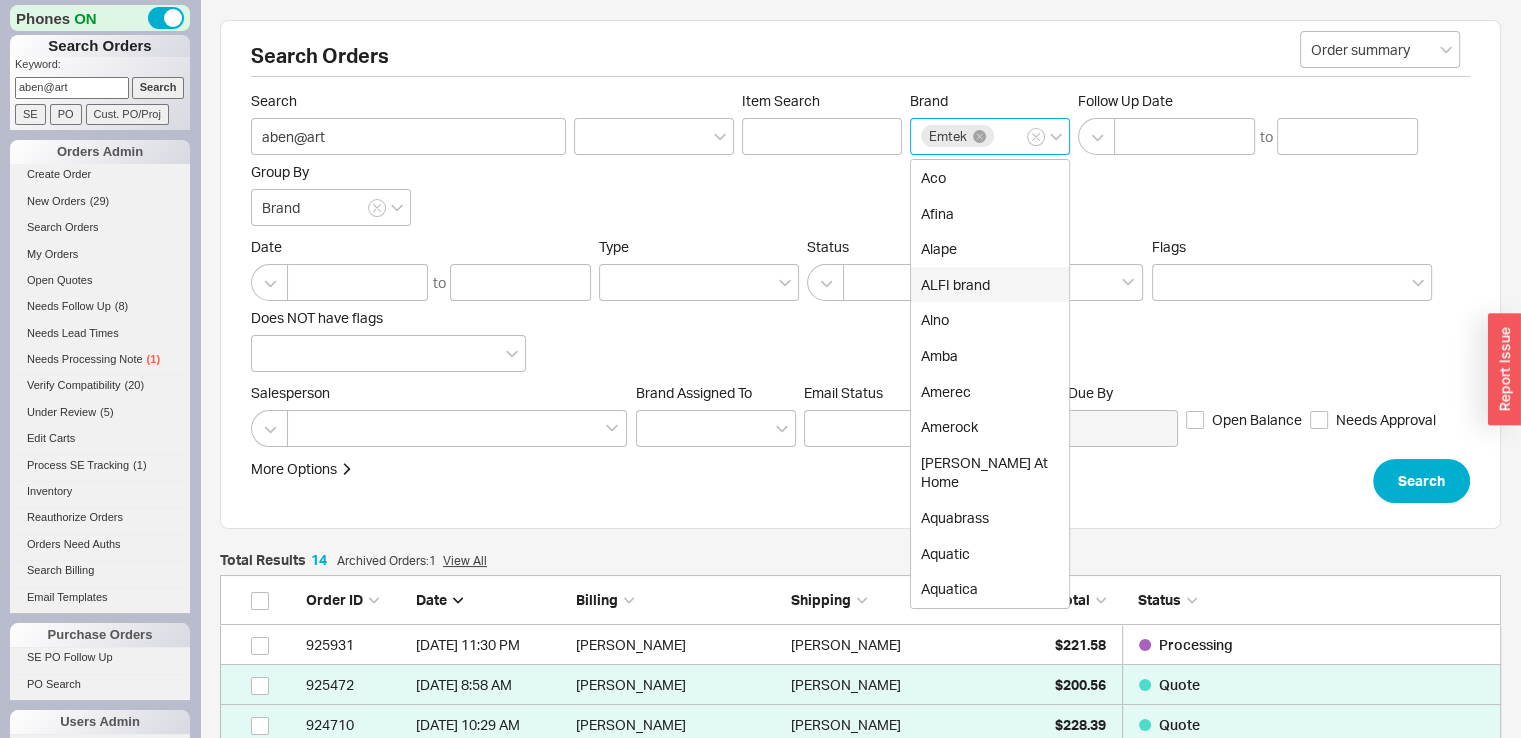 scroll, scrollTop: 16, scrollLeft: 16, axis: both 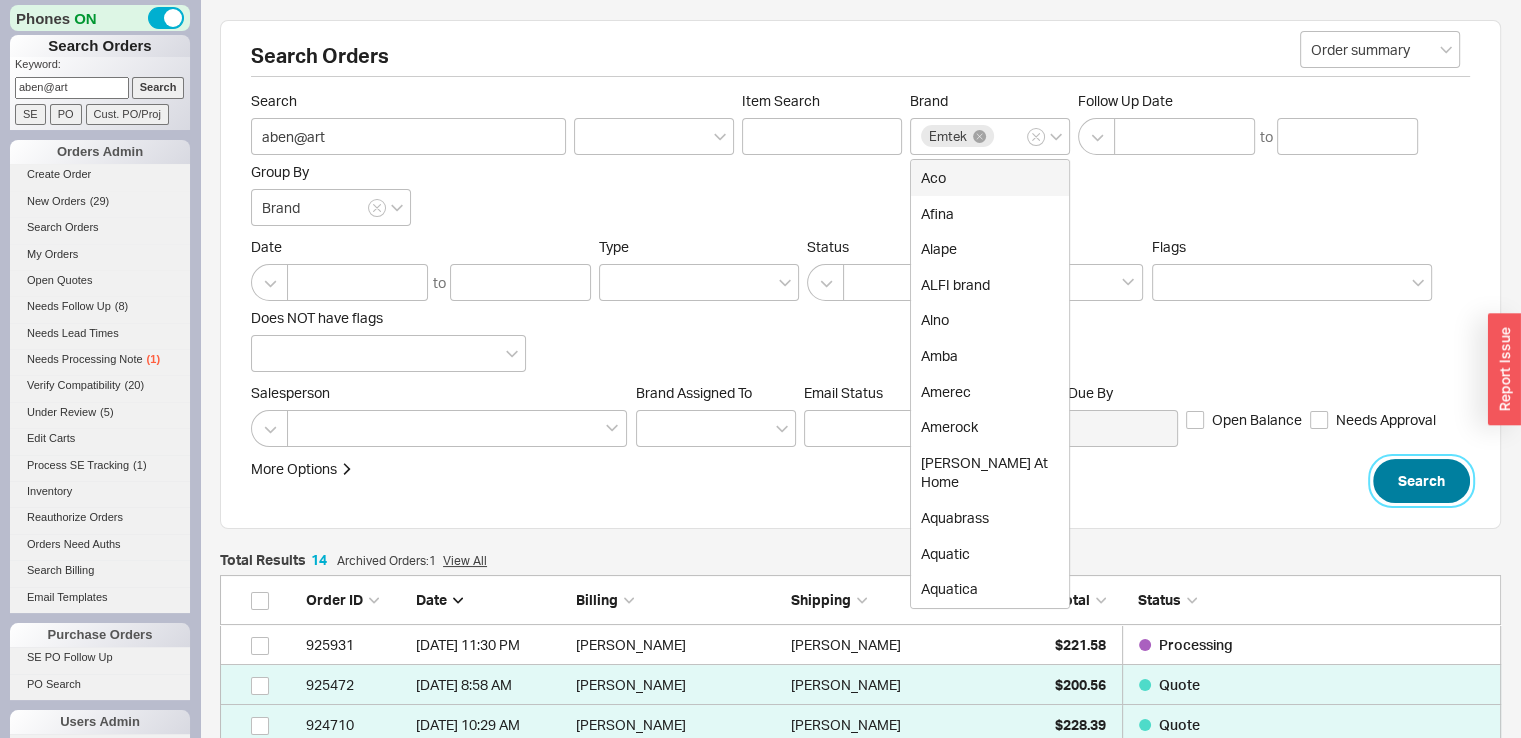 click on "Search" at bounding box center [1421, 481] 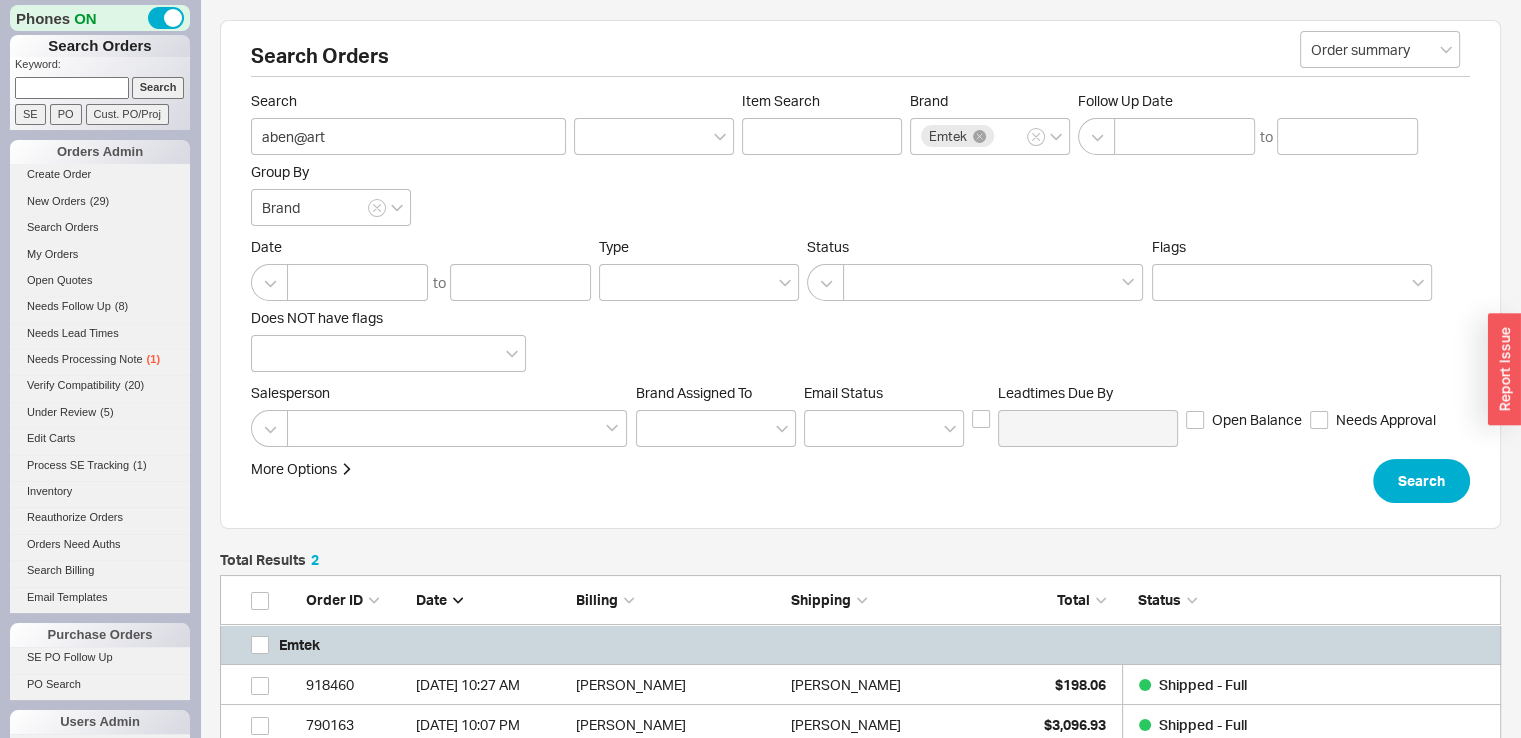 scroll, scrollTop: 16, scrollLeft: 16, axis: both 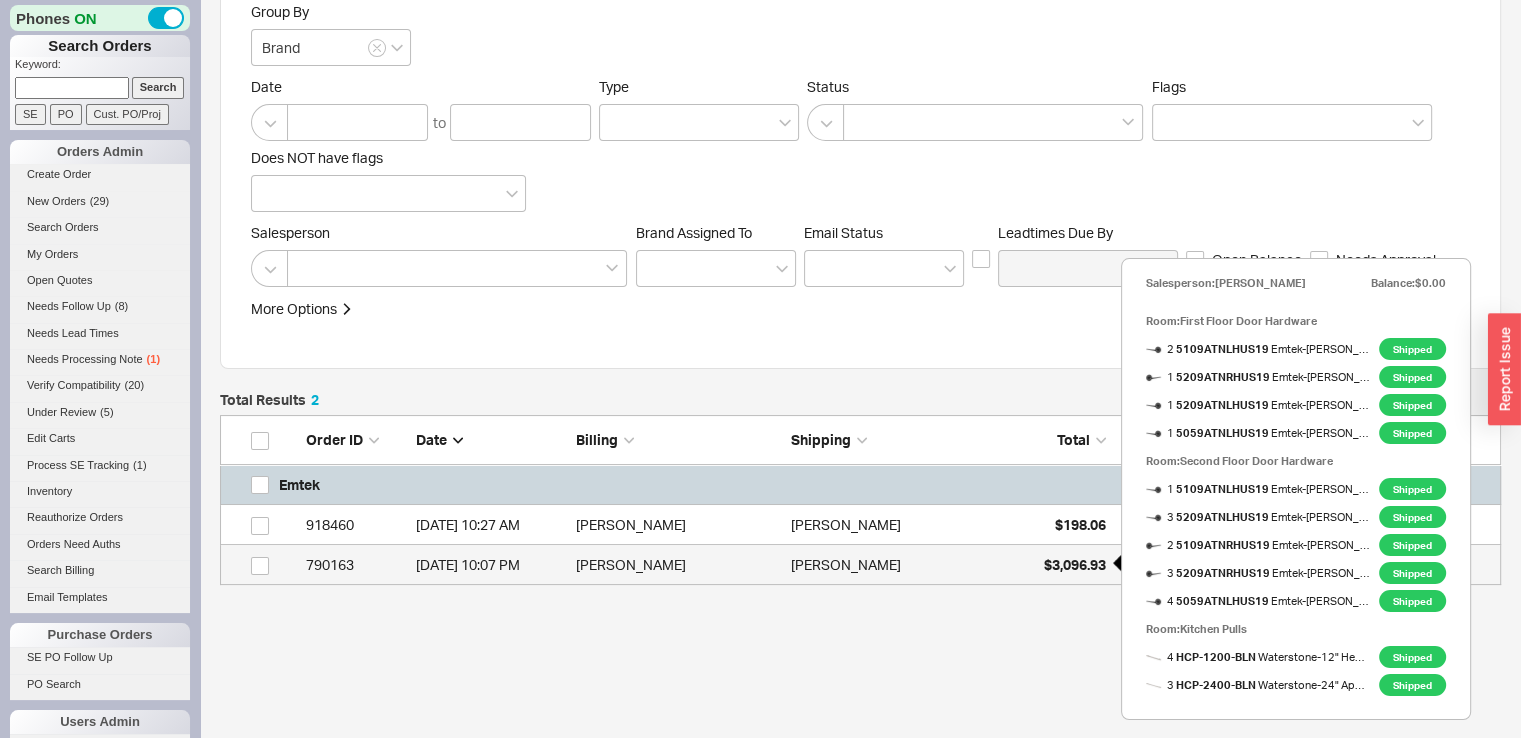 click on "$3,096.93" at bounding box center (1056, 565) 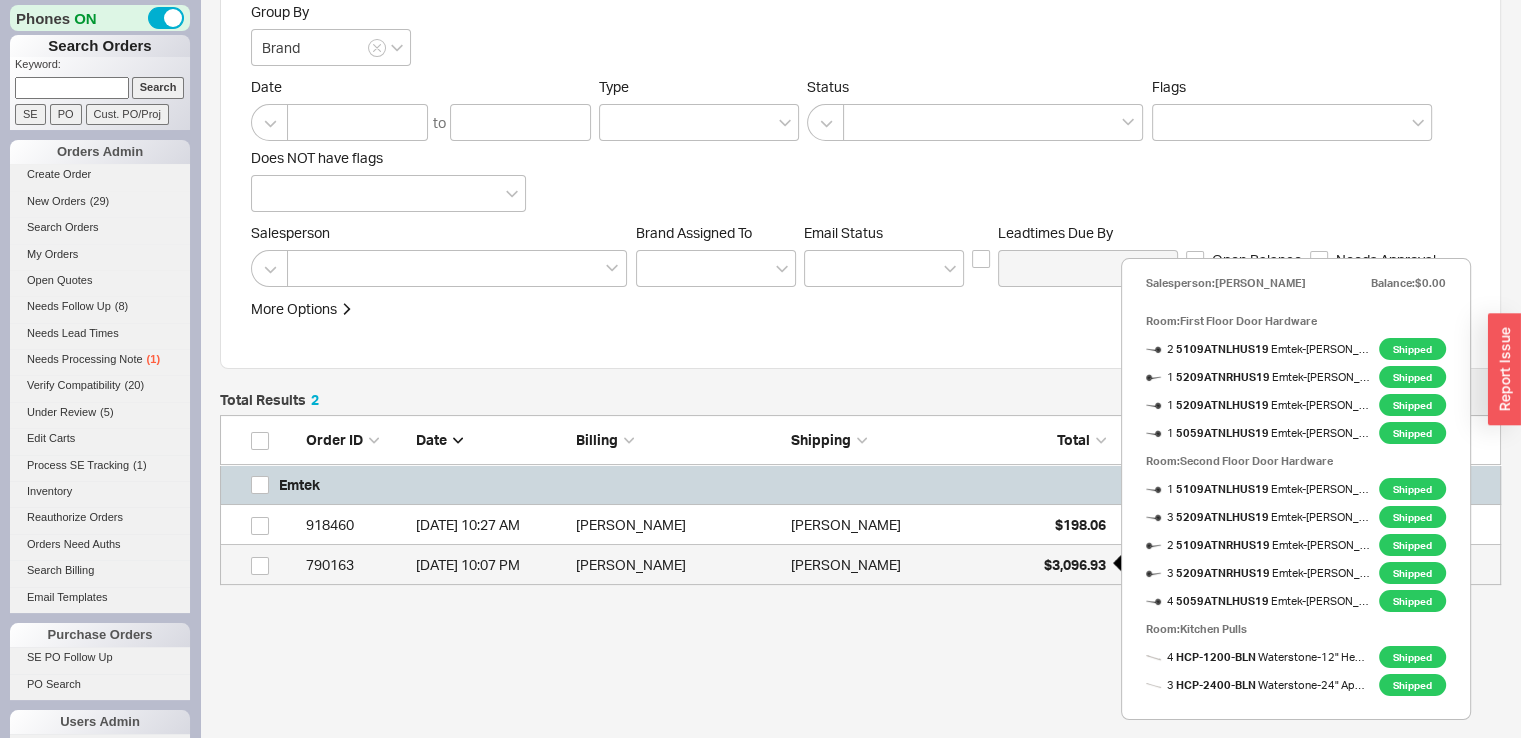 scroll, scrollTop: 0, scrollLeft: 0, axis: both 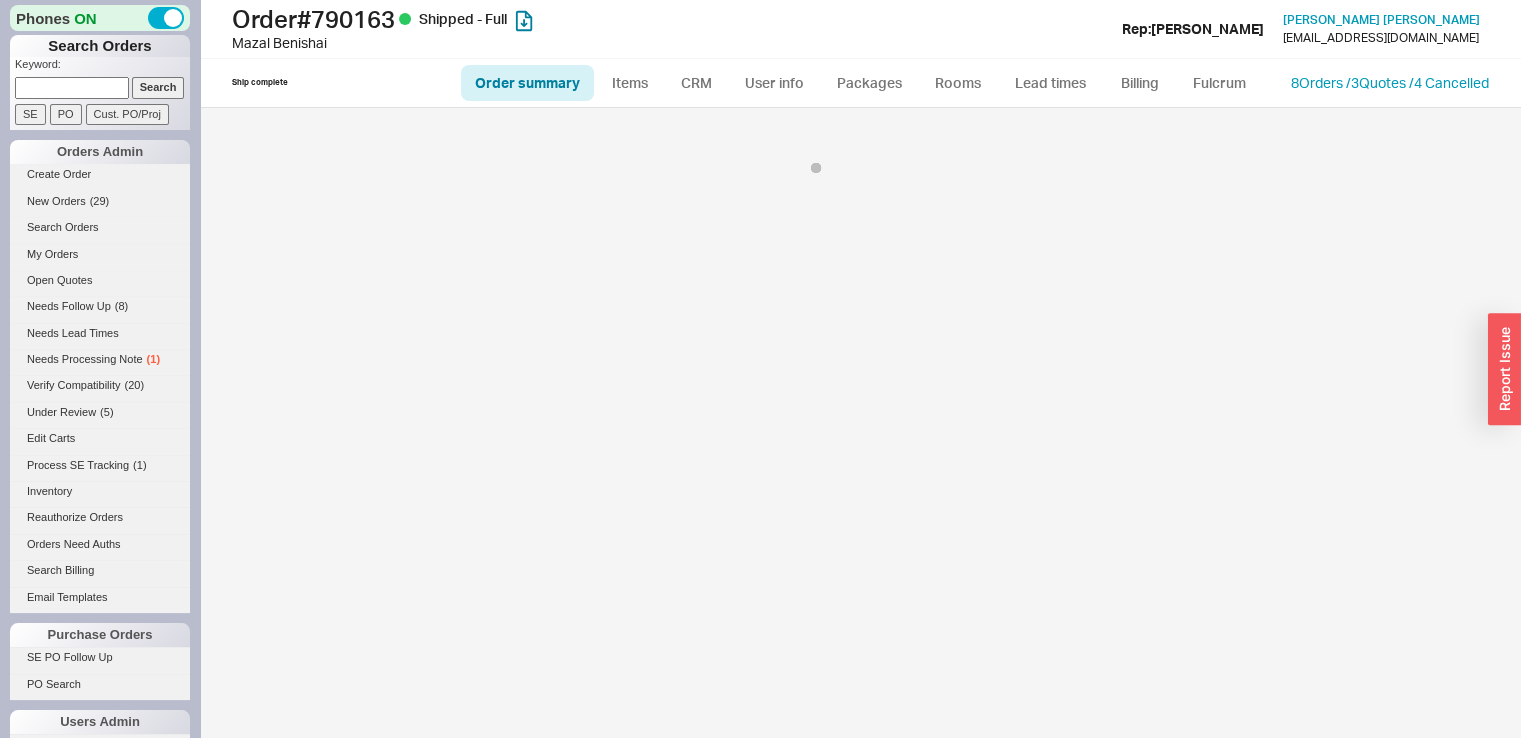 select on "LOW" 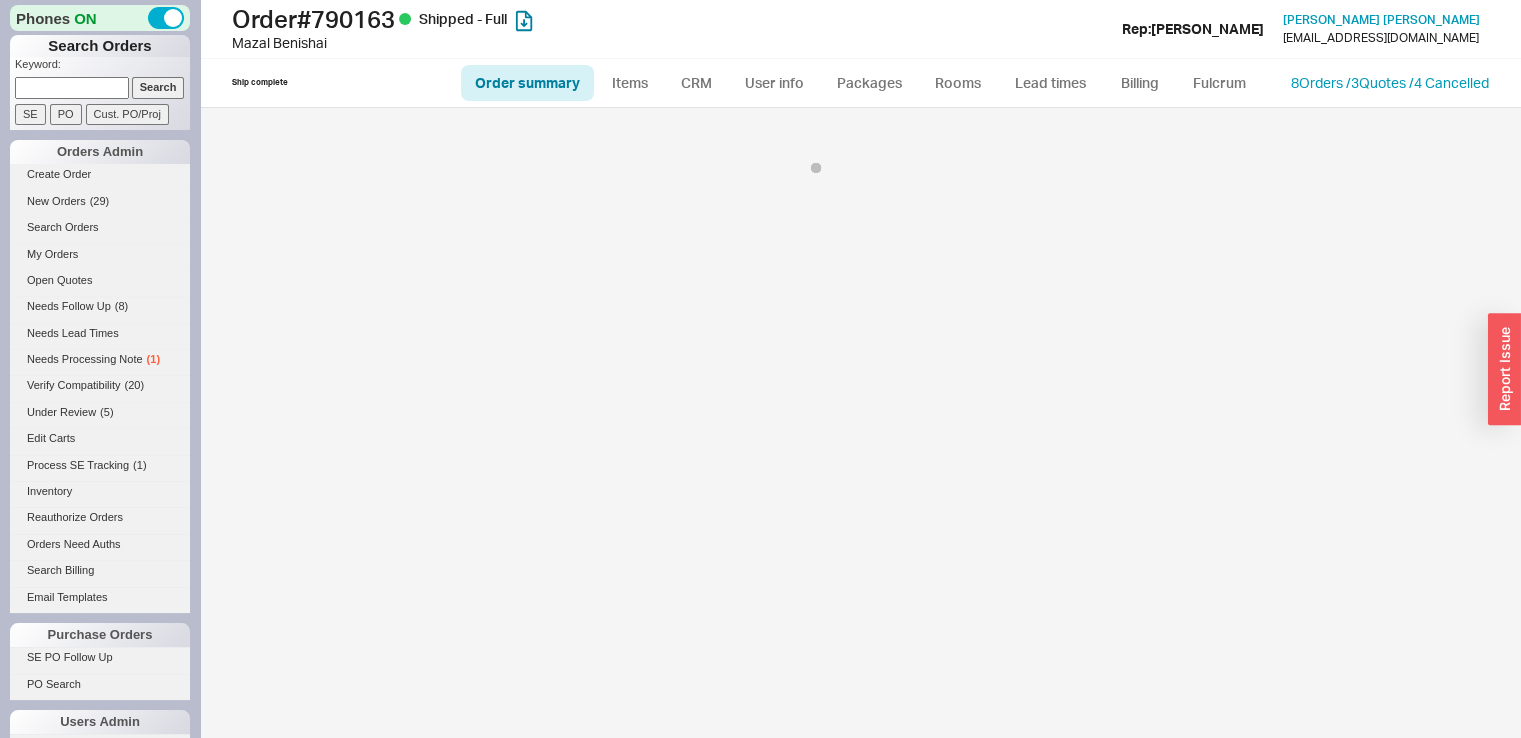 select on "3" 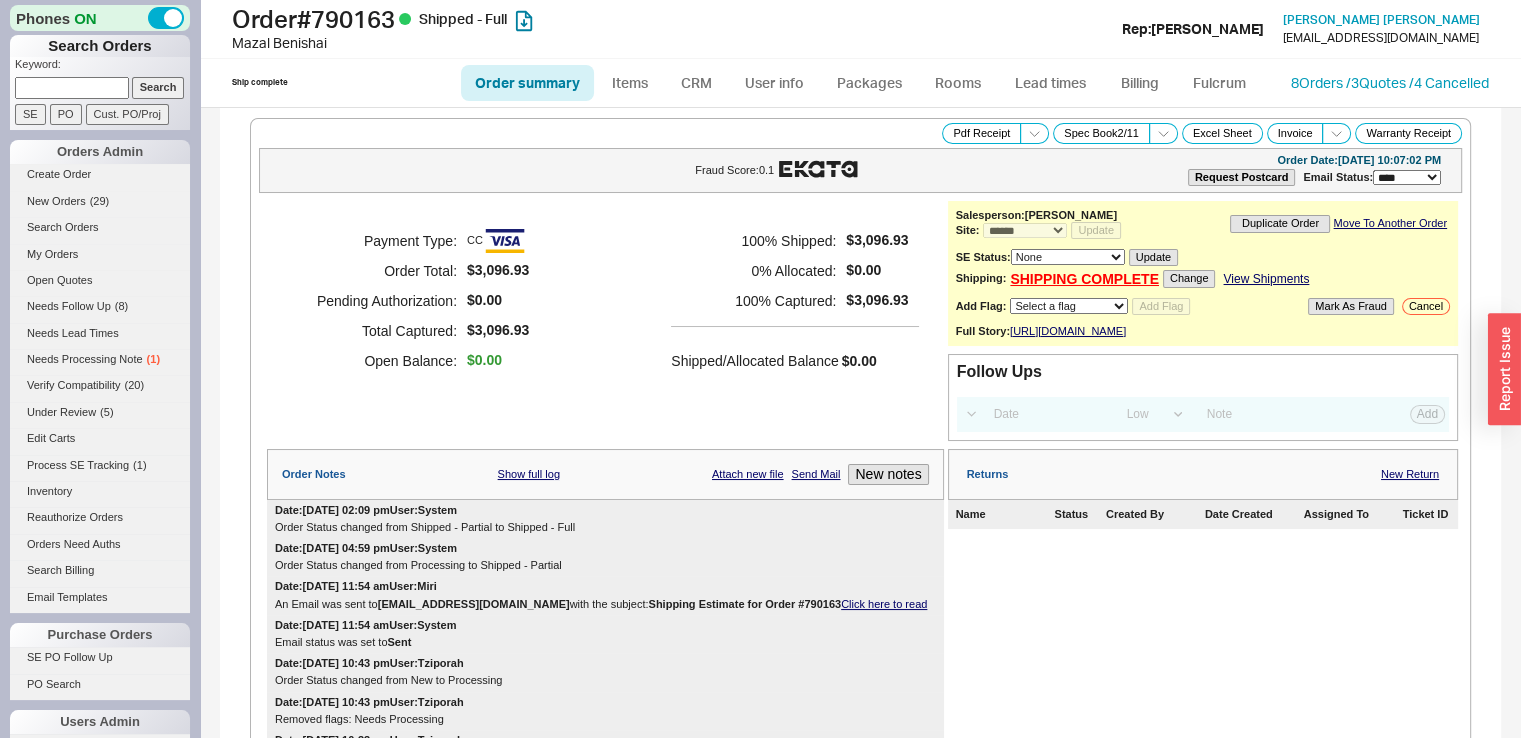 select on "*" 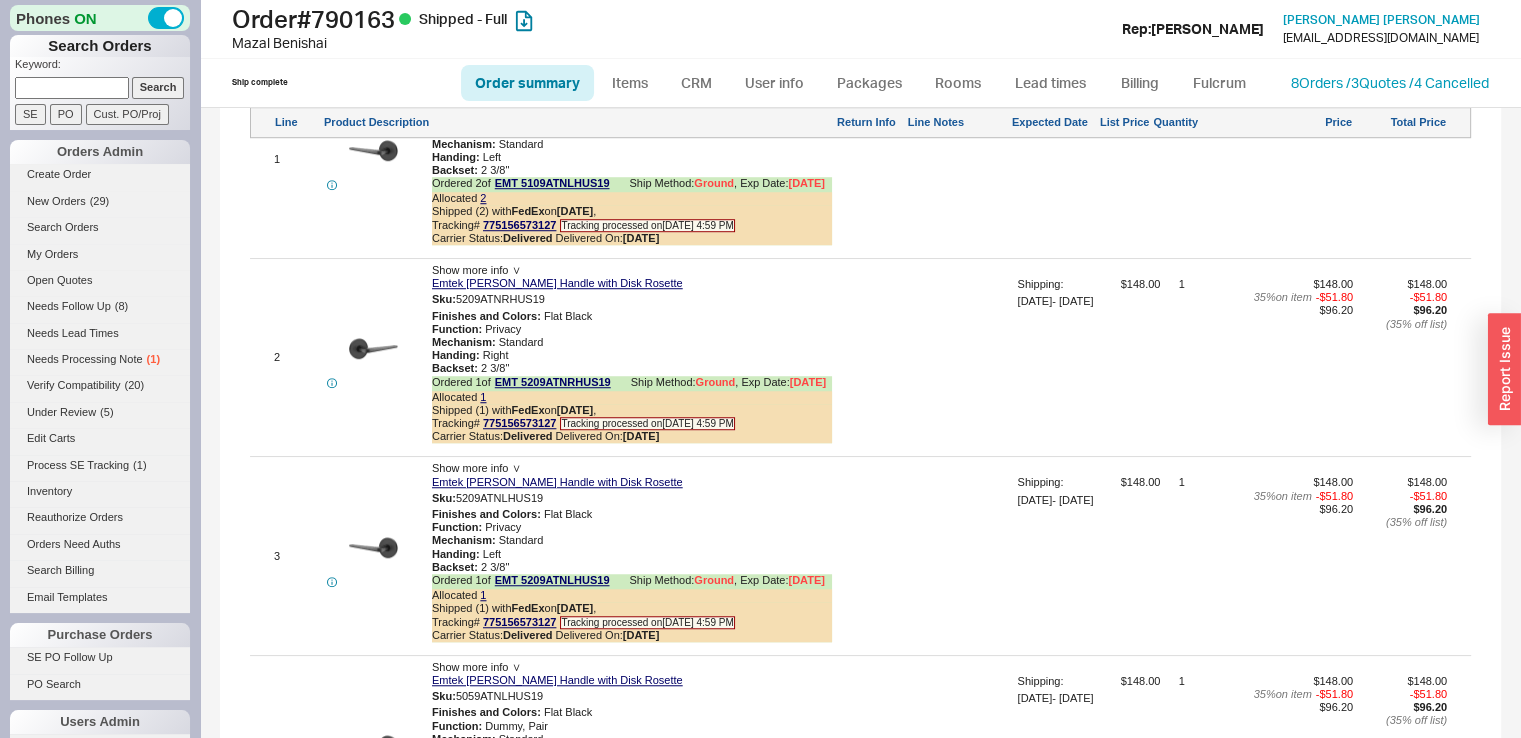 scroll, scrollTop: 1564, scrollLeft: 0, axis: vertical 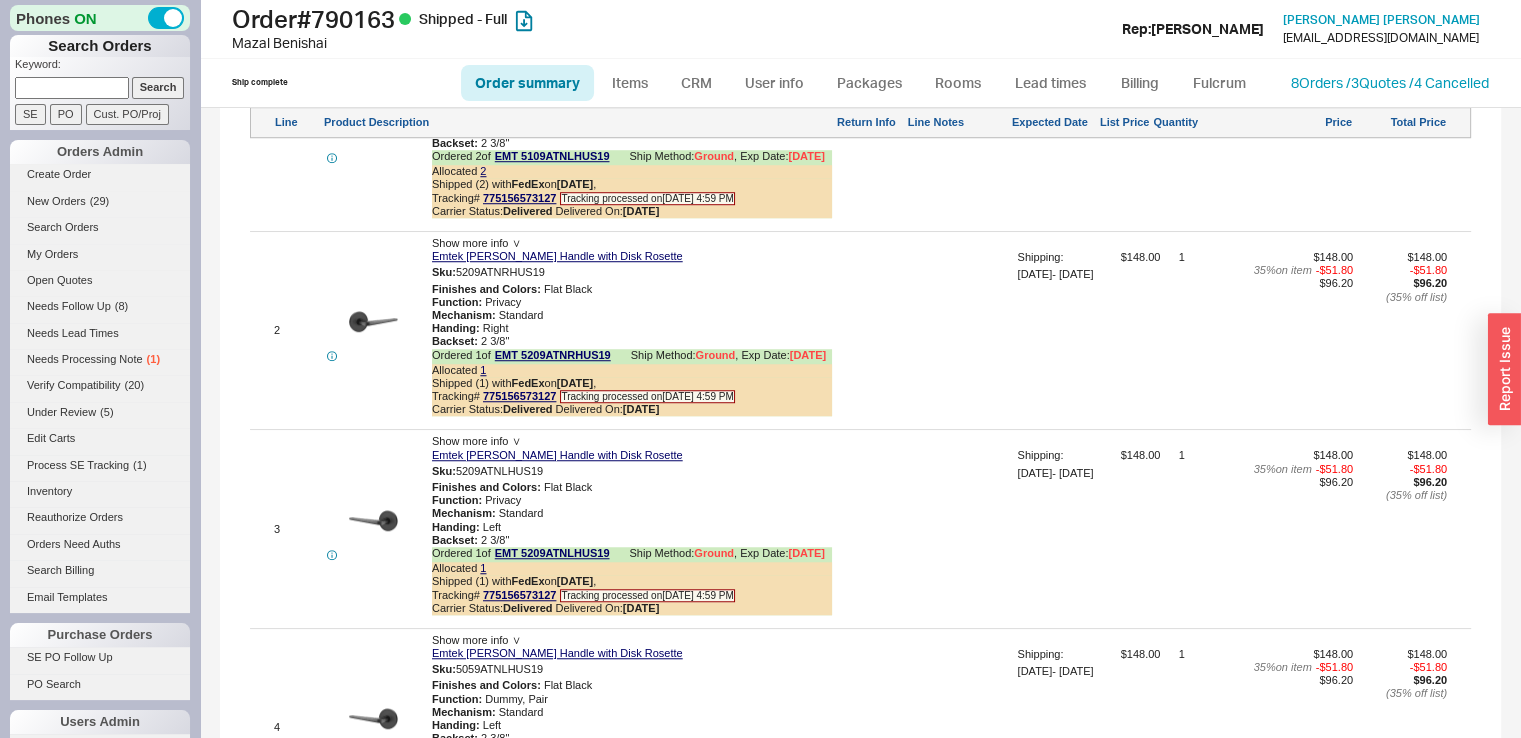 click on "Show more info ∨" at bounding box center [632, 243] 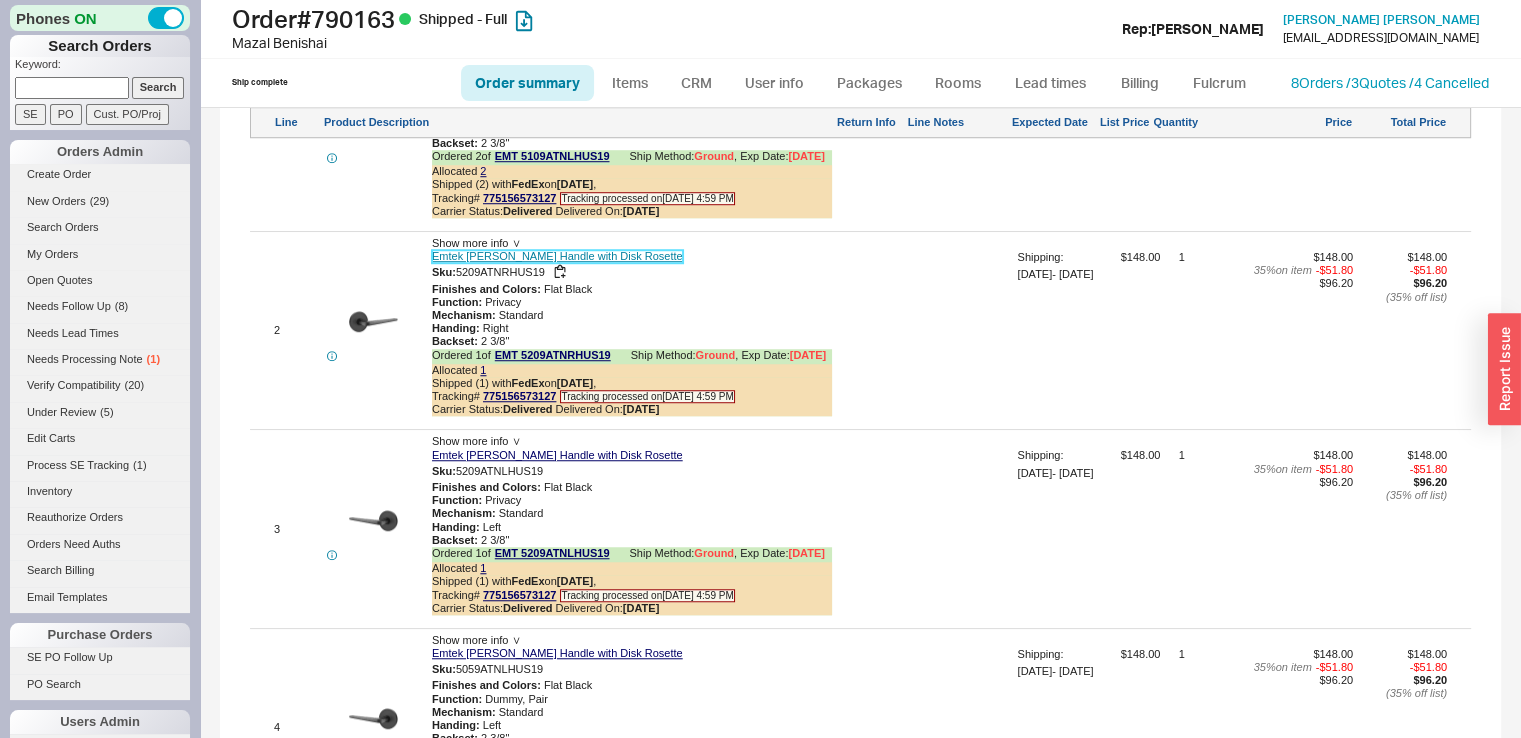 click on "Emtek [PERSON_NAME] Handle with Disk Rosette" at bounding box center (557, 256) 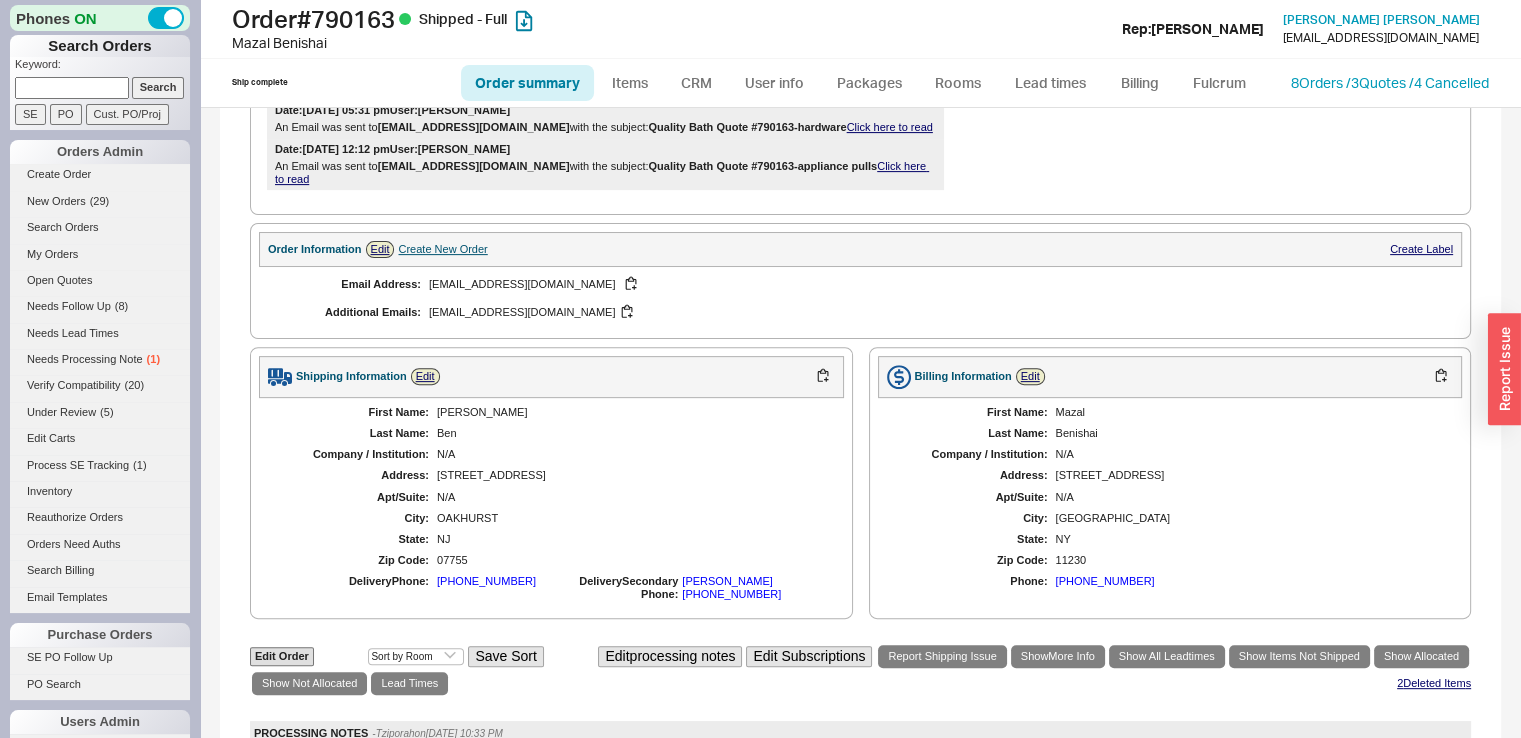 scroll, scrollTop: 737, scrollLeft: 0, axis: vertical 